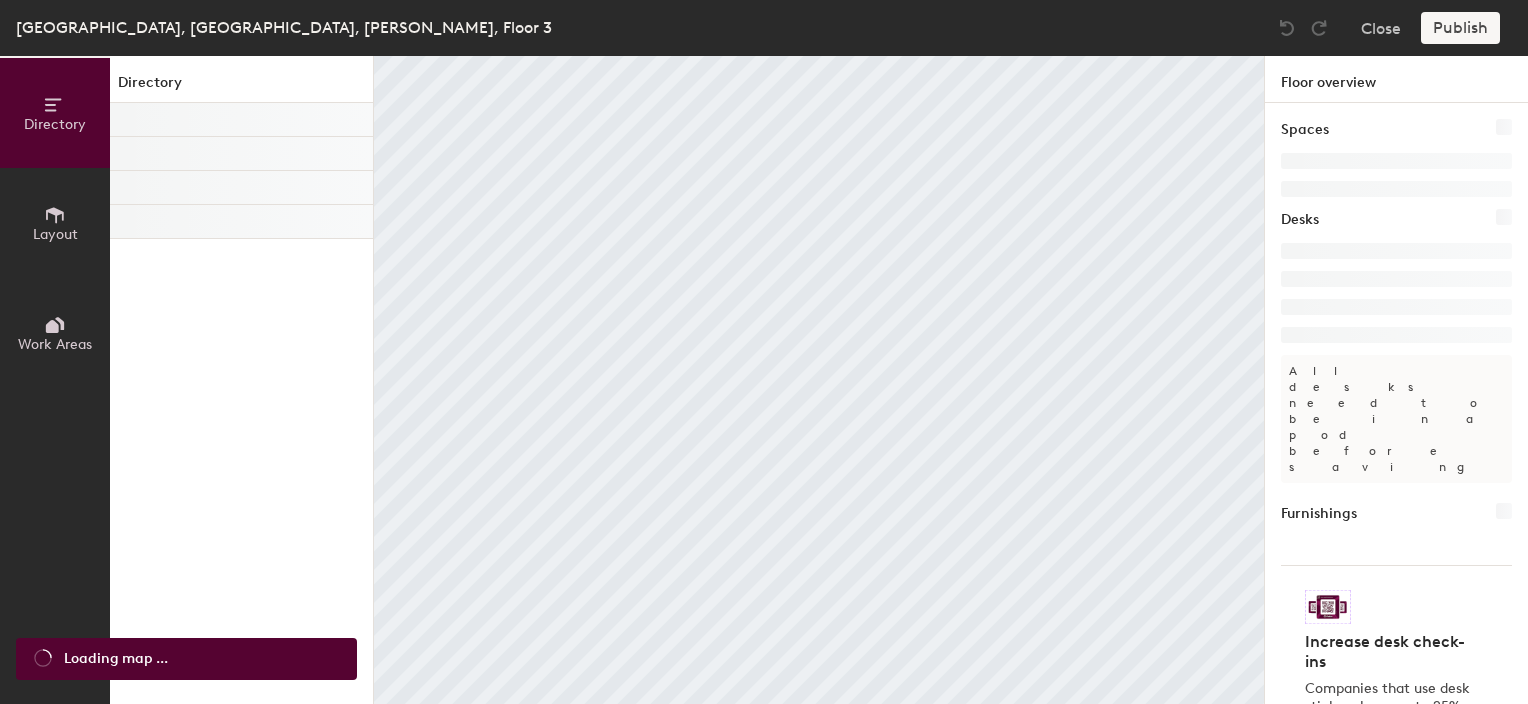 scroll, scrollTop: 0, scrollLeft: 0, axis: both 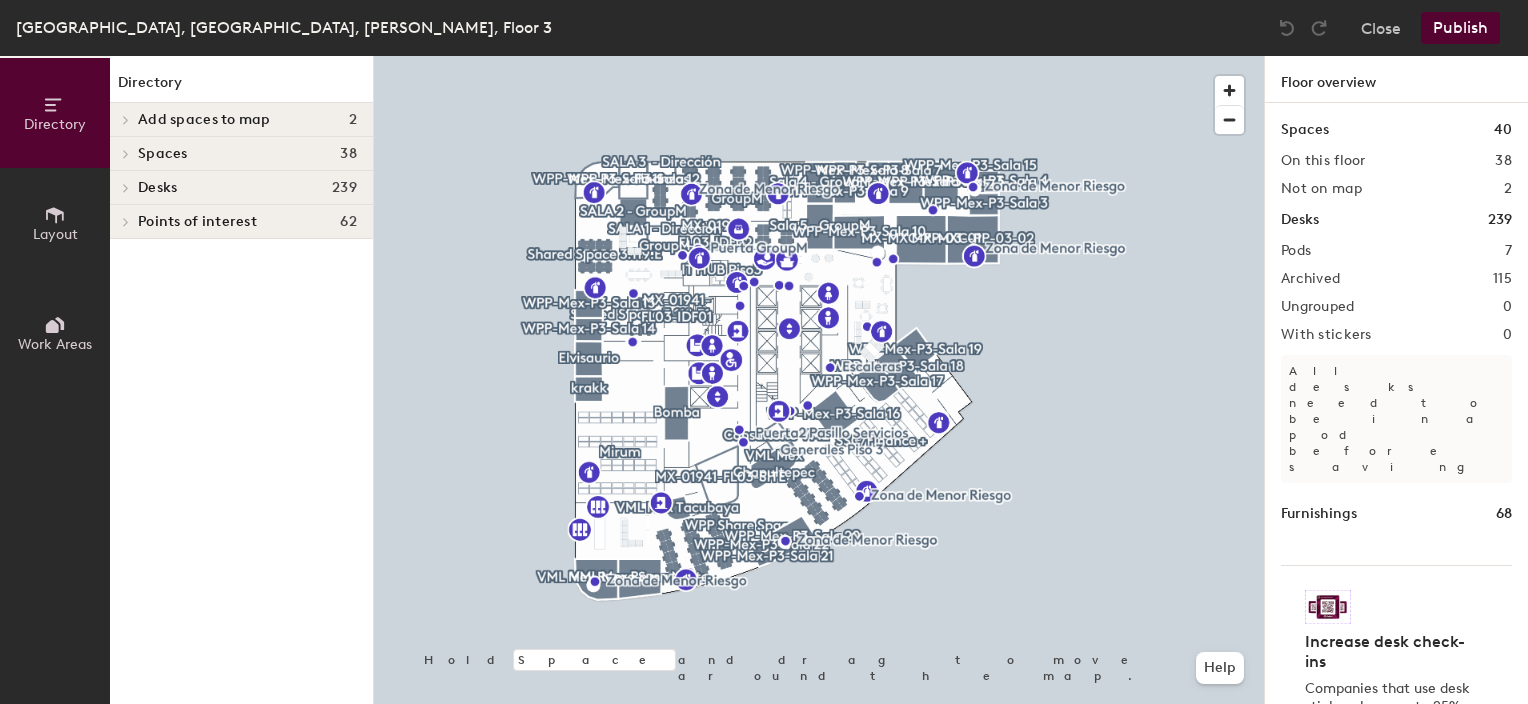 click 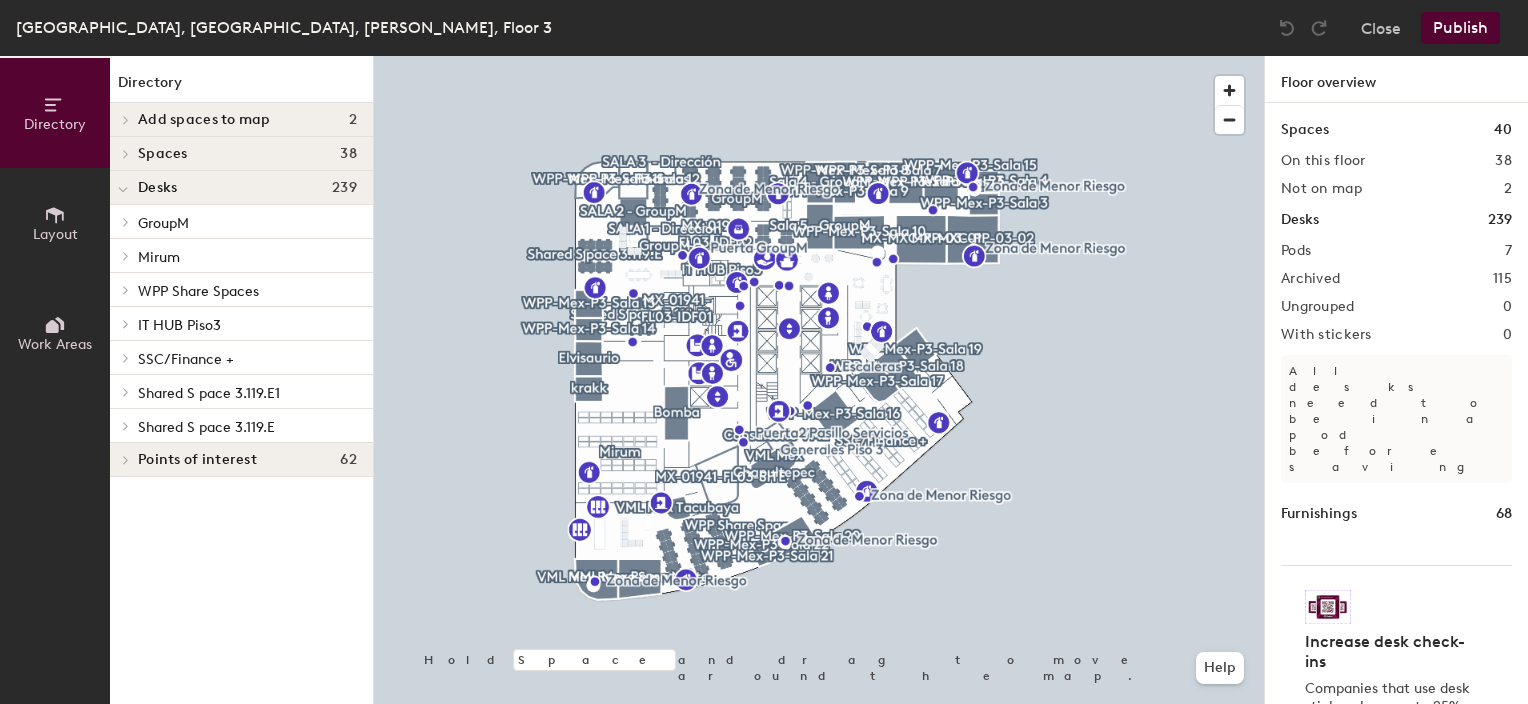 click on "Shared S pace 3.119.E" 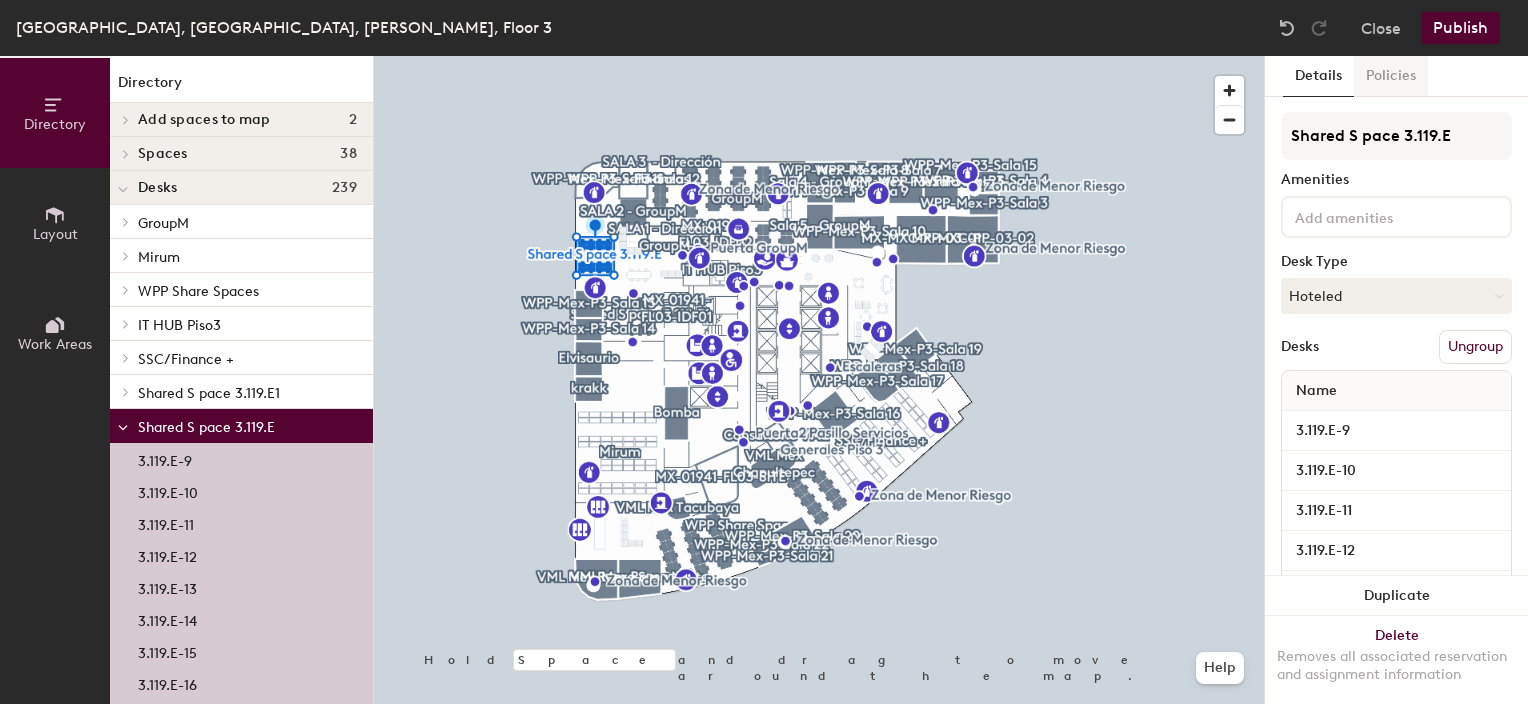 click on "Policies" 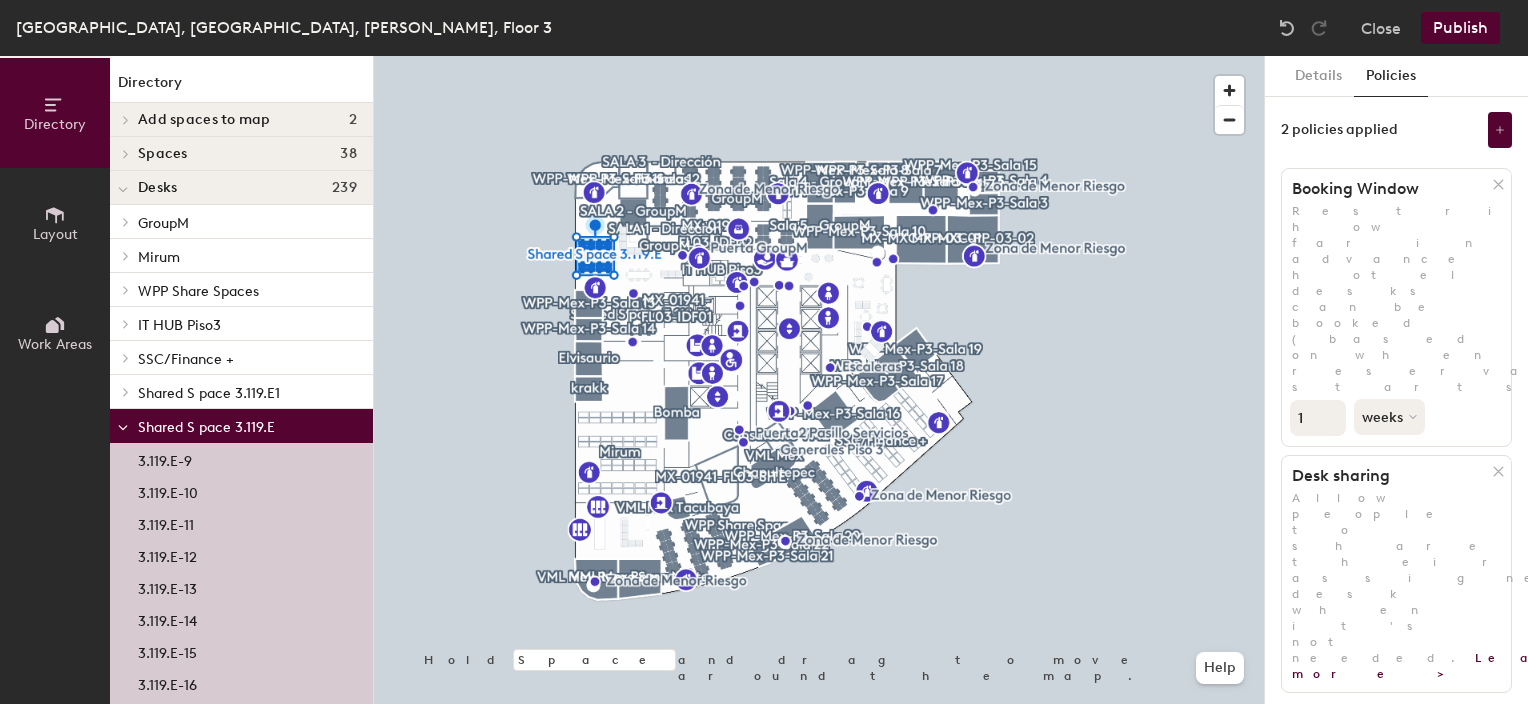 click on "Shared S pace 3.119.E1" 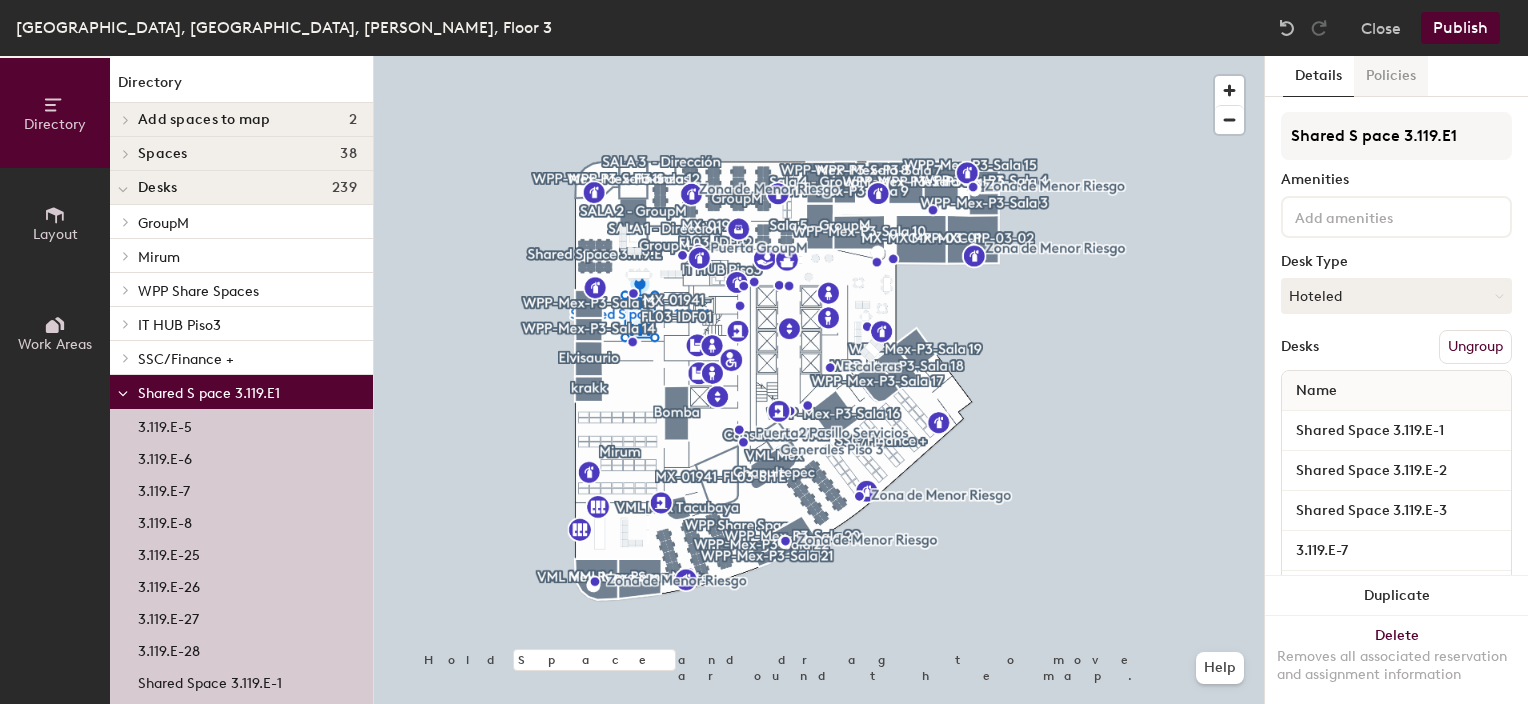 click on "Policies" 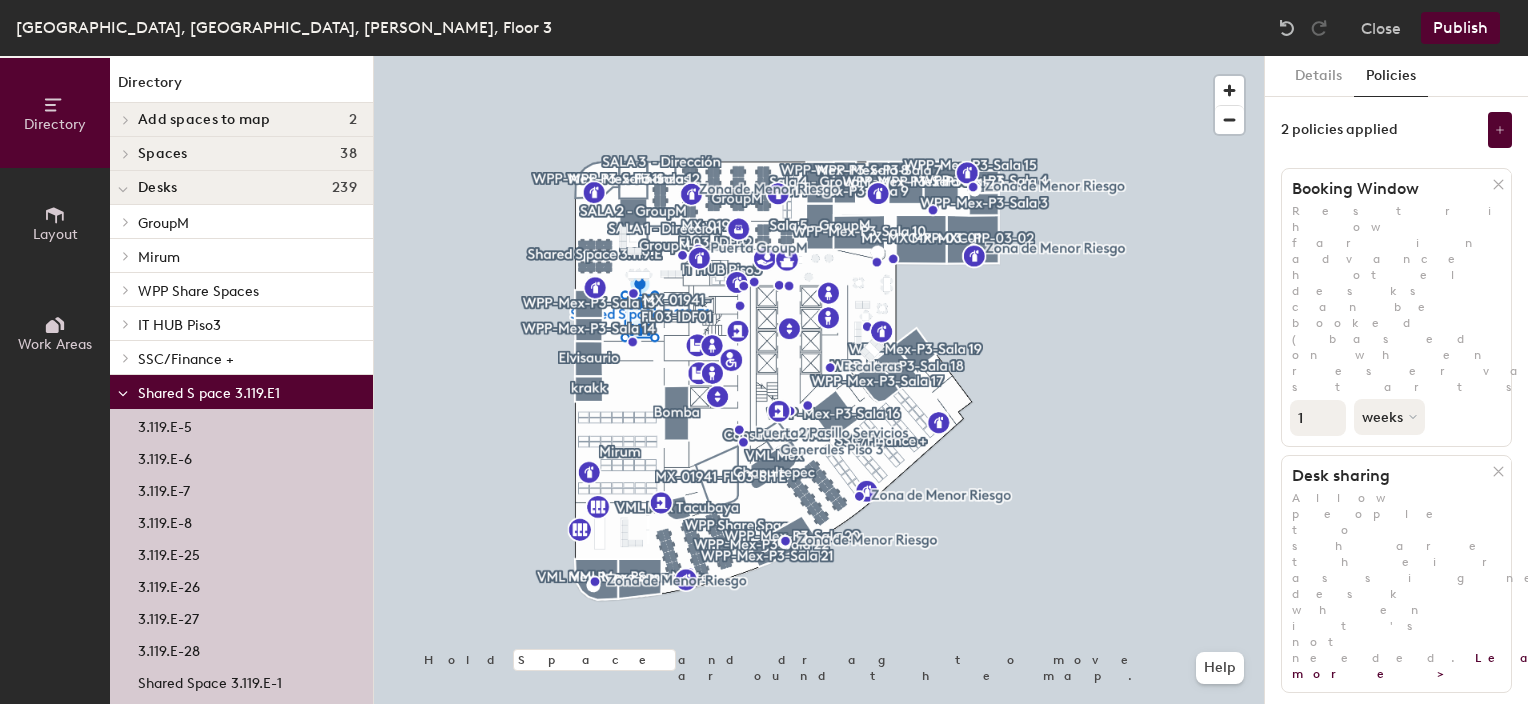 click 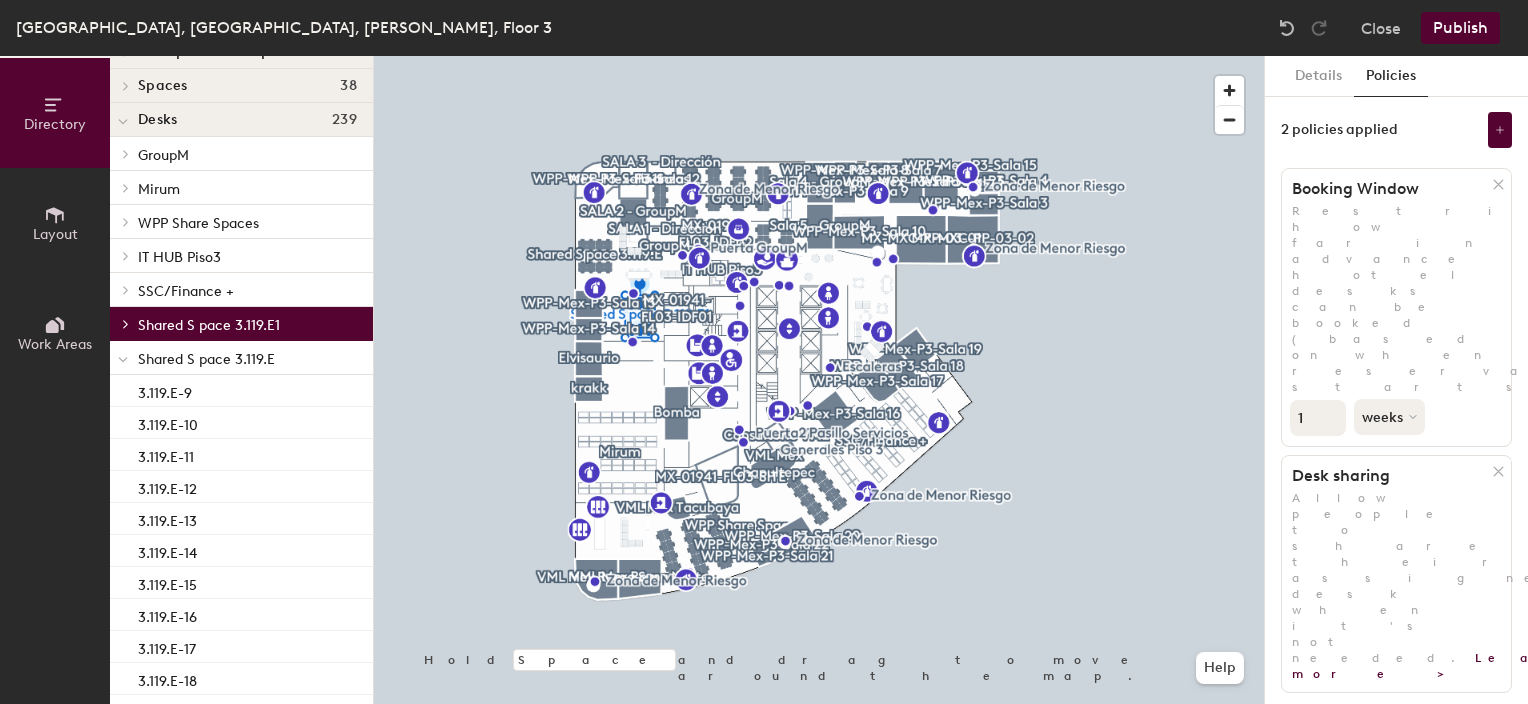 scroll, scrollTop: 0, scrollLeft: 0, axis: both 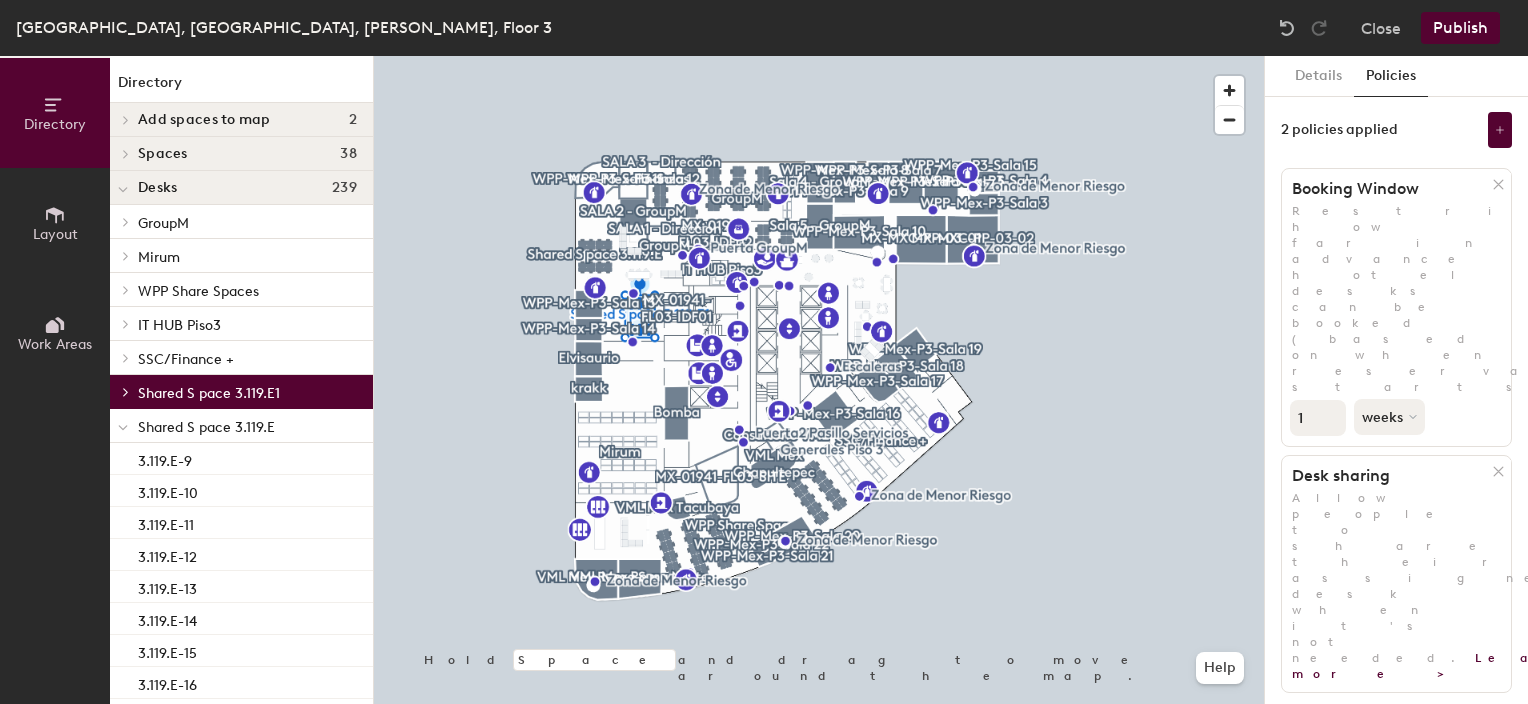 click on "WPP Share Spaces" 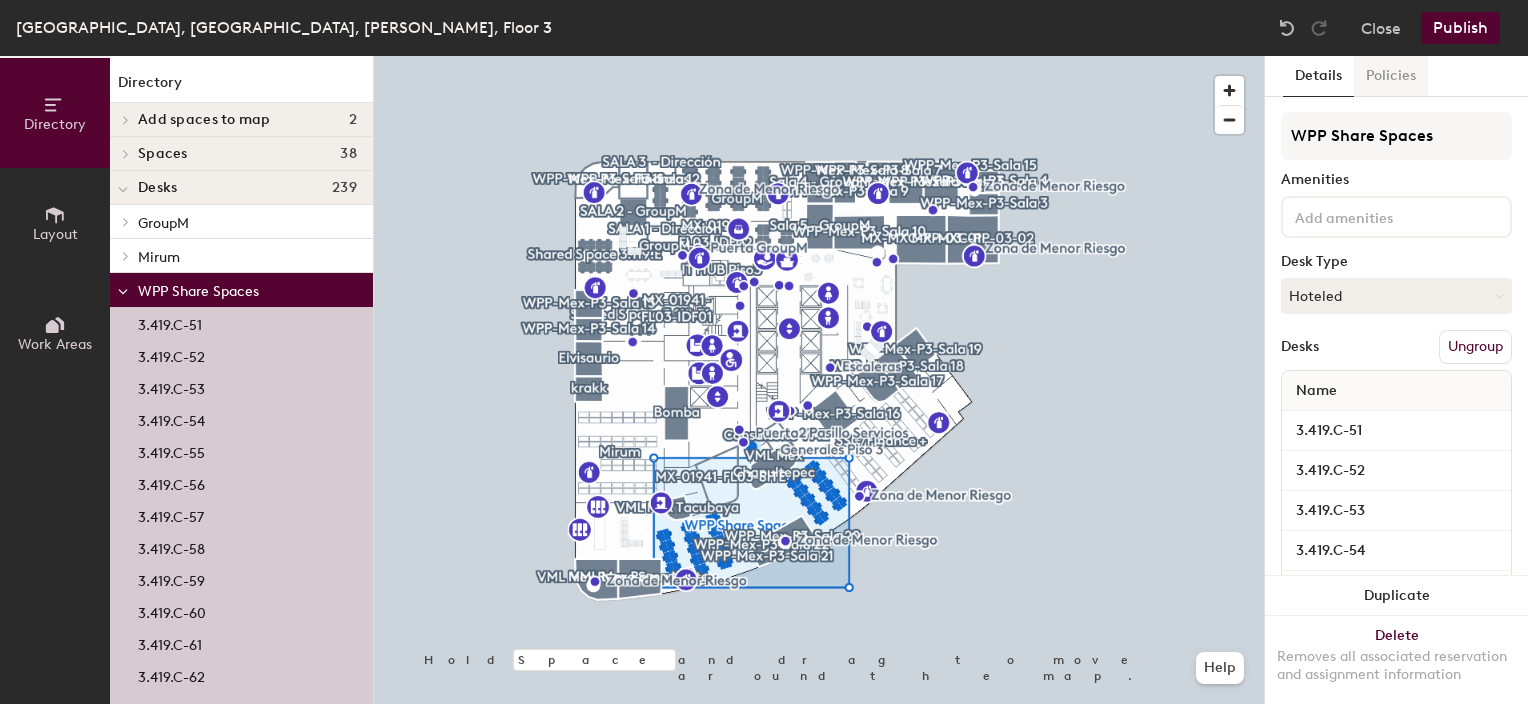 click on "Policies" 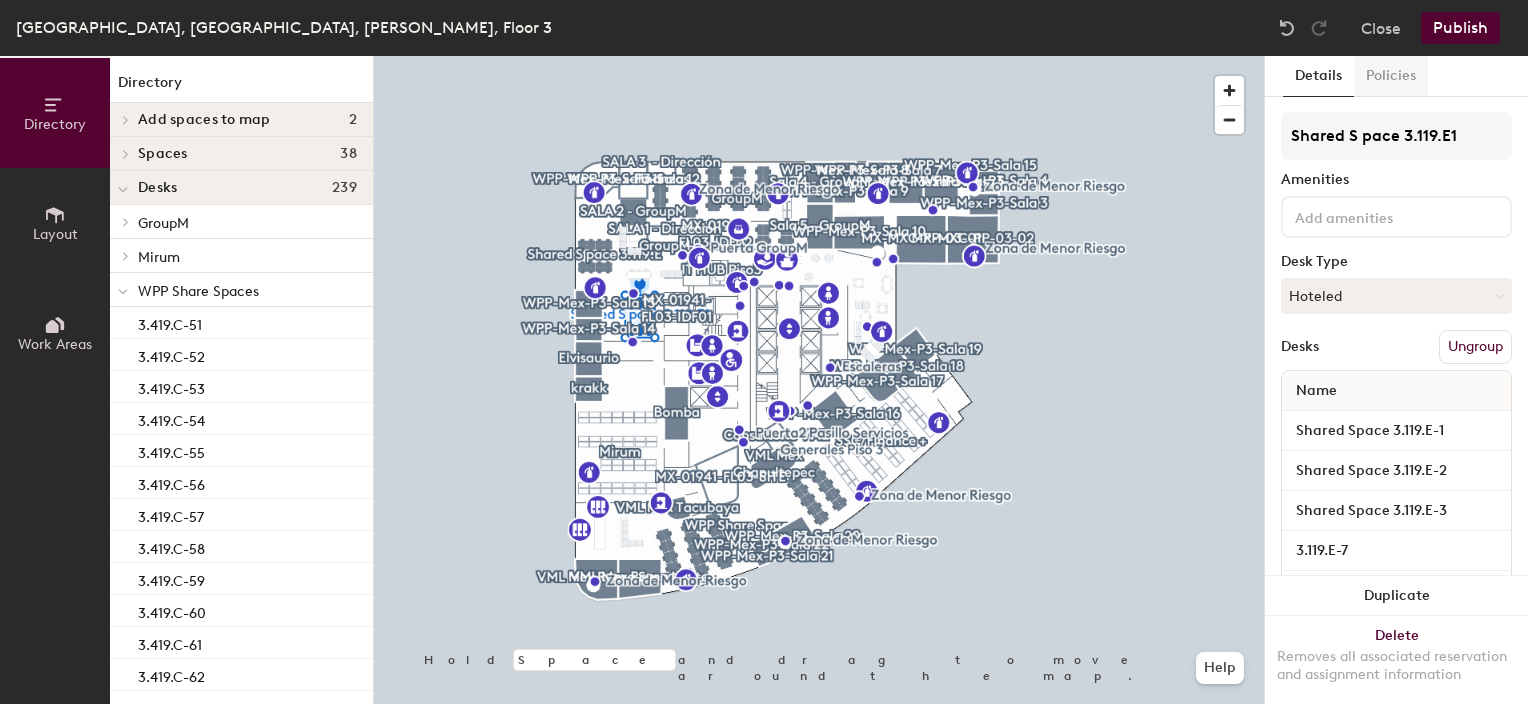 click on "Policies" 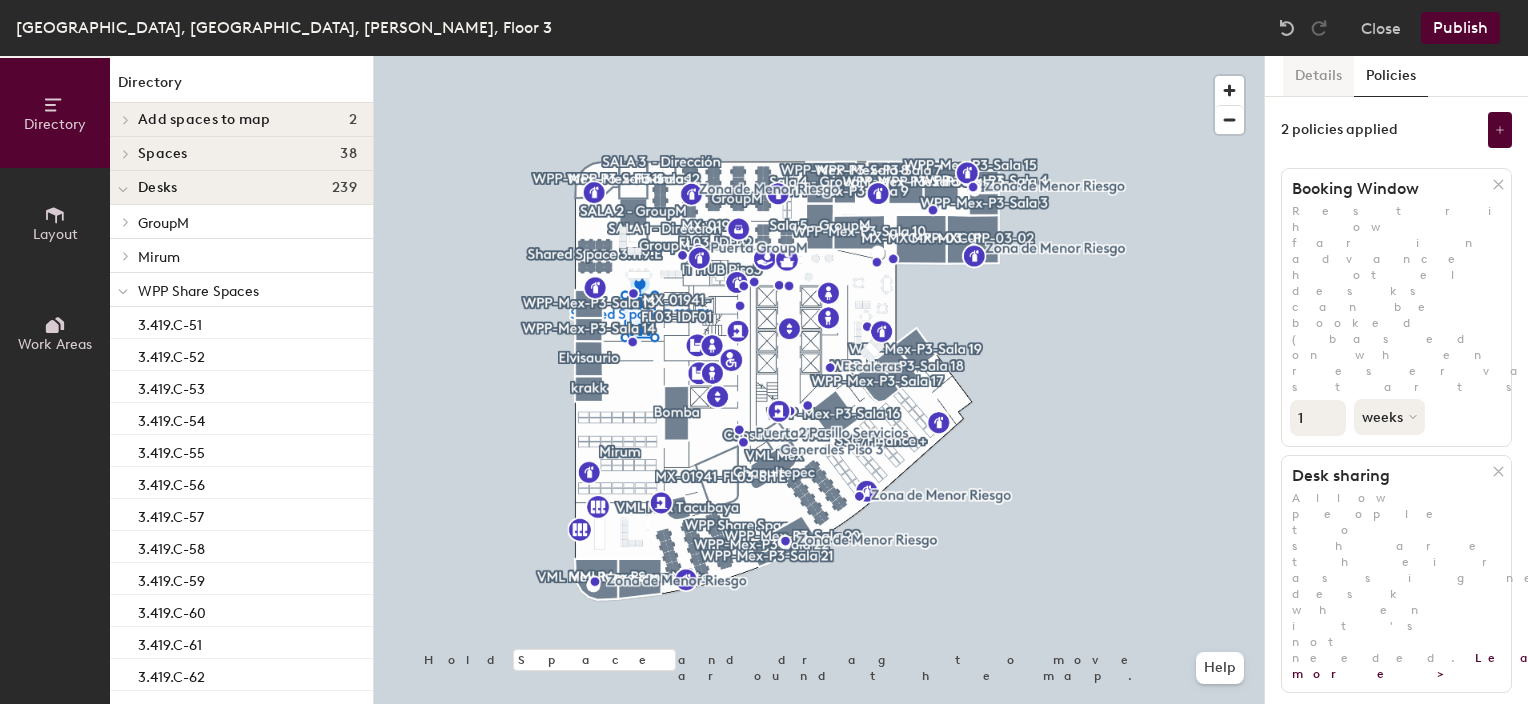 click on "Details" 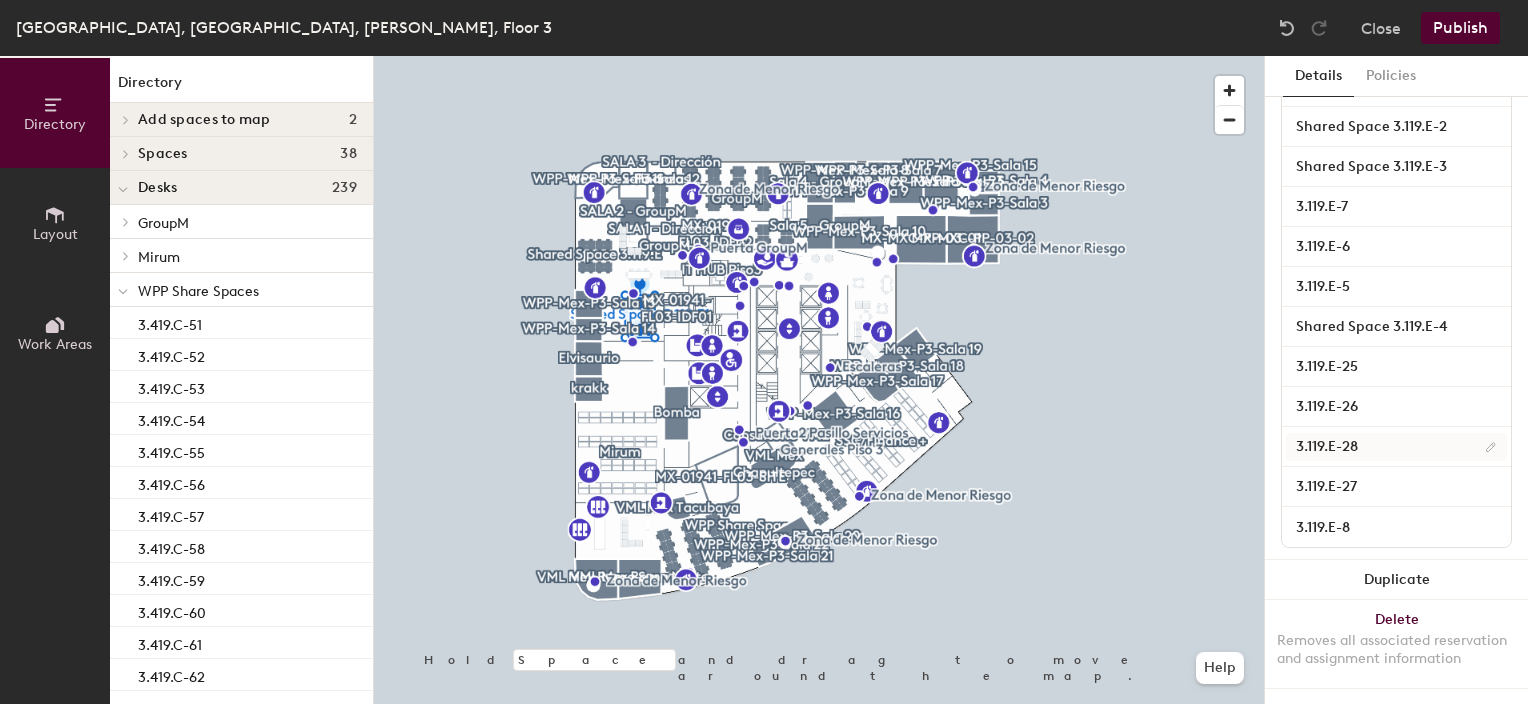 scroll, scrollTop: 360, scrollLeft: 0, axis: vertical 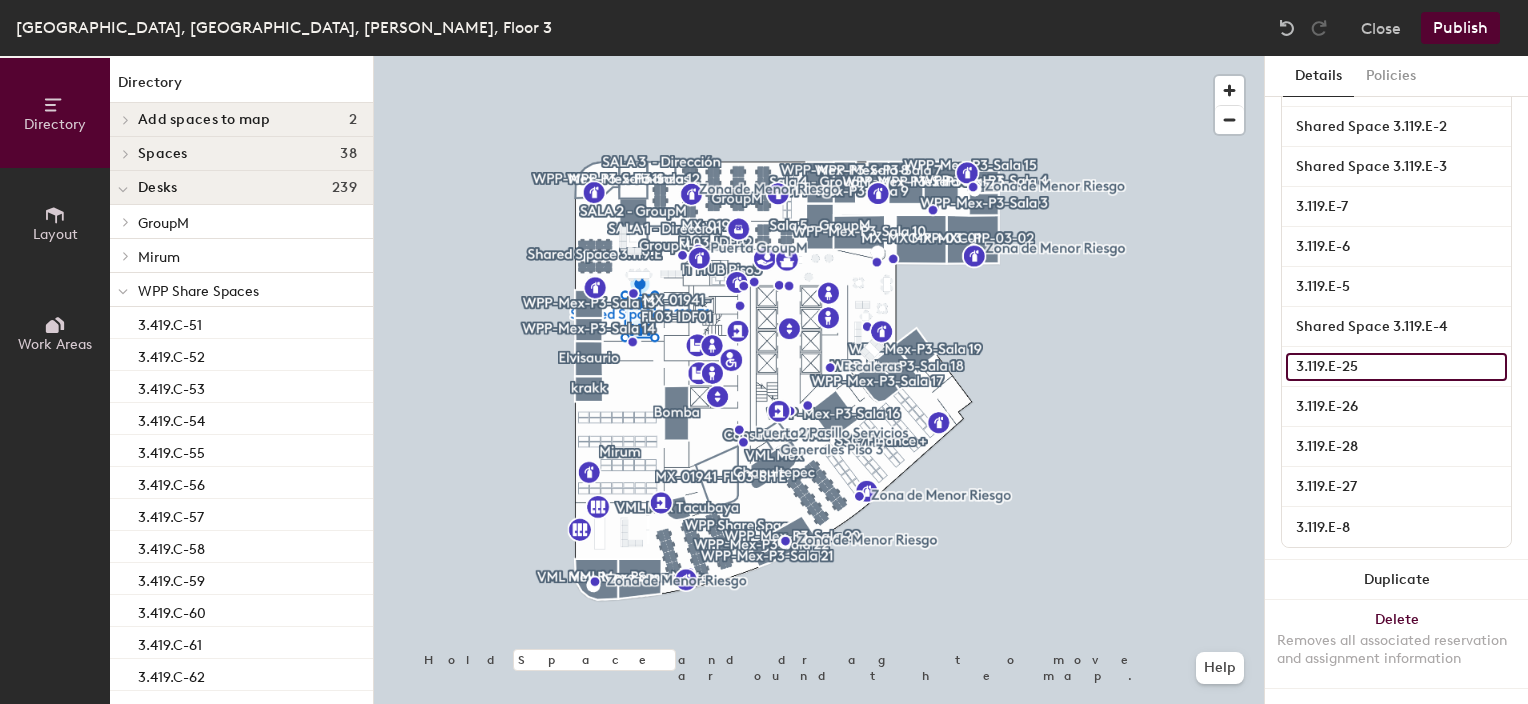 click on "3.119.E-25" 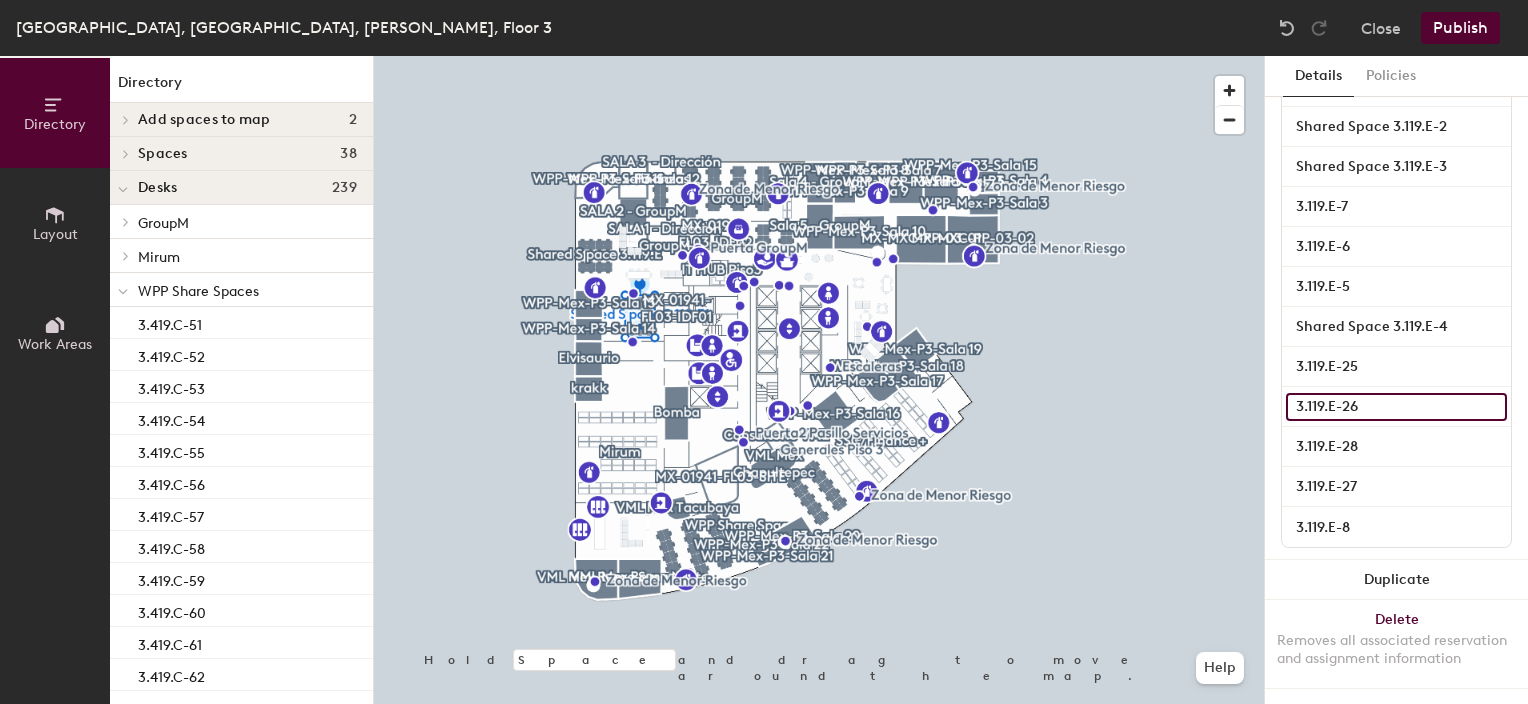 click on "3.119.E-26" 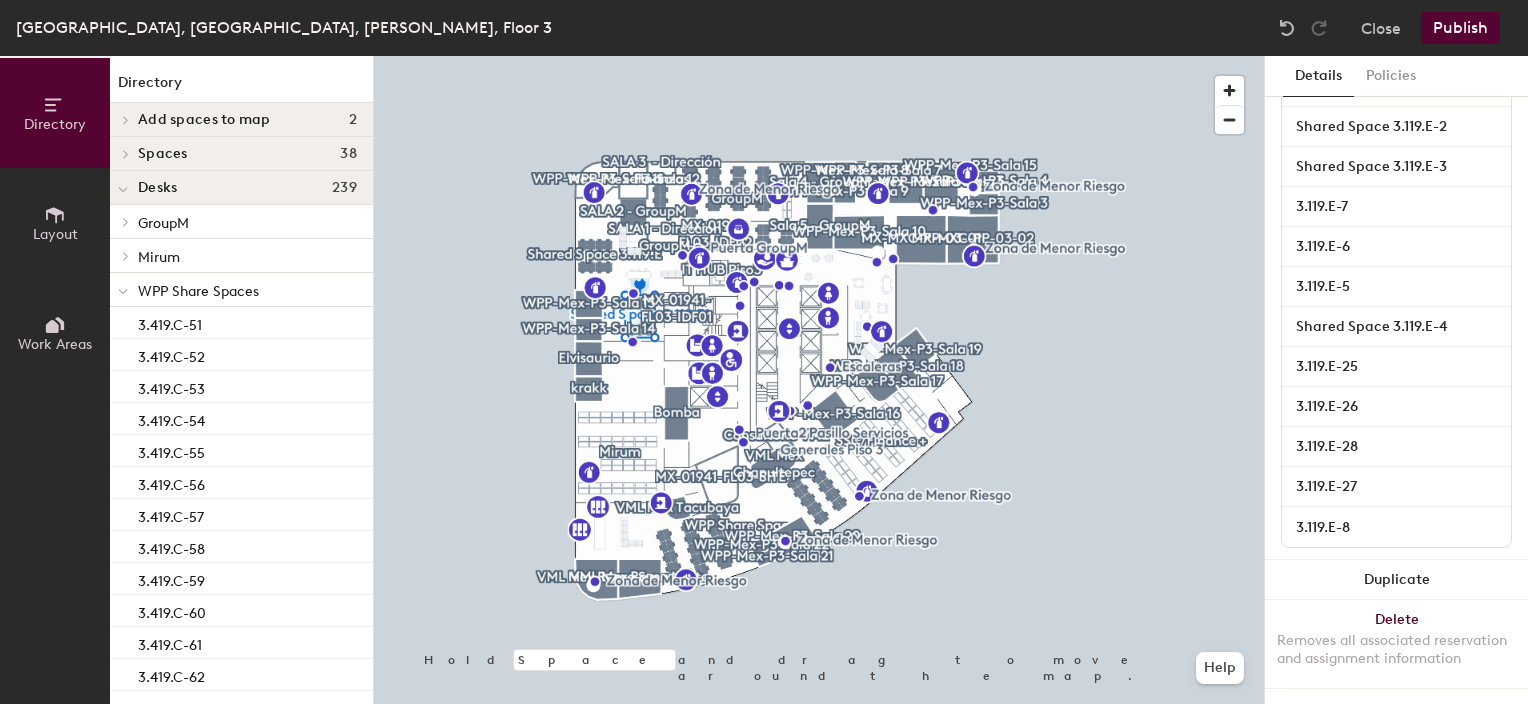 click 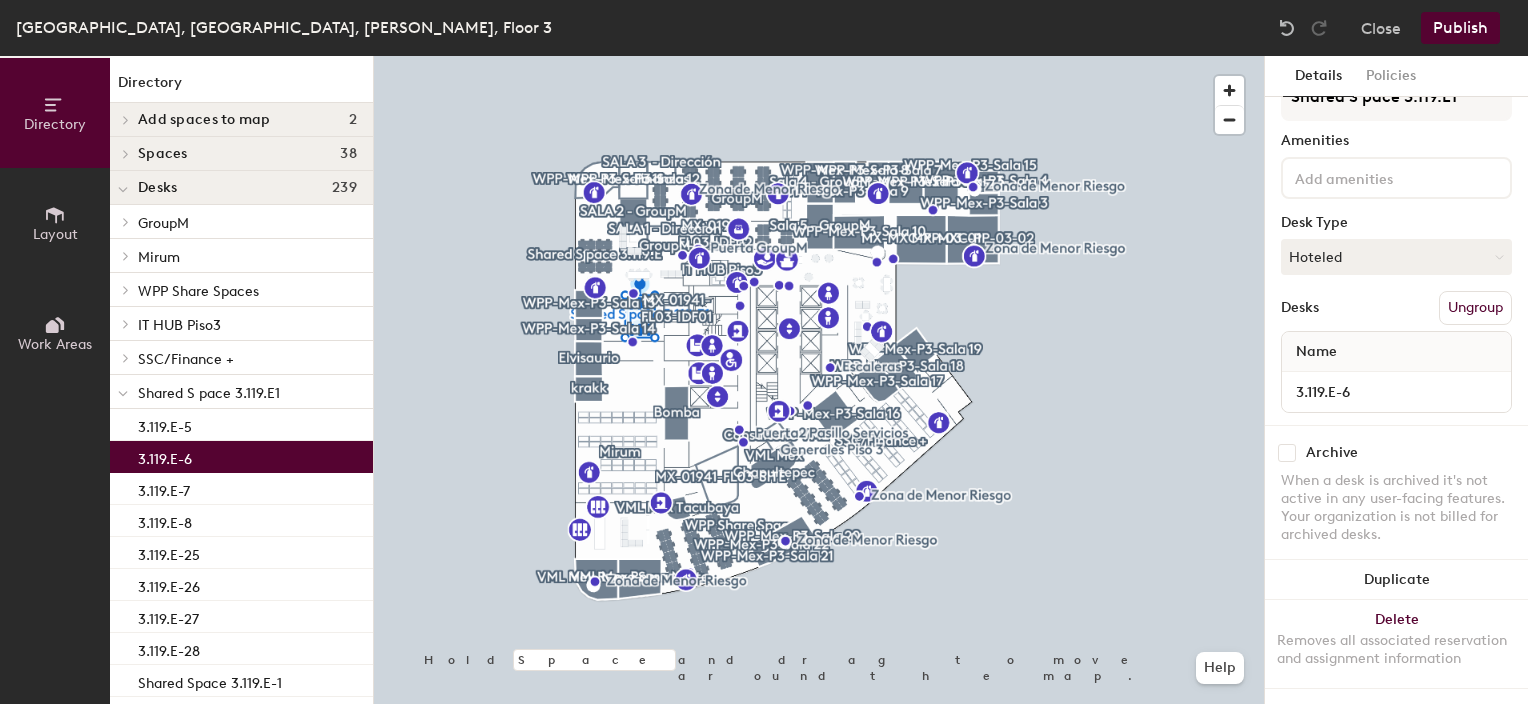 scroll, scrollTop: 54, scrollLeft: 0, axis: vertical 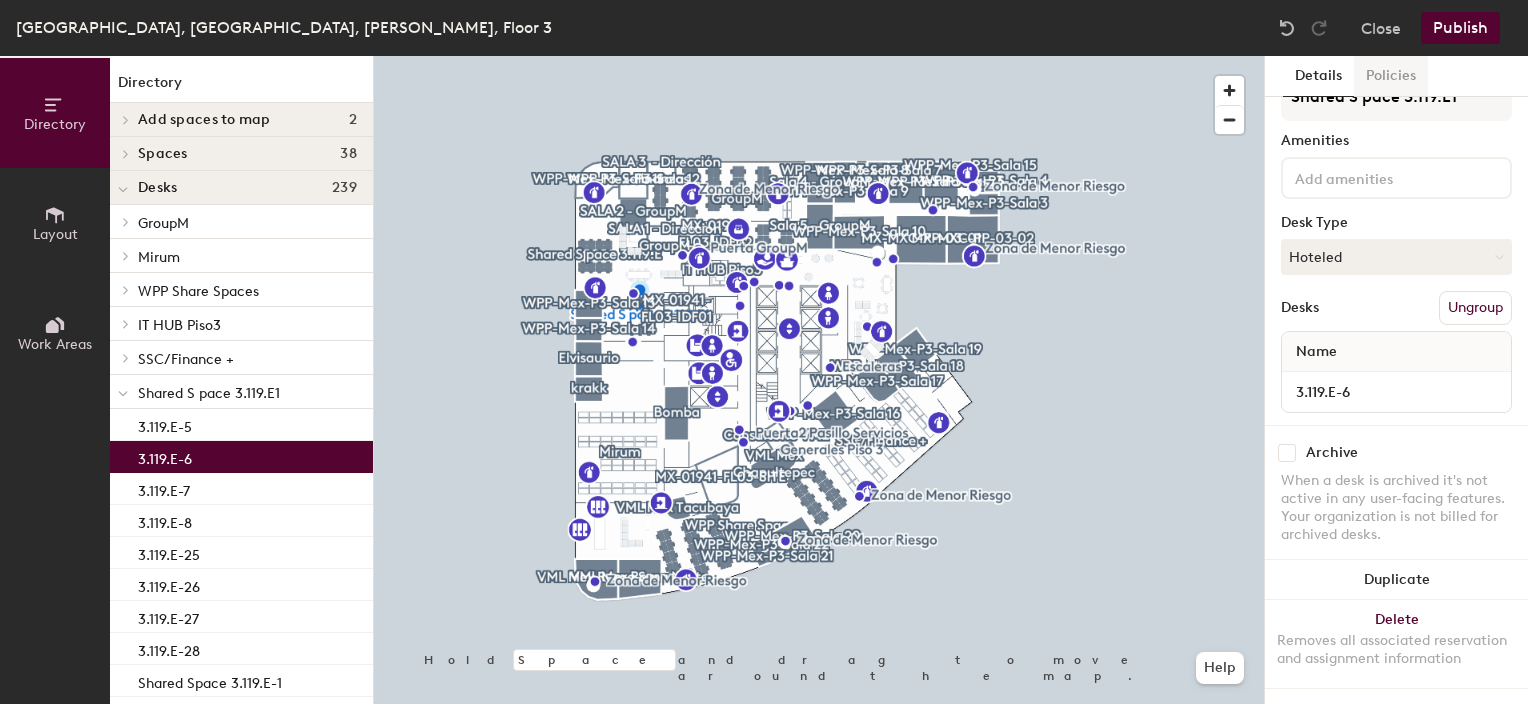 click on "Policies" 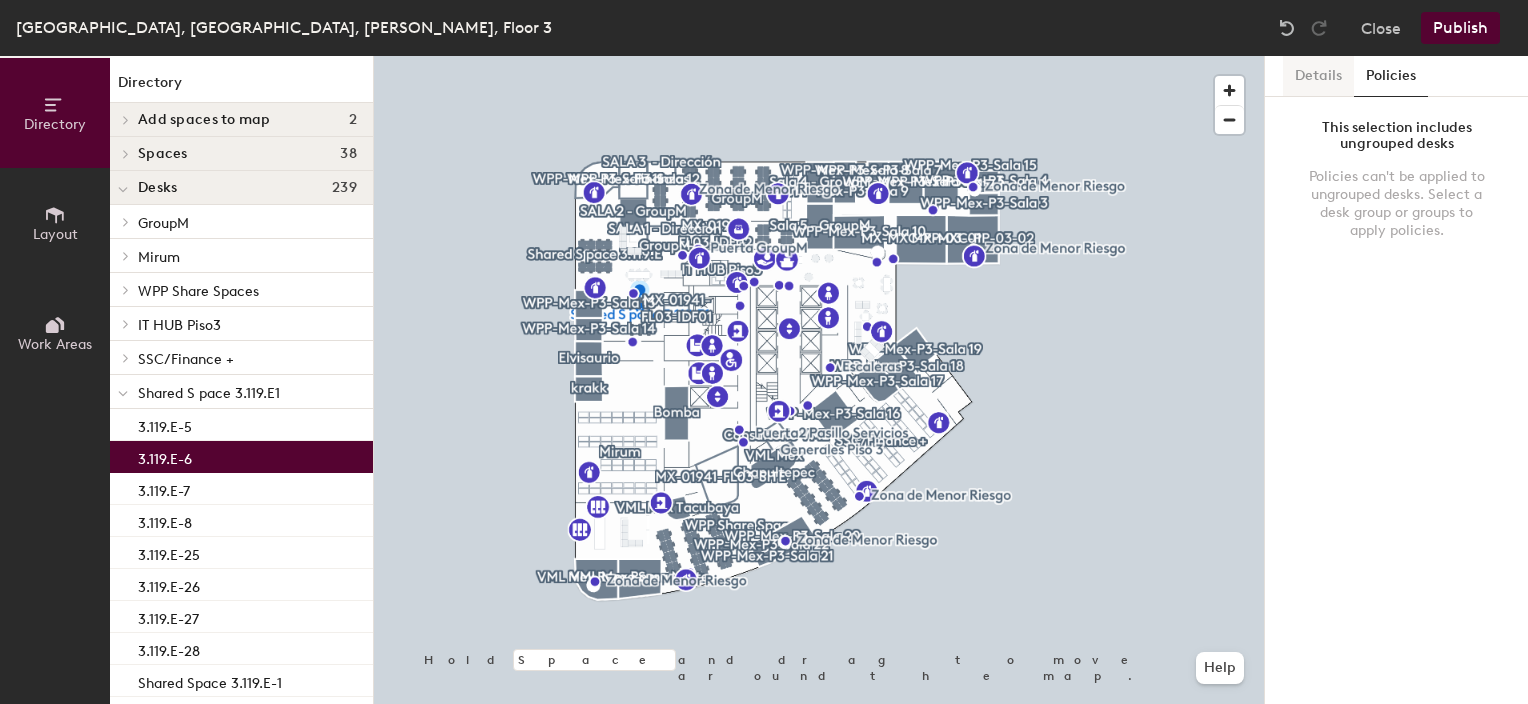 click on "Details" 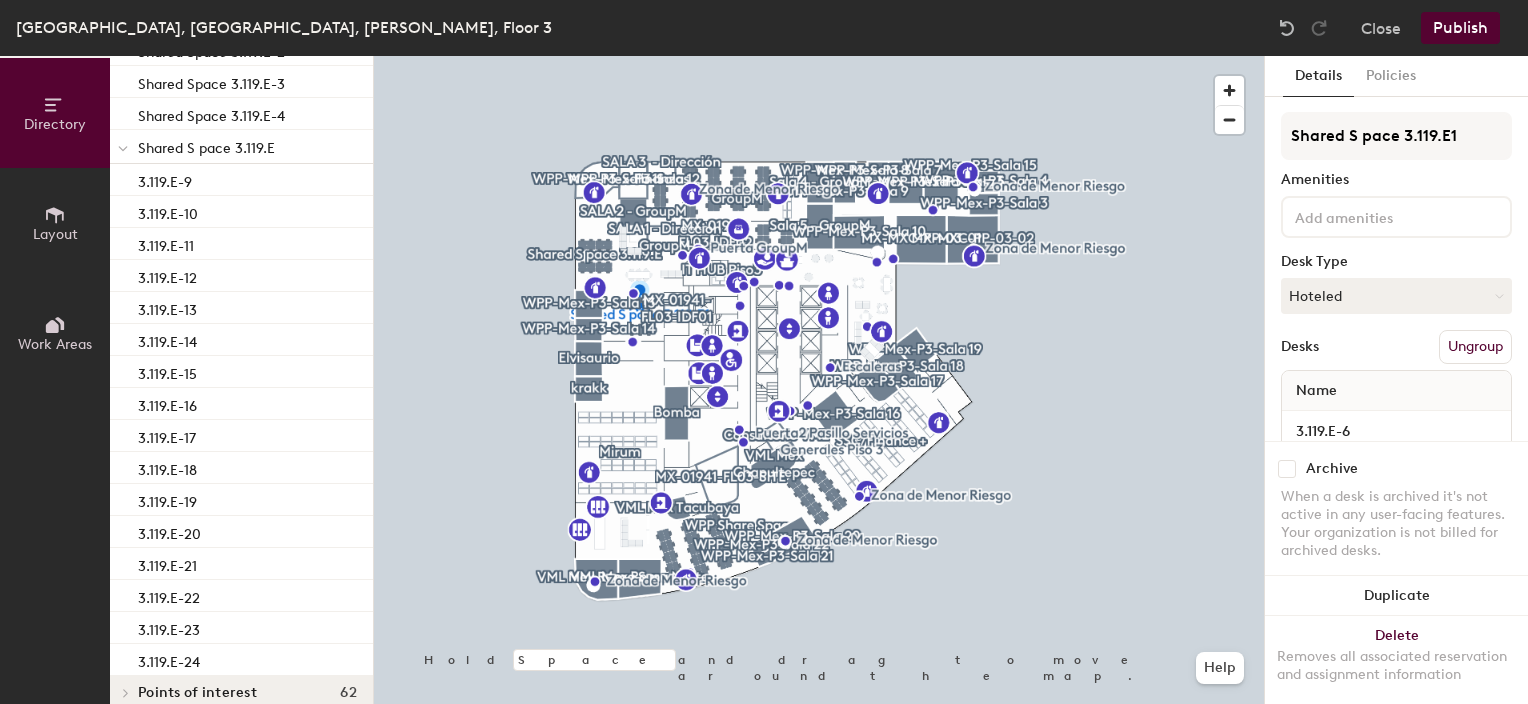 scroll, scrollTop: 684, scrollLeft: 0, axis: vertical 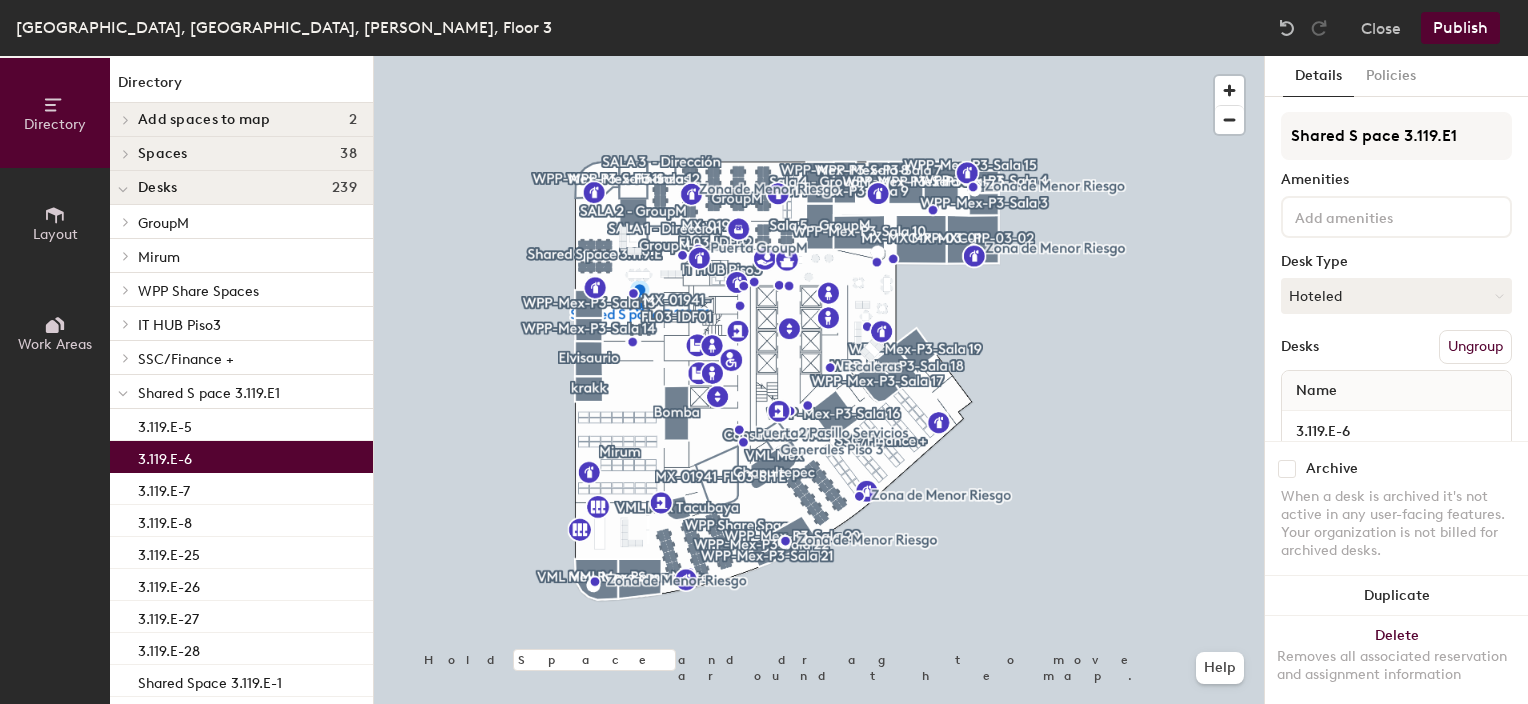 click on "Layout" 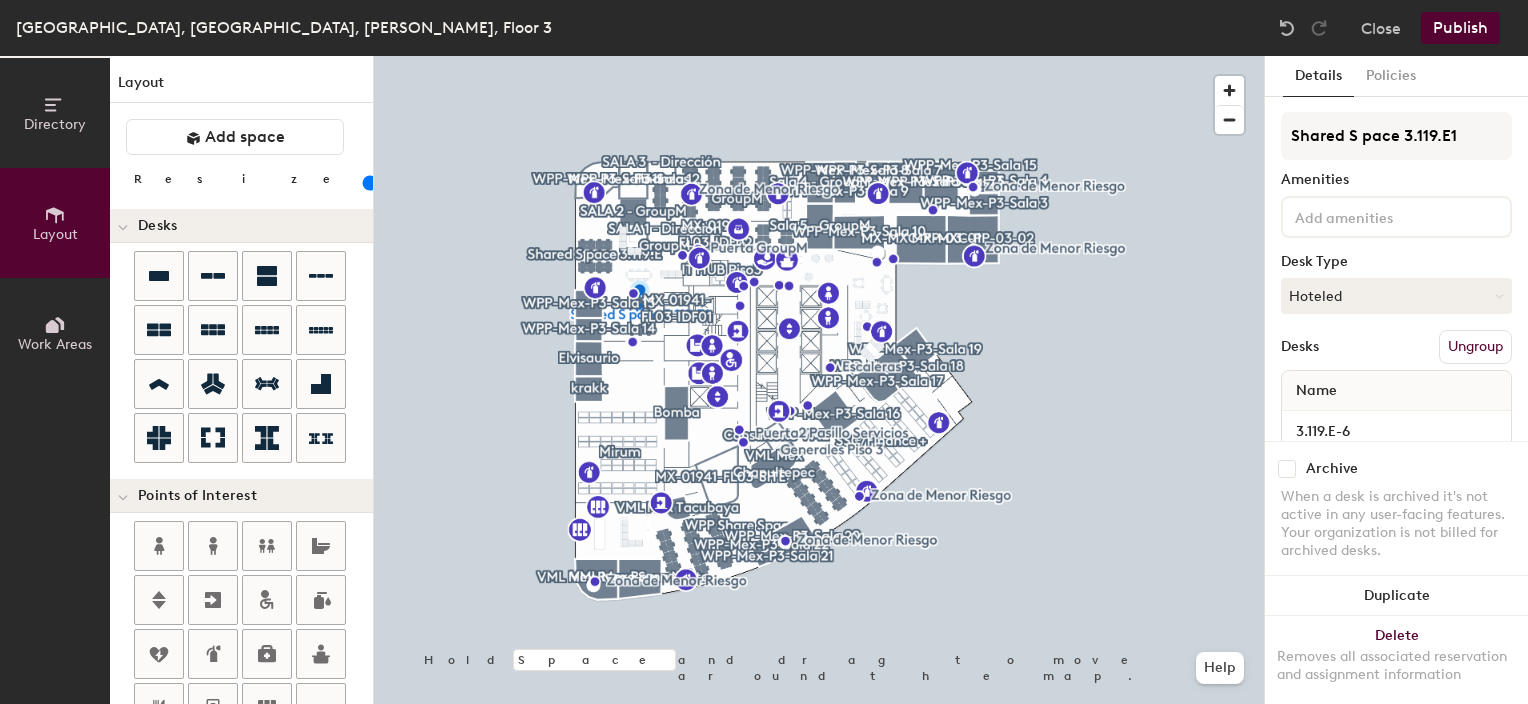 click 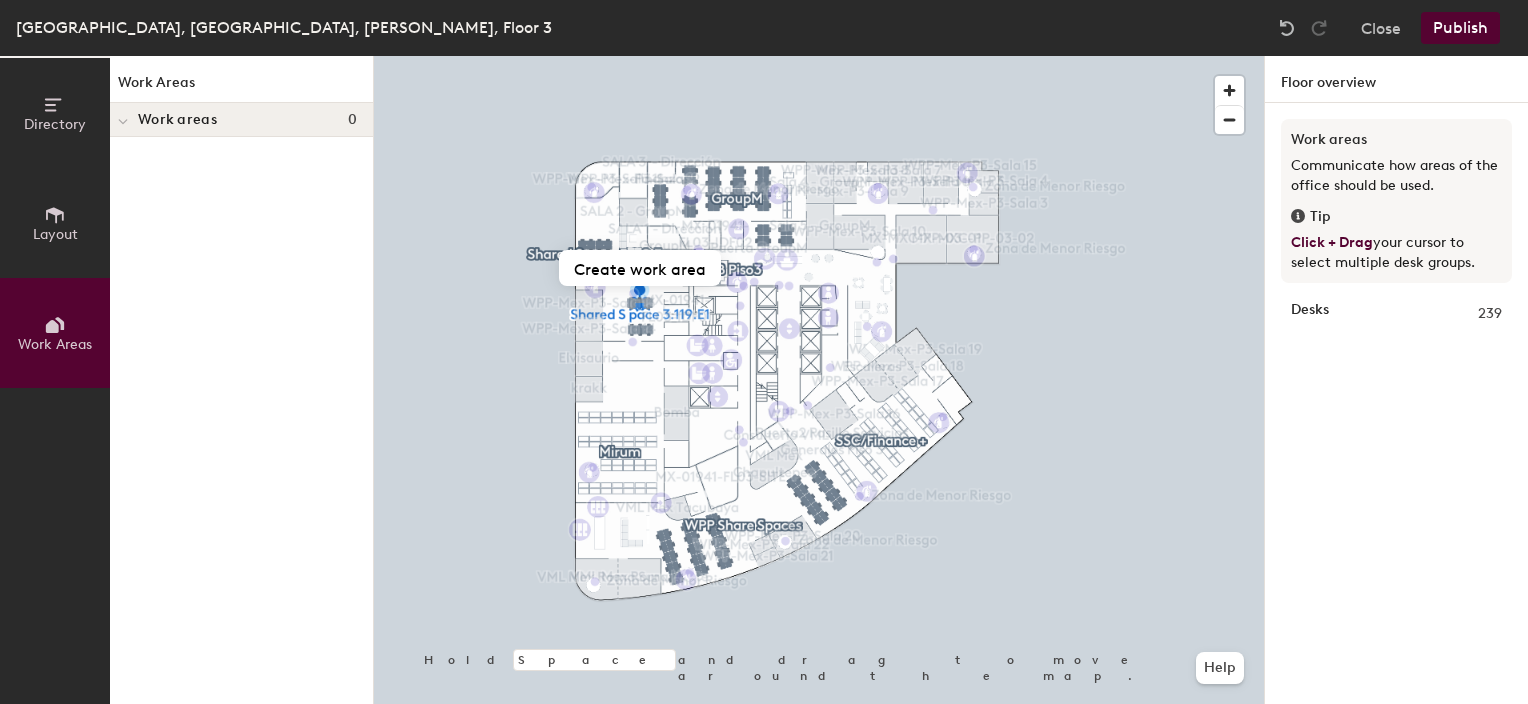 click on "Work areas" 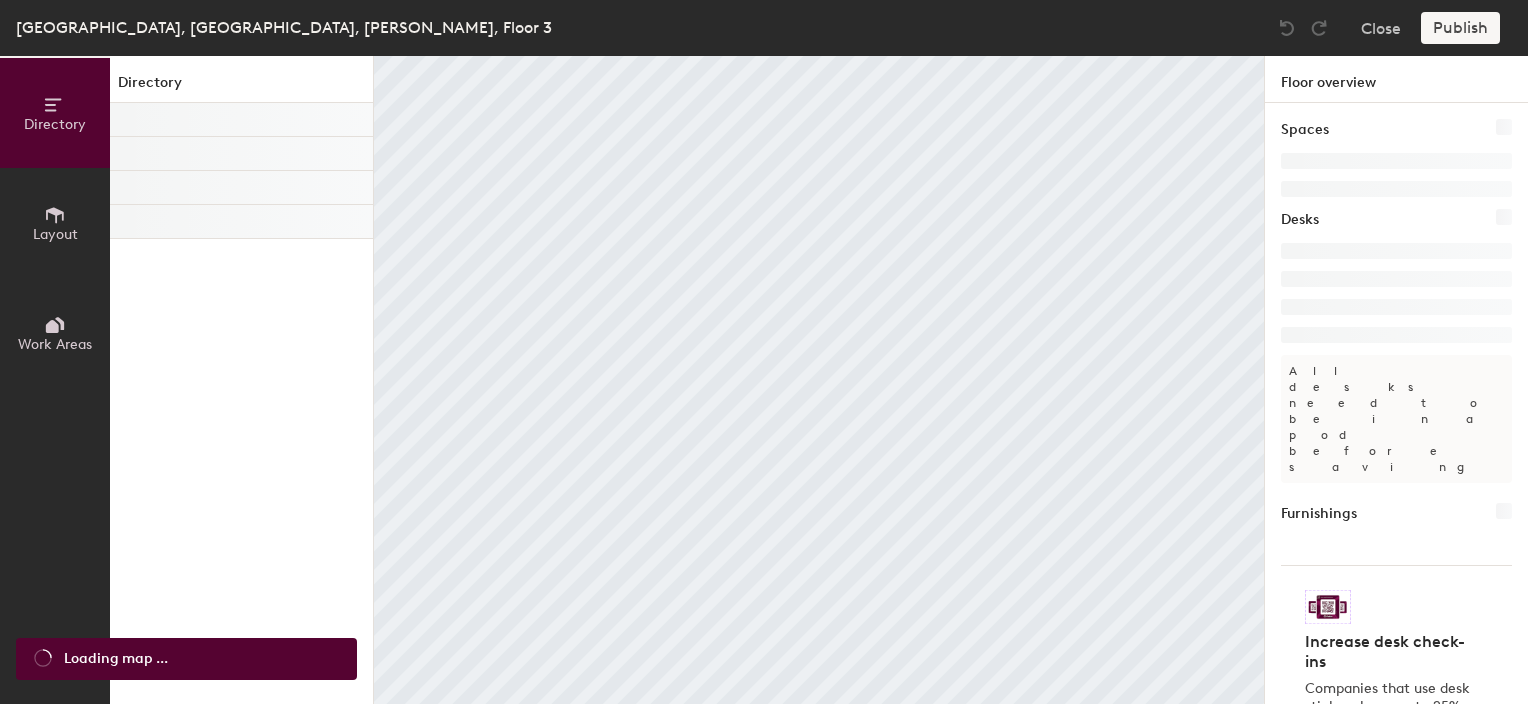 scroll, scrollTop: 0, scrollLeft: 0, axis: both 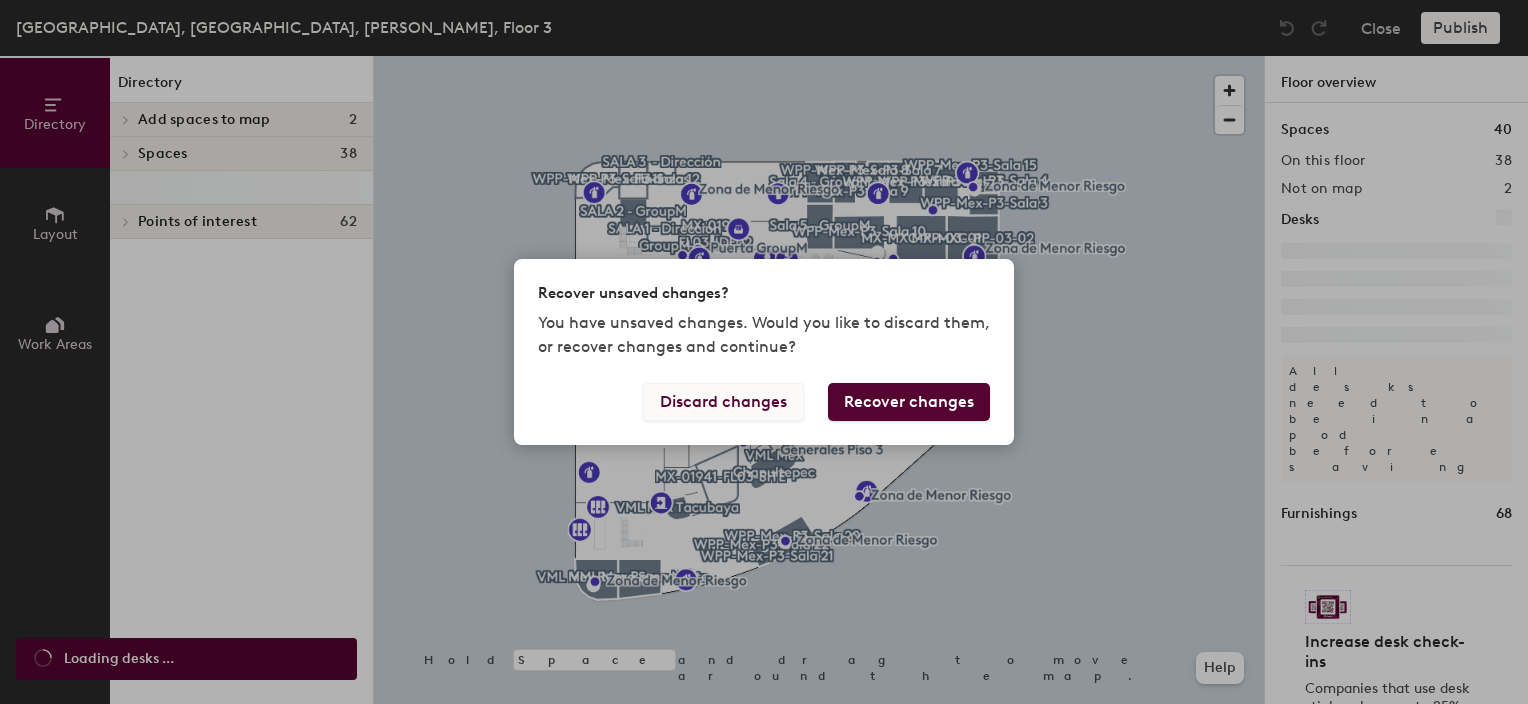 click on "Discard changes" at bounding box center (723, 402) 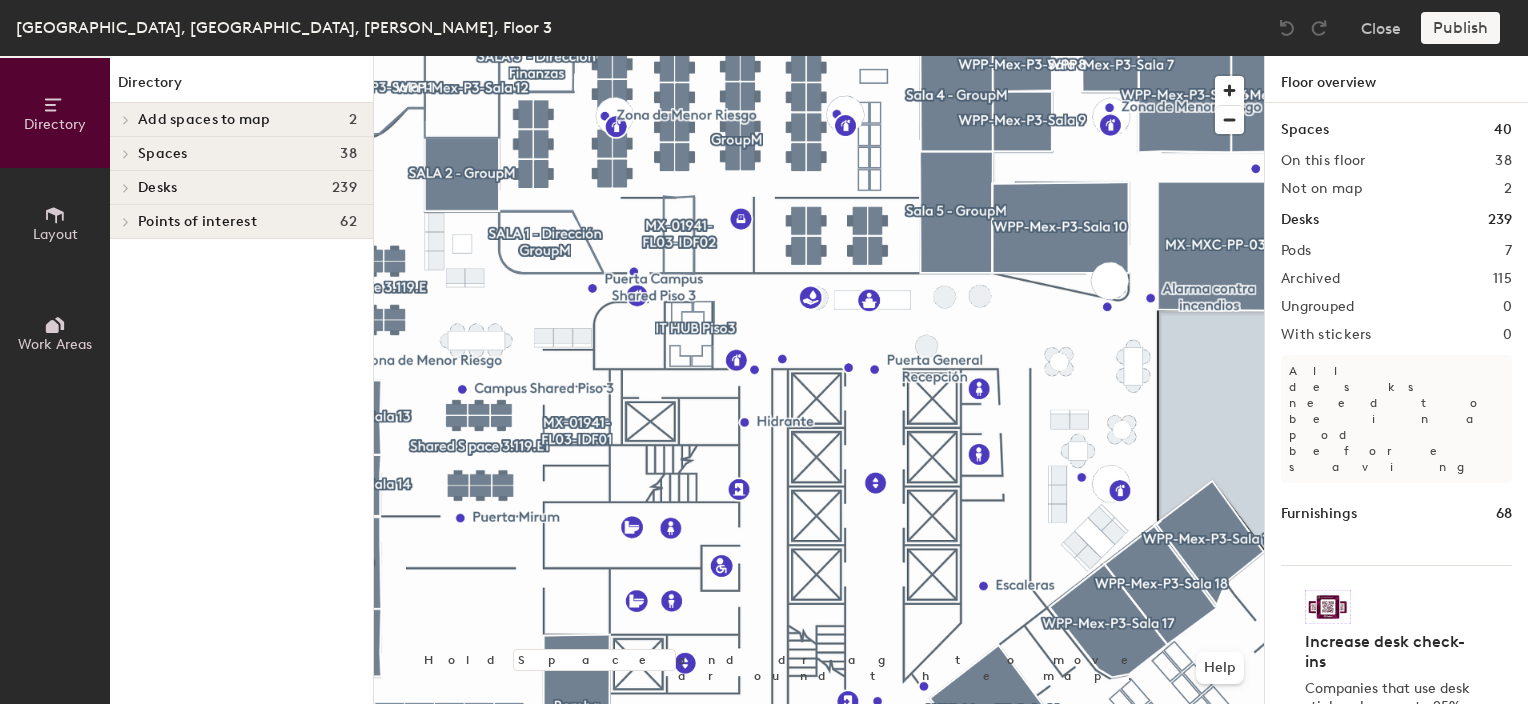 click on "Directory Layout Work Areas Directory Add spaces to map 2 Asteroide Campus Shared Piso 3 Spaces 38  MX-01941-FL03-IDF01  Bomba Consultorio VML Elvisaurio krakk MX-01941-FL03-IDF02  MX-01941-FL03-SITE  MX-MXC-PP-03-01 MX-MXC-PP-03-02 SALA 1 - Dirección GroupM SALA 2 - GroupM SALA 3  - Dirección Finanzas Sala 4 - GroupM Sala 5 - GroupM VML Mex Chapultepec VML Mex Roma Norte VML Mex Roma Sur VML Mex Tacubaya WPP-Mex-P3-Sala 3 WPP-Mex-P3-Sala 4 WPP-Mex-P3-Sala 5 WPP-Mex-P3-Sala 6 WPP-Mex-P3-Sala 7 WPP-Mex-P3-Sala 8 WPP-Mex-P3-Sala 9 WPP-Mex-P3-Sala 10 WPP-Mex-P3-Sala 11 WPP-Mex-P3-Sala 12 WPP-Mex-P3-Sala 13 WPP-Mex-P3-Sala 14 WPP-Mex-P3-Sala 15 WPP-Mex-P3-Sala 16 WPP-Mex-P3-Sala 17 WPP-Mex-P3-Sala 18 WPP-Mex-P3-Sala 19 WPP-Mex-P3-Sala 20 WPP-Mex-P3-Sala 21 WPP-Mex-P3-Sala 22 Desks 239 GroupM 3.201.E-1 3.201.E-2 3.201.E-3 3.201.E-4 3.201.E-5 3.201.E-6 3.201.E-7 3.201.E-8 3.201.E-9 3.201.E-10 3.201.E-11 3.201.E-12 3.201.E-13 3.201.E-14 3.201.E-15 3.201.E-16 3.201.E-17 3.201.E-18 3.201.E-19 3.201.E-20 3.201.E-21 2" 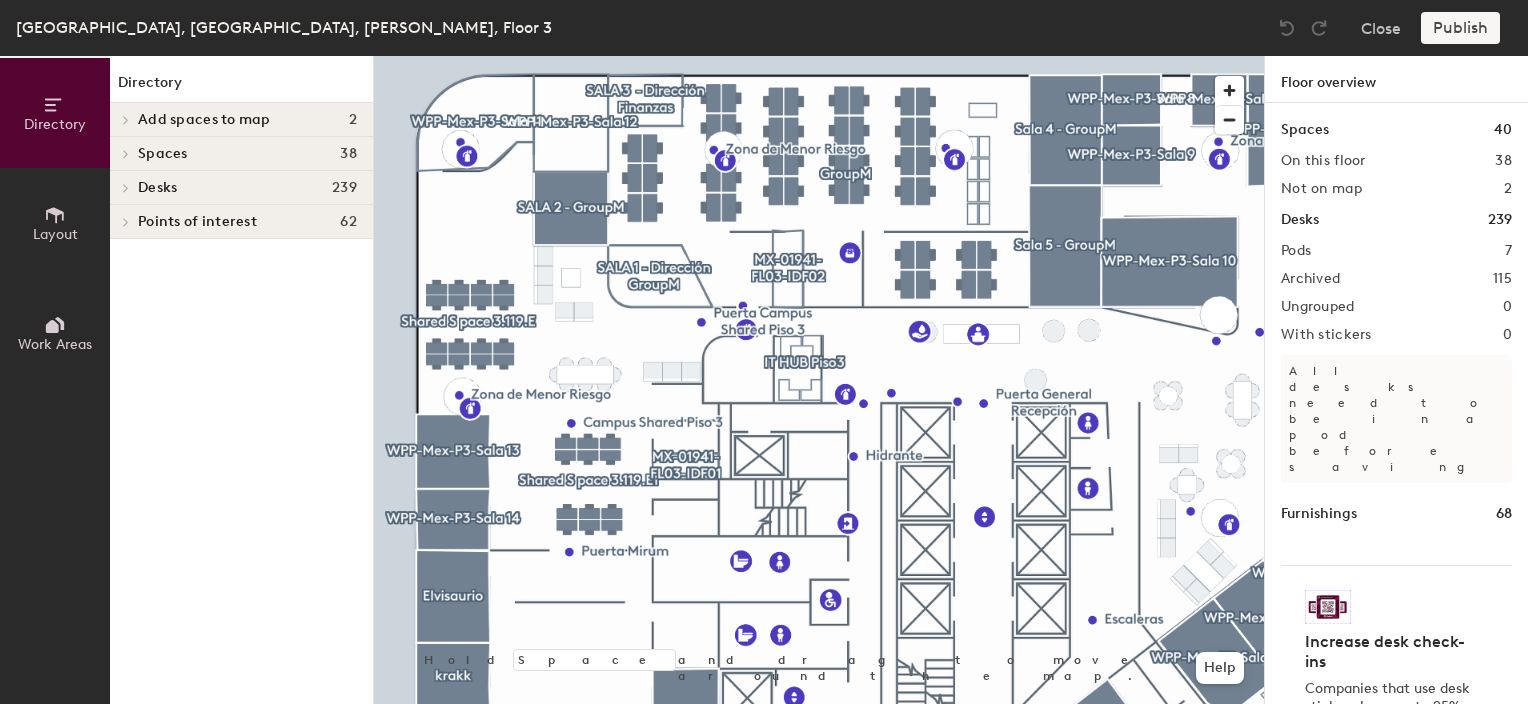 click 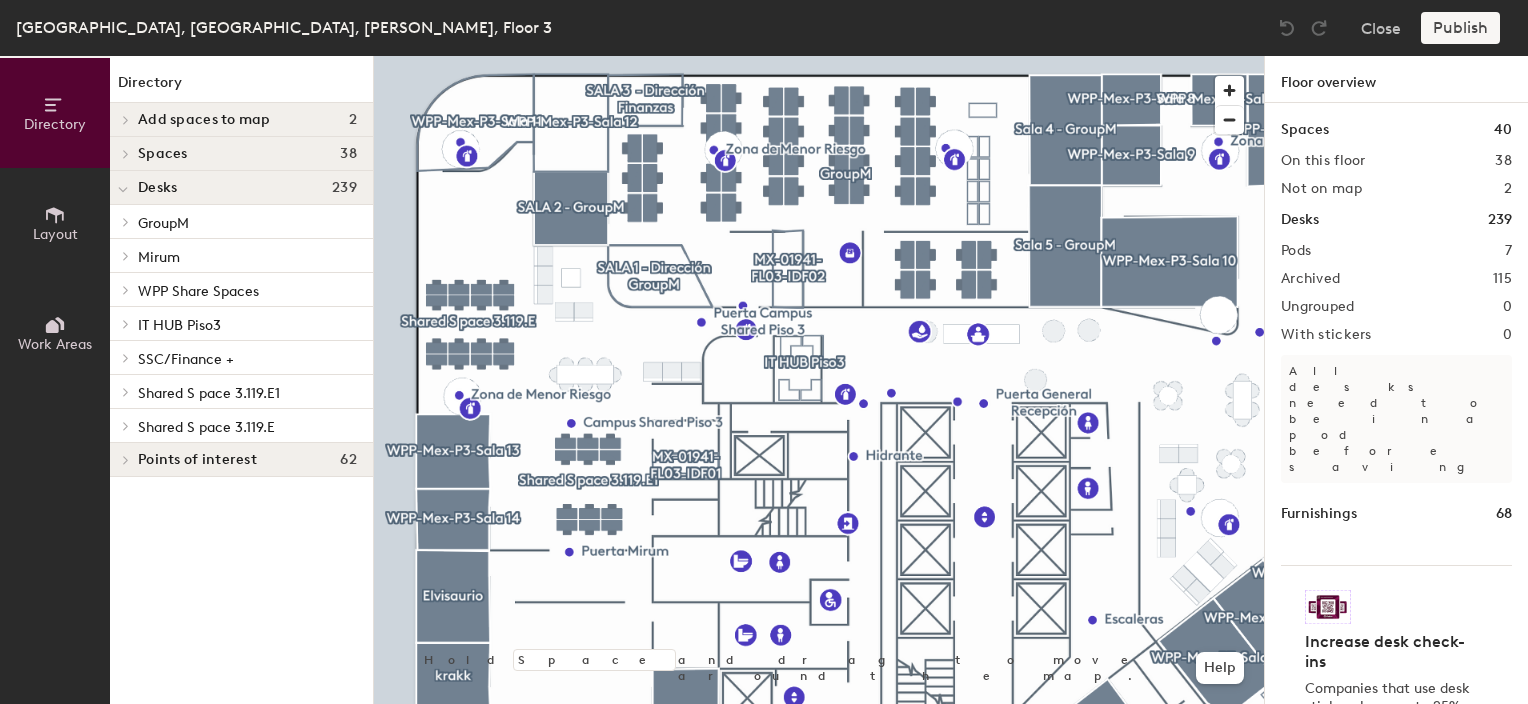 click on "Shared S pace 3.119.E1" 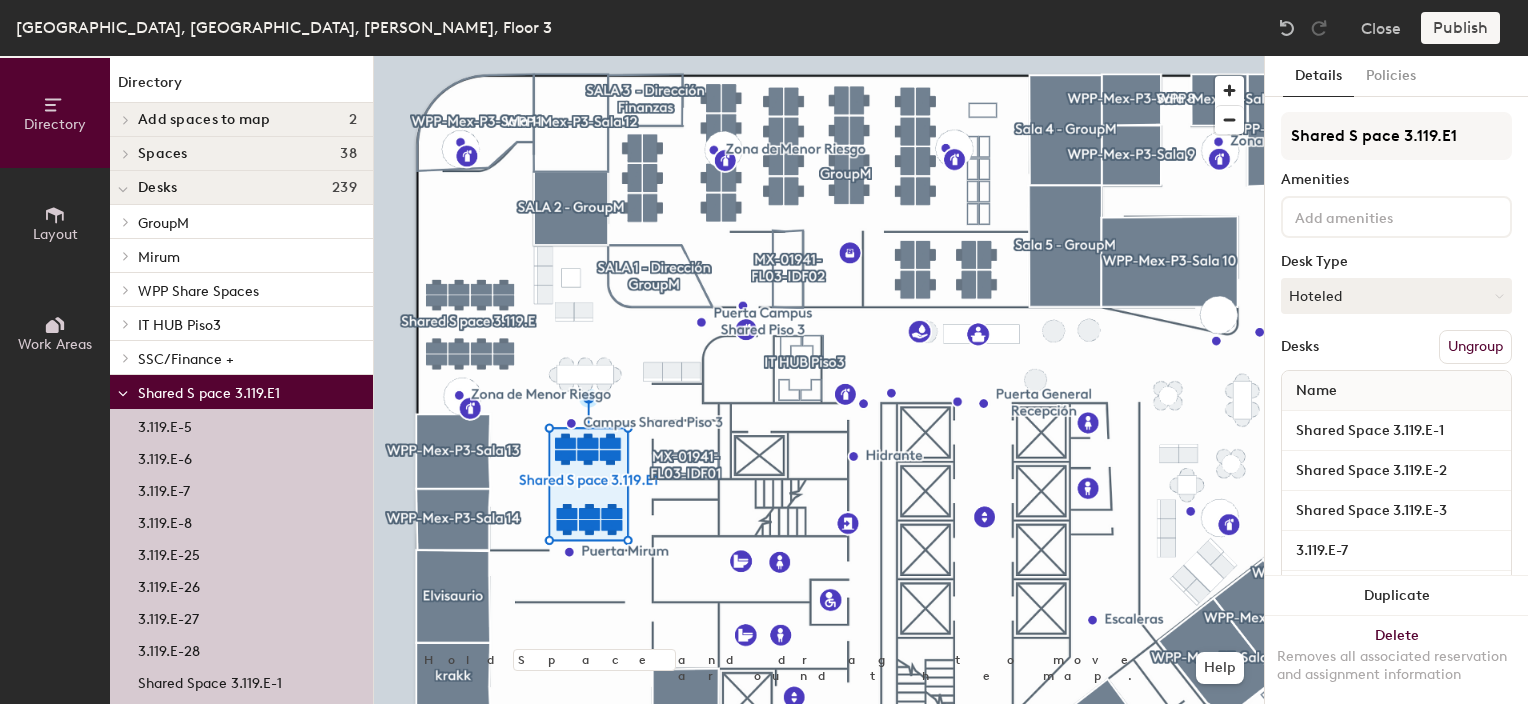 click 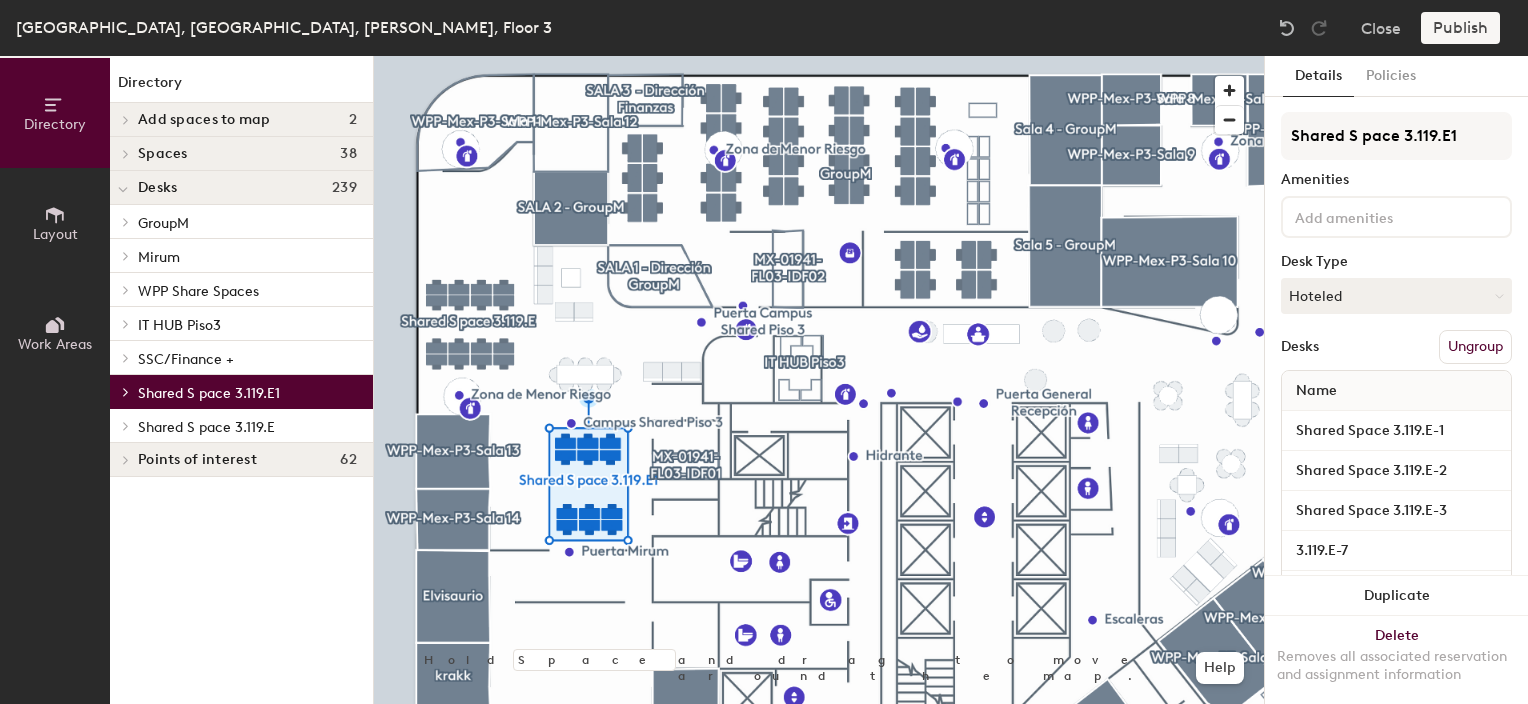 click on "Shared S pace 3.119.E" 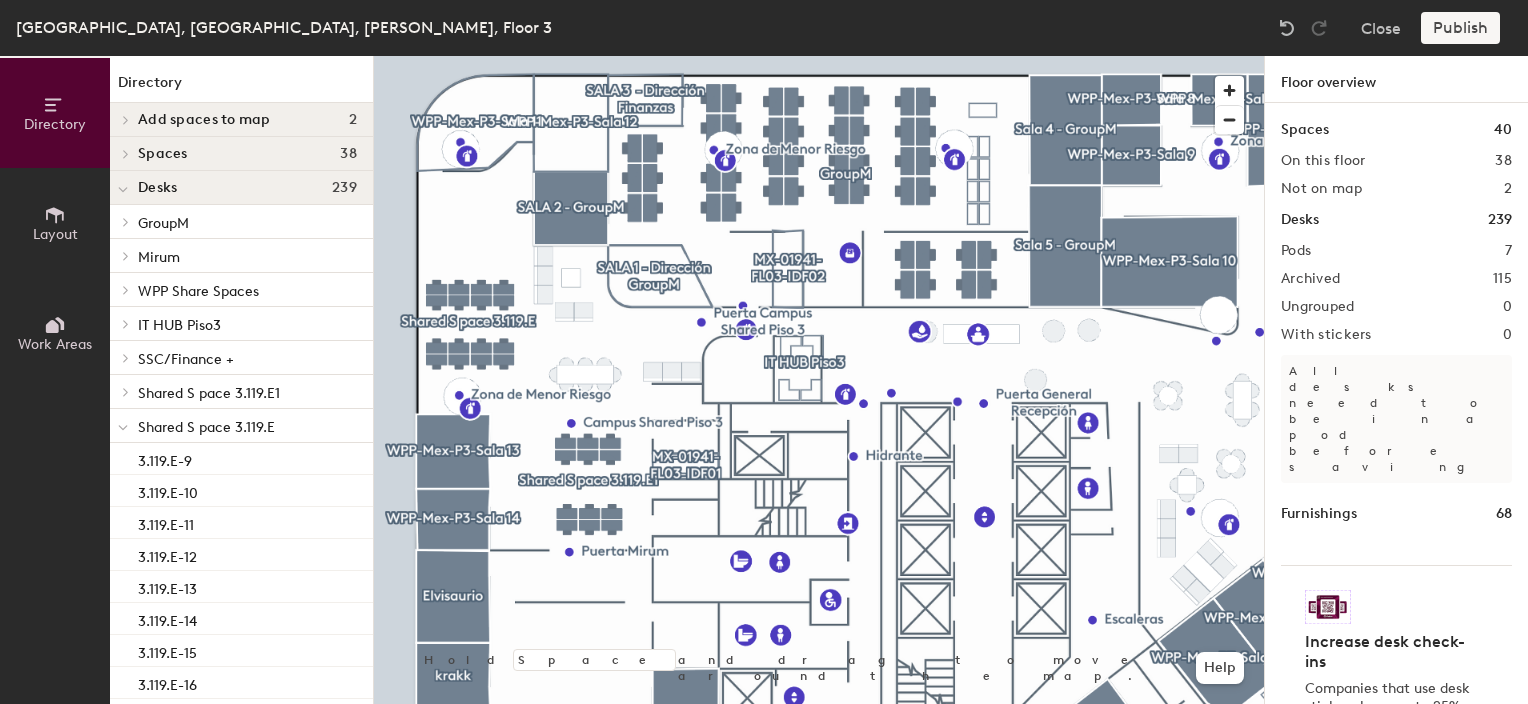 click on "Layout" 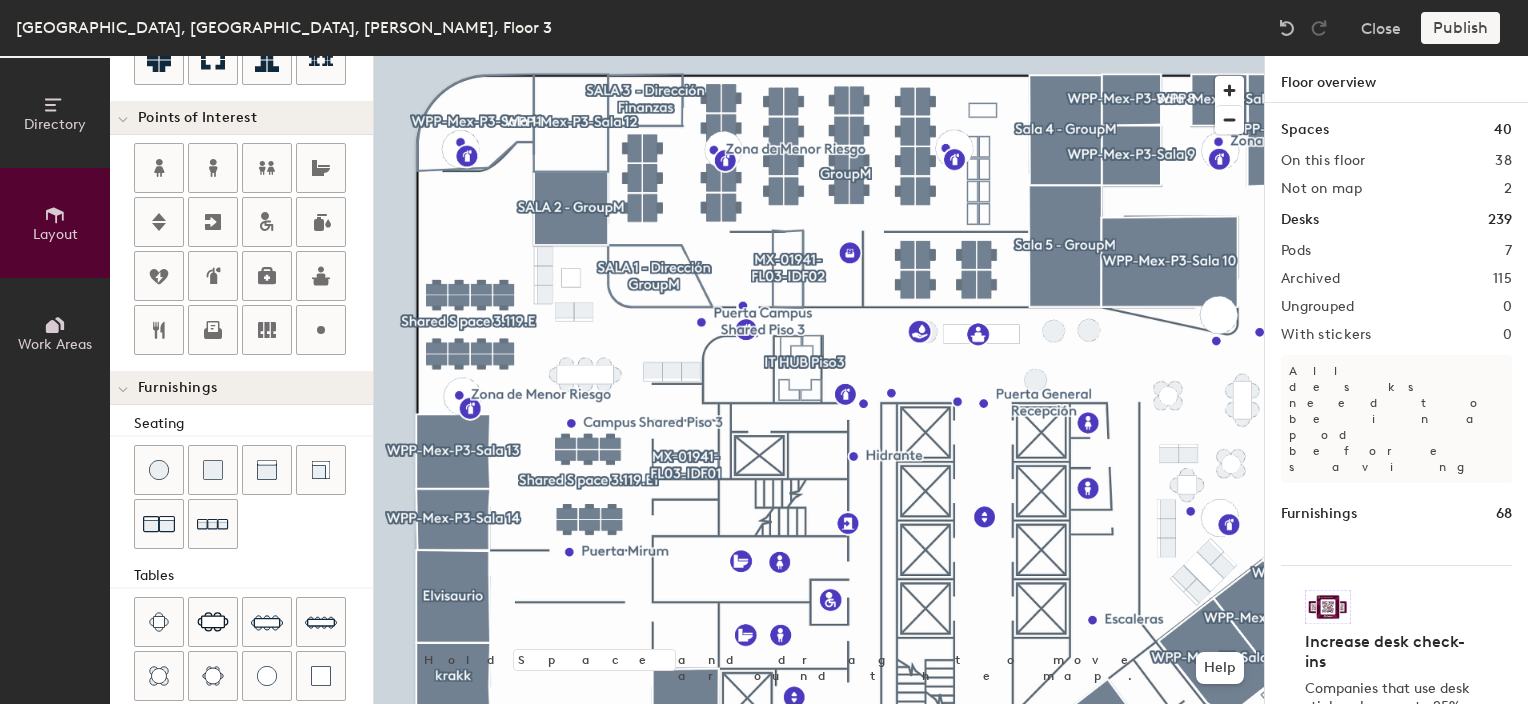 scroll, scrollTop: 376, scrollLeft: 0, axis: vertical 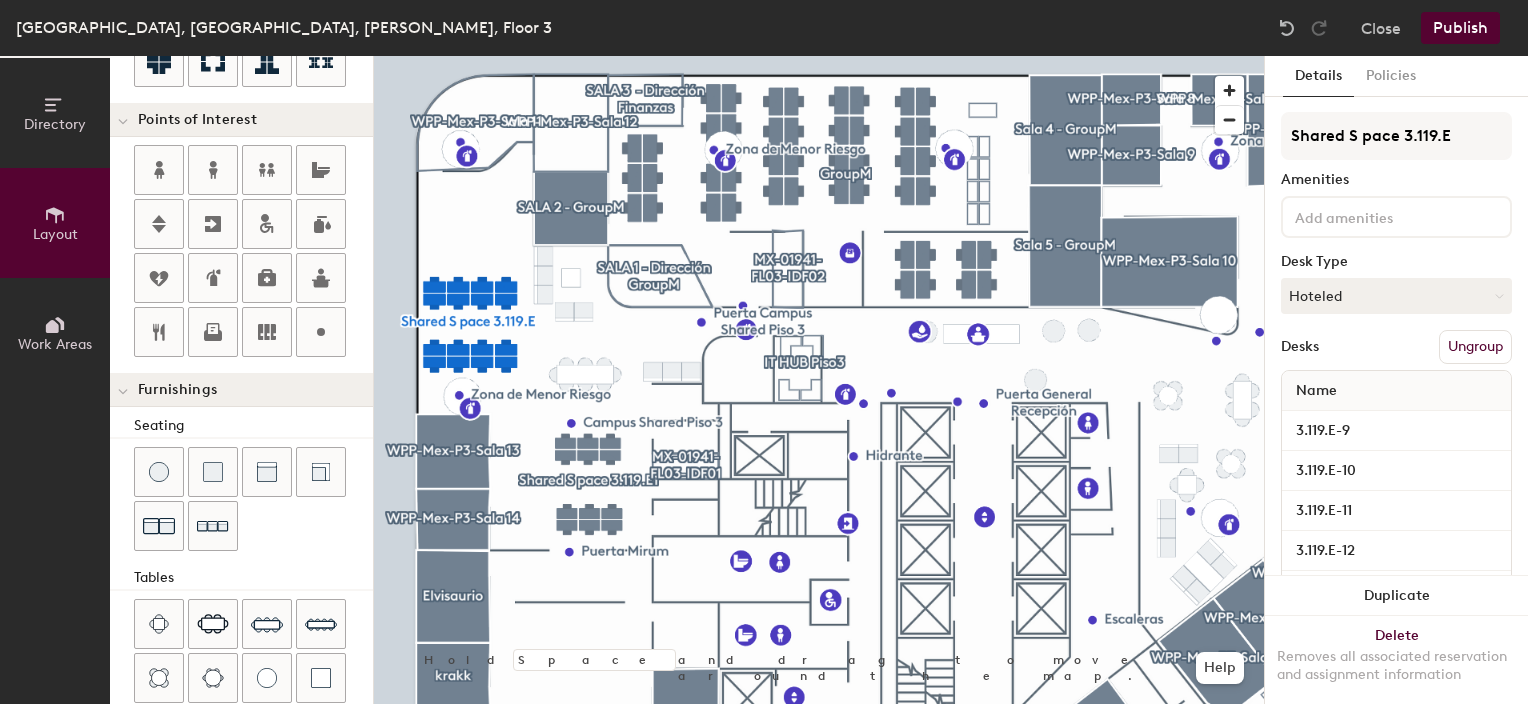 click 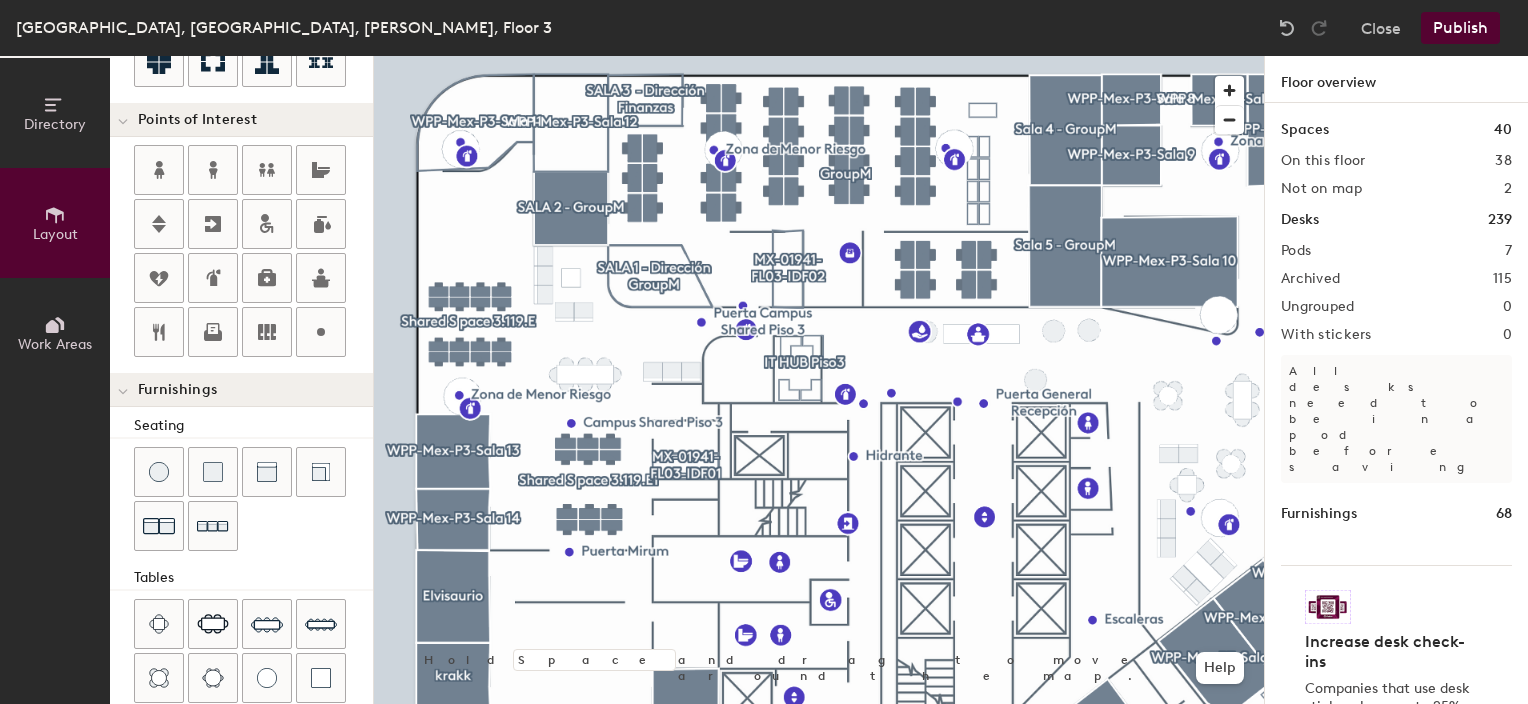 type on "20" 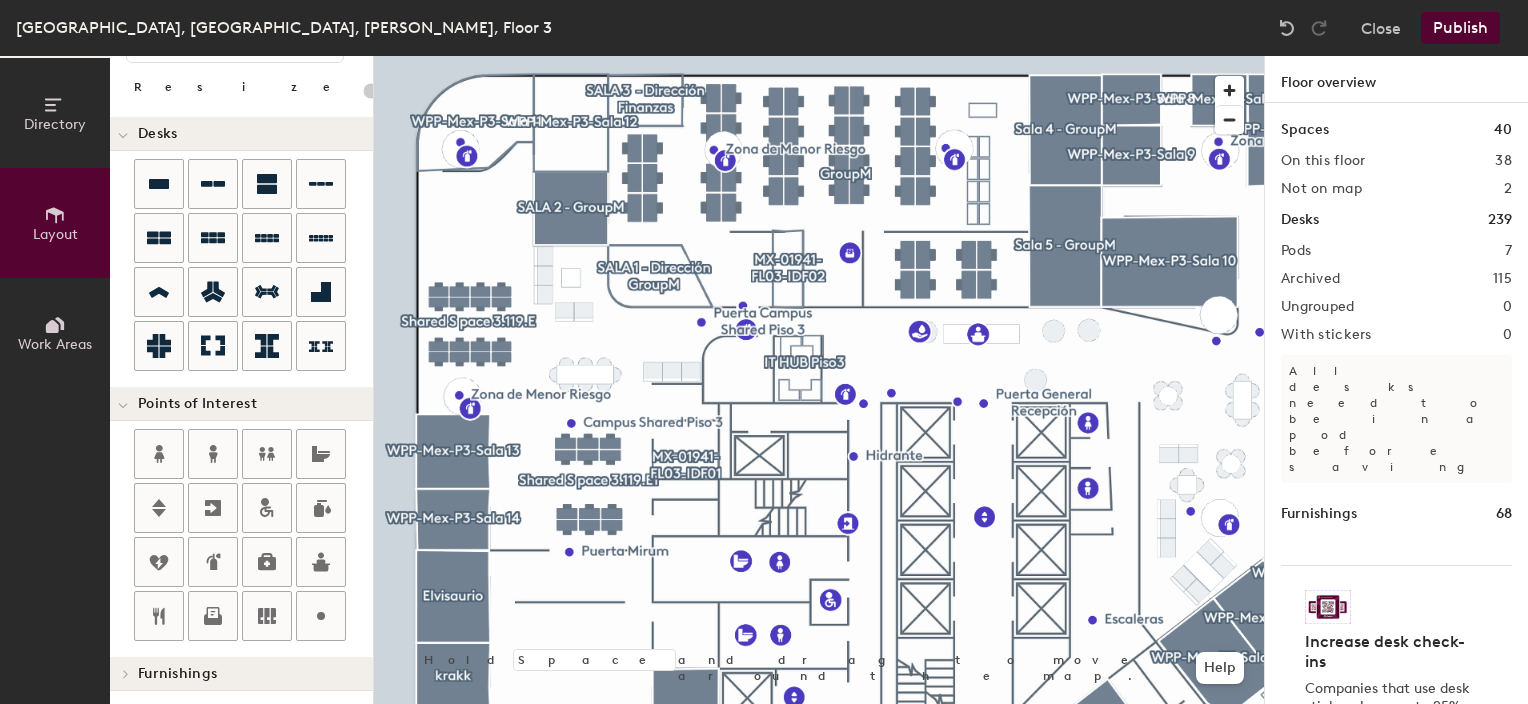 click on "Directory" 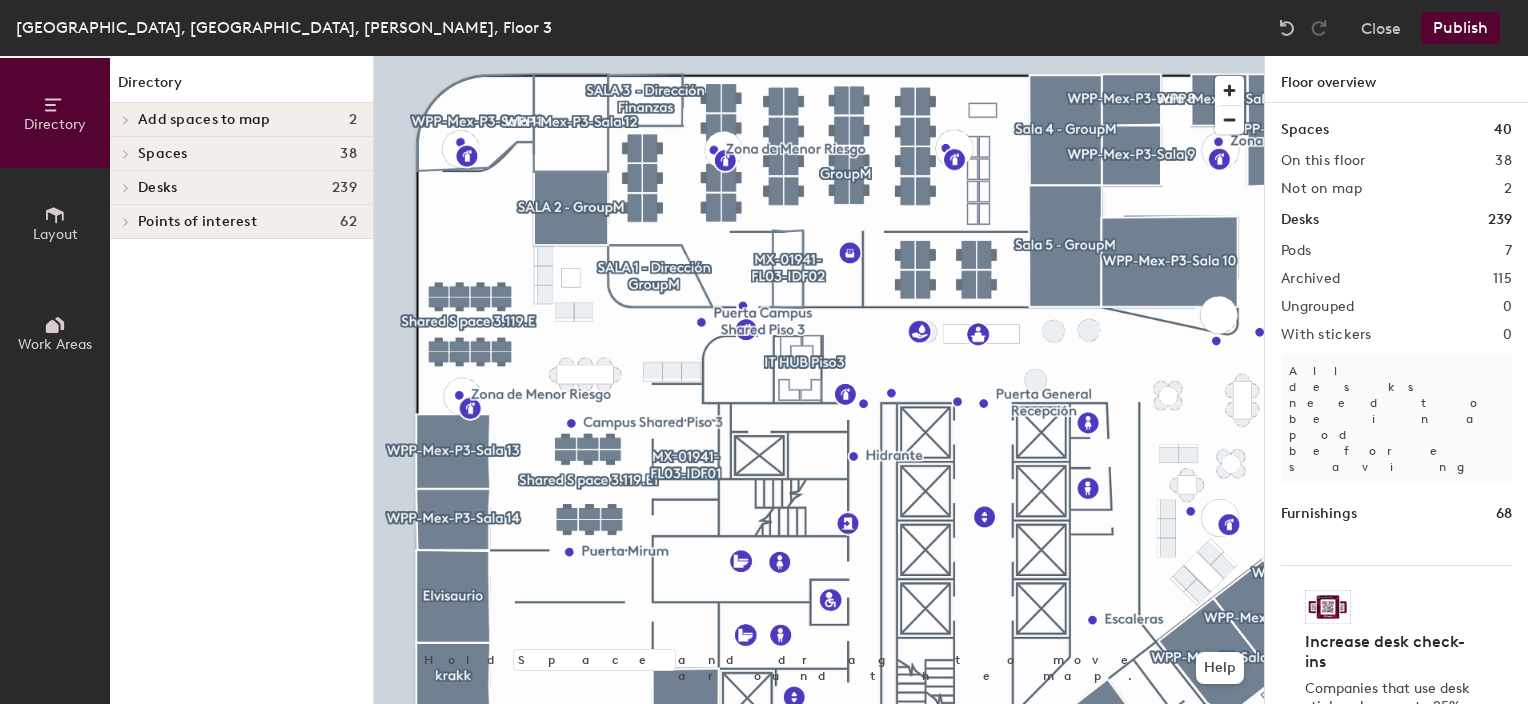 scroll, scrollTop: 0, scrollLeft: 0, axis: both 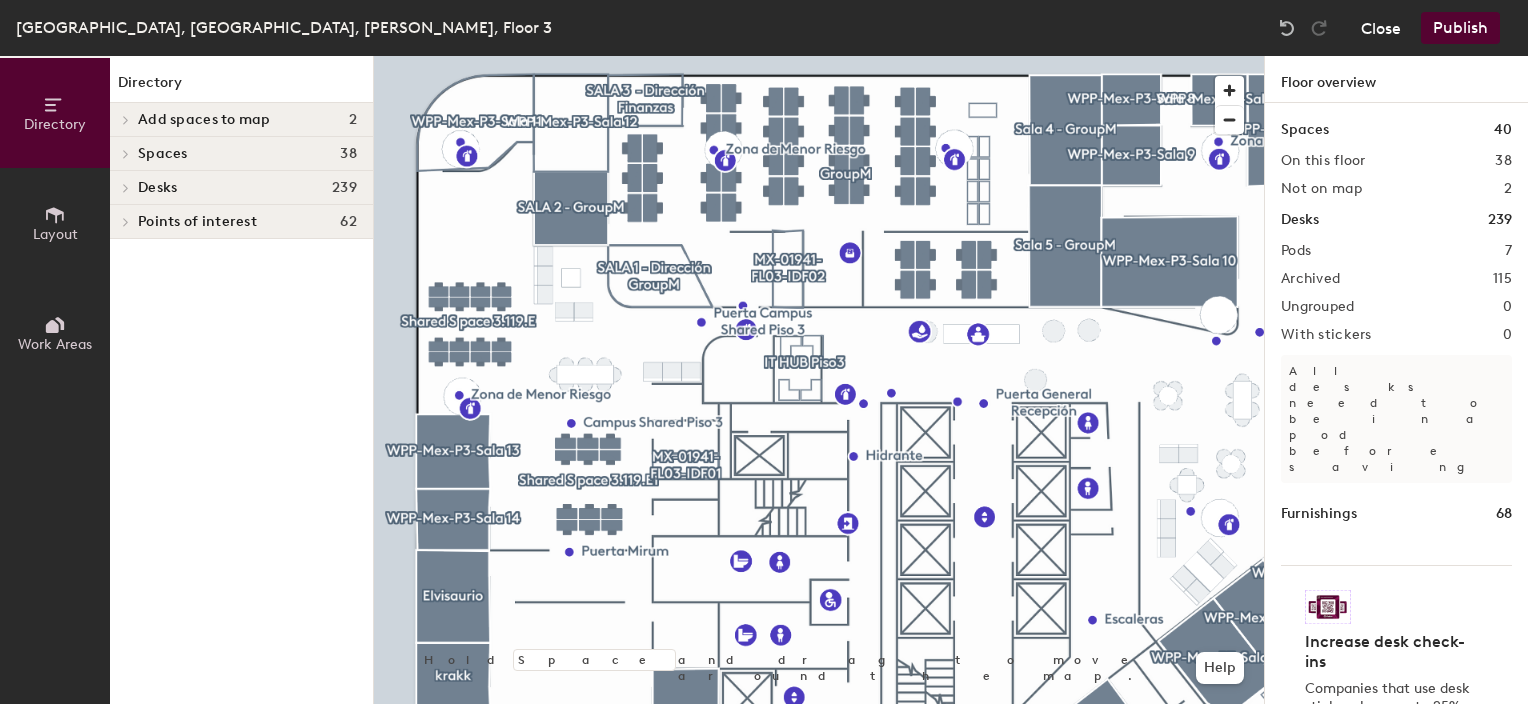 click on "Close" 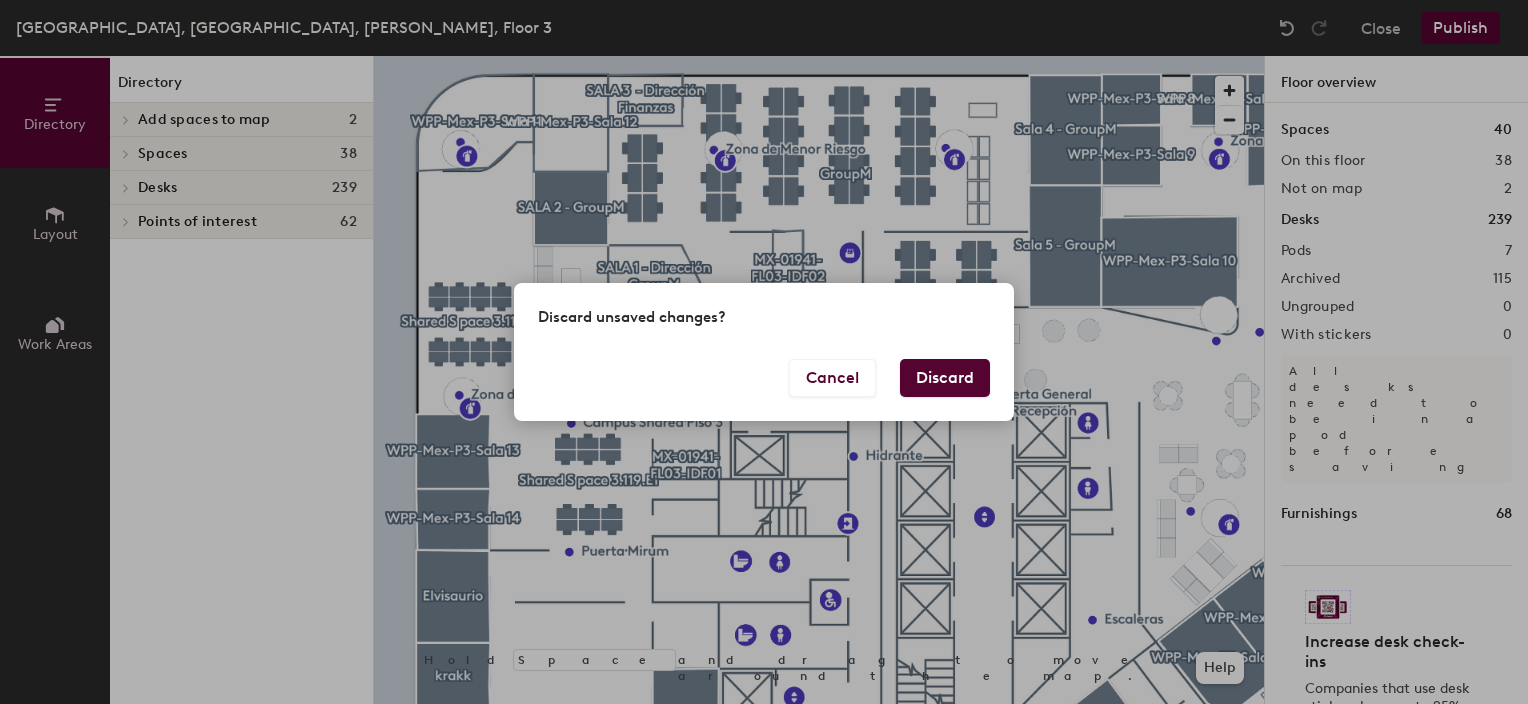 click on "Discard" at bounding box center [945, 378] 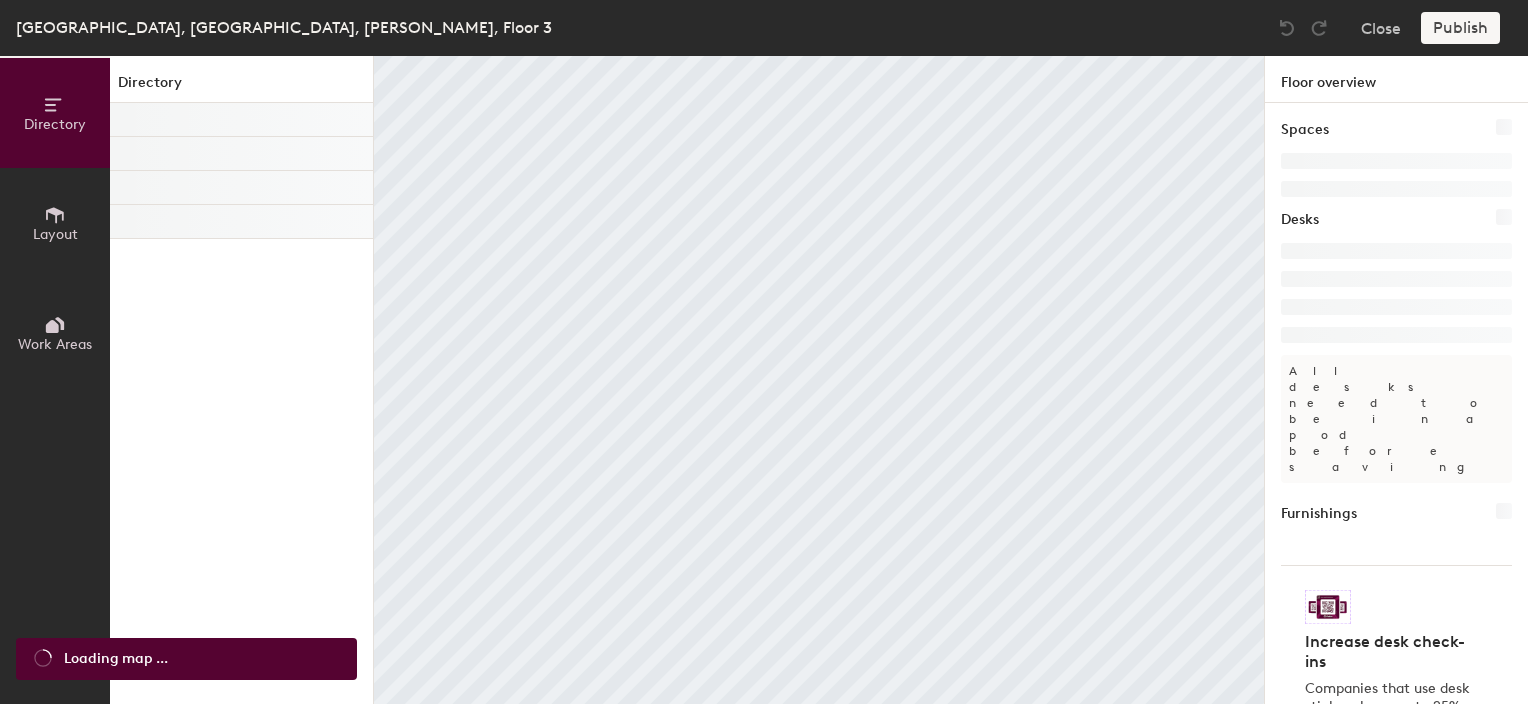 scroll, scrollTop: 0, scrollLeft: 0, axis: both 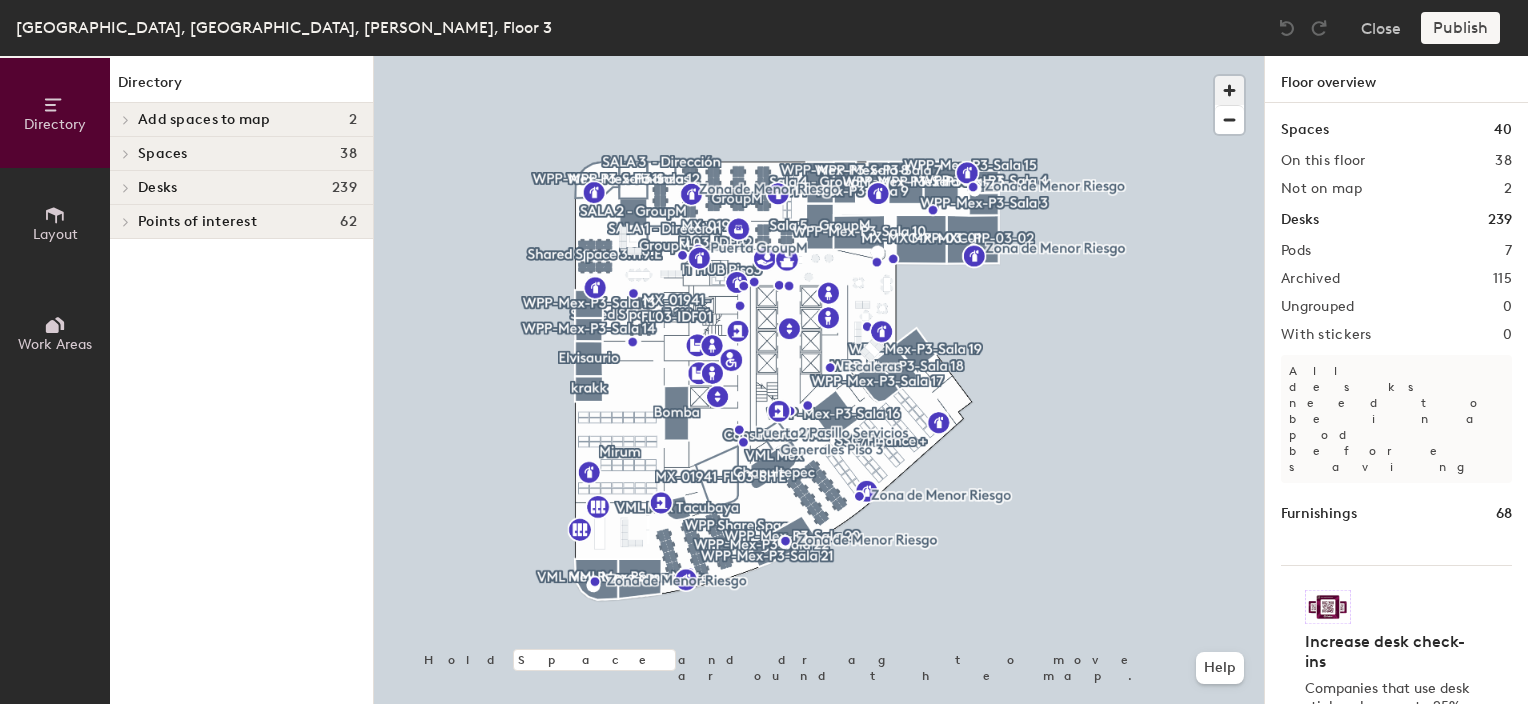 click 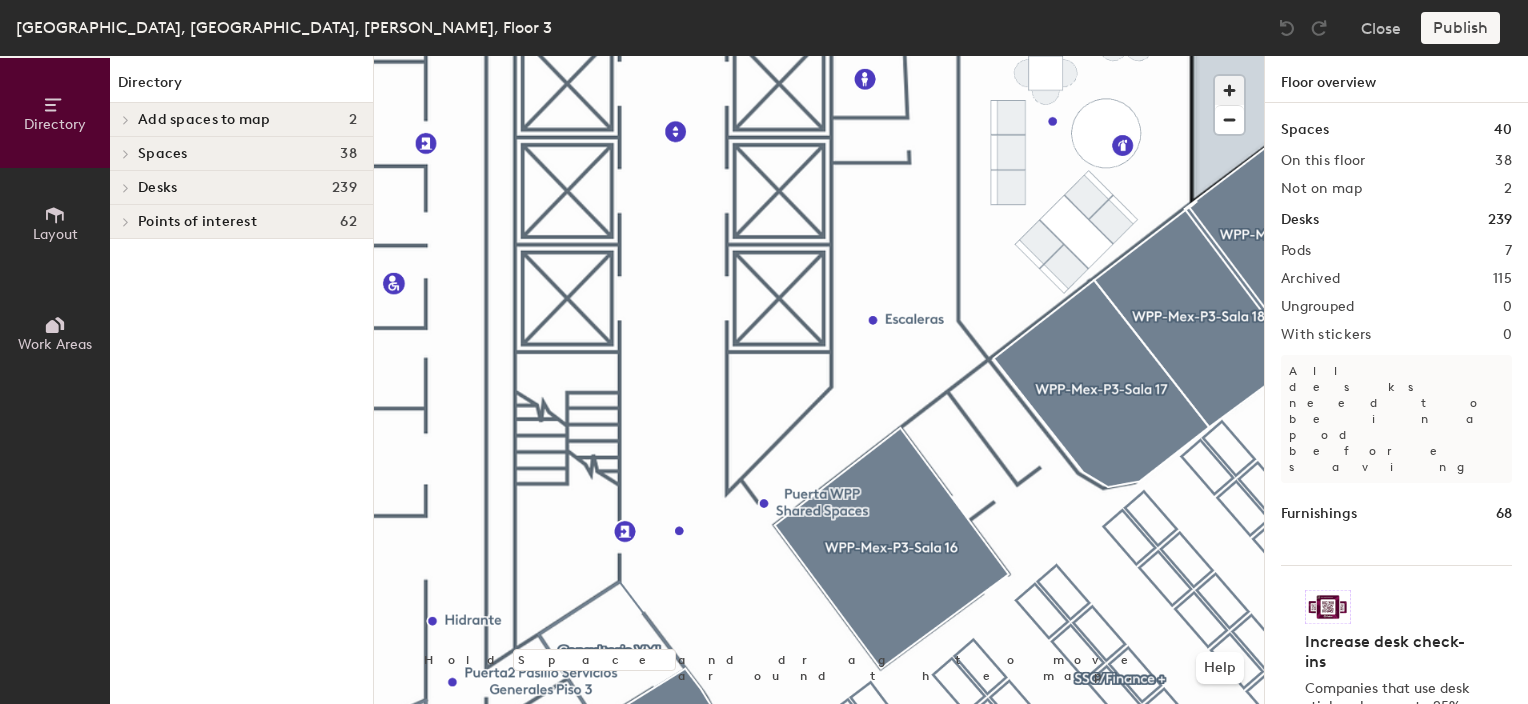 type 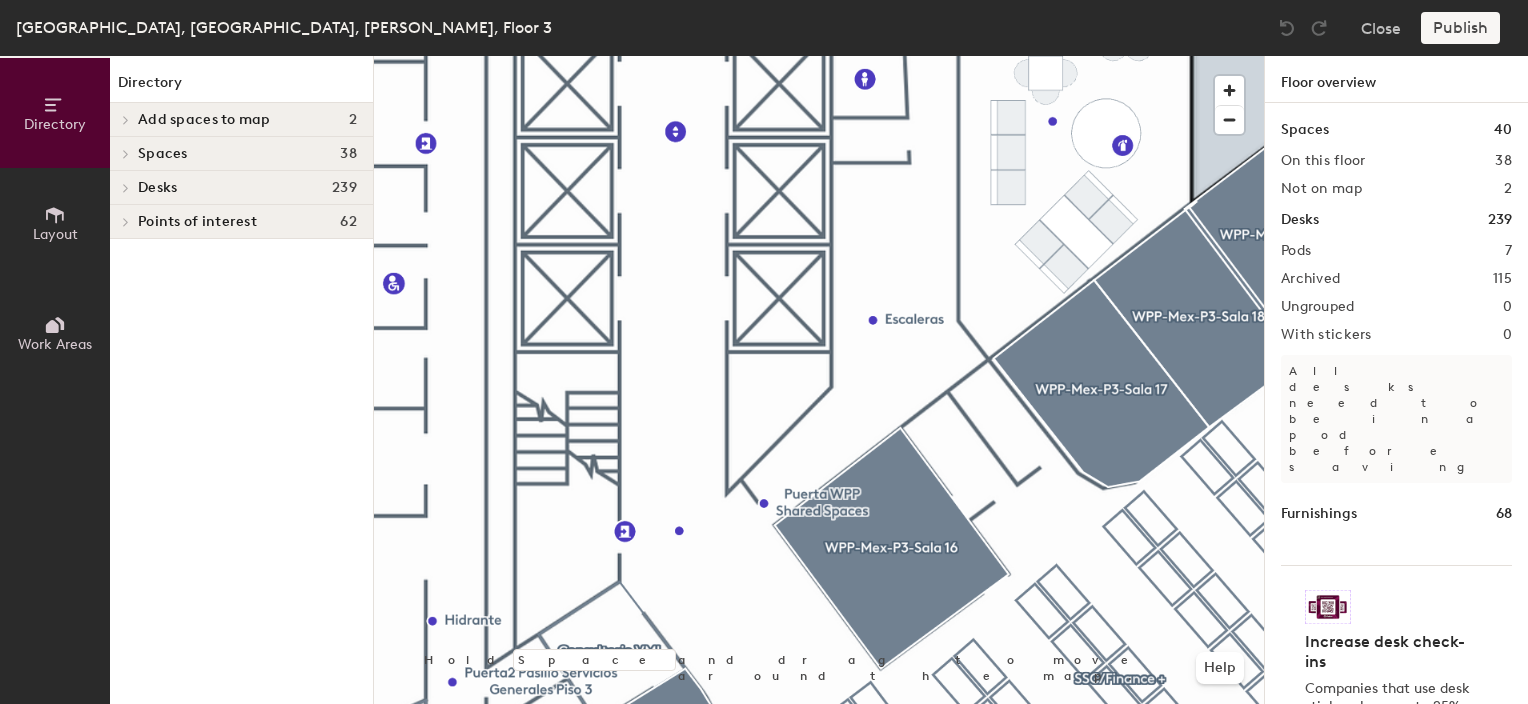 click on "Directory Layout Work Areas Directory Add spaces to map 2 Asteroide Campus Shared Piso 3 Spaces 38  MX-01941-FL03-IDF01  Bomba Consultorio VML Elvisaurio krakk MX-01941-FL03-IDF02  MX-01941-FL03-SITE  MX-MXC-PP-03-01 MX-MXC-PP-03-02 SALA 1 - Dirección GroupM SALA 2 - GroupM SALA 3  - Dirección Finanzas Sala 4 - GroupM Sala 5 - GroupM VML Mex Chapultepec VML Mex Roma Norte VML Mex Roma Sur VML Mex Tacubaya WPP-Mex-P3-Sala 3 WPP-Mex-P3-Sala 4 WPP-Mex-P3-Sala 5 WPP-Mex-P3-Sala 6 WPP-Mex-P3-Sala 7 WPP-Mex-P3-Sala 8 WPP-Mex-P3-Sala 9 WPP-Mex-P3-Sala 10 WPP-Mex-P3-Sala 11 WPP-Mex-P3-Sala 12 WPP-Mex-P3-Sala 13 WPP-Mex-P3-Sala 14 WPP-Mex-P3-Sala 15 WPP-Mex-P3-Sala 16 WPP-Mex-P3-Sala 17 WPP-Mex-P3-Sala 18 WPP-Mex-P3-Sala 19 WPP-Mex-P3-Sala 20 WPP-Mex-P3-Sala 21 WPP-Mex-P3-Sala 22 Desks 239 GroupM 3.201.E-1 3.201.E-2 3.201.E-3 3.201.E-4 3.201.E-5 3.201.E-6 3.201.E-7 3.201.E-8 3.201.E-9 3.201.E-10 3.201.E-11 3.201.E-12 3.201.E-13 3.201.E-14 3.201.E-15 3.201.E-16 3.201.E-17 3.201.E-18 3.201.E-19 3.201.E-20 3.201.E-21 2" 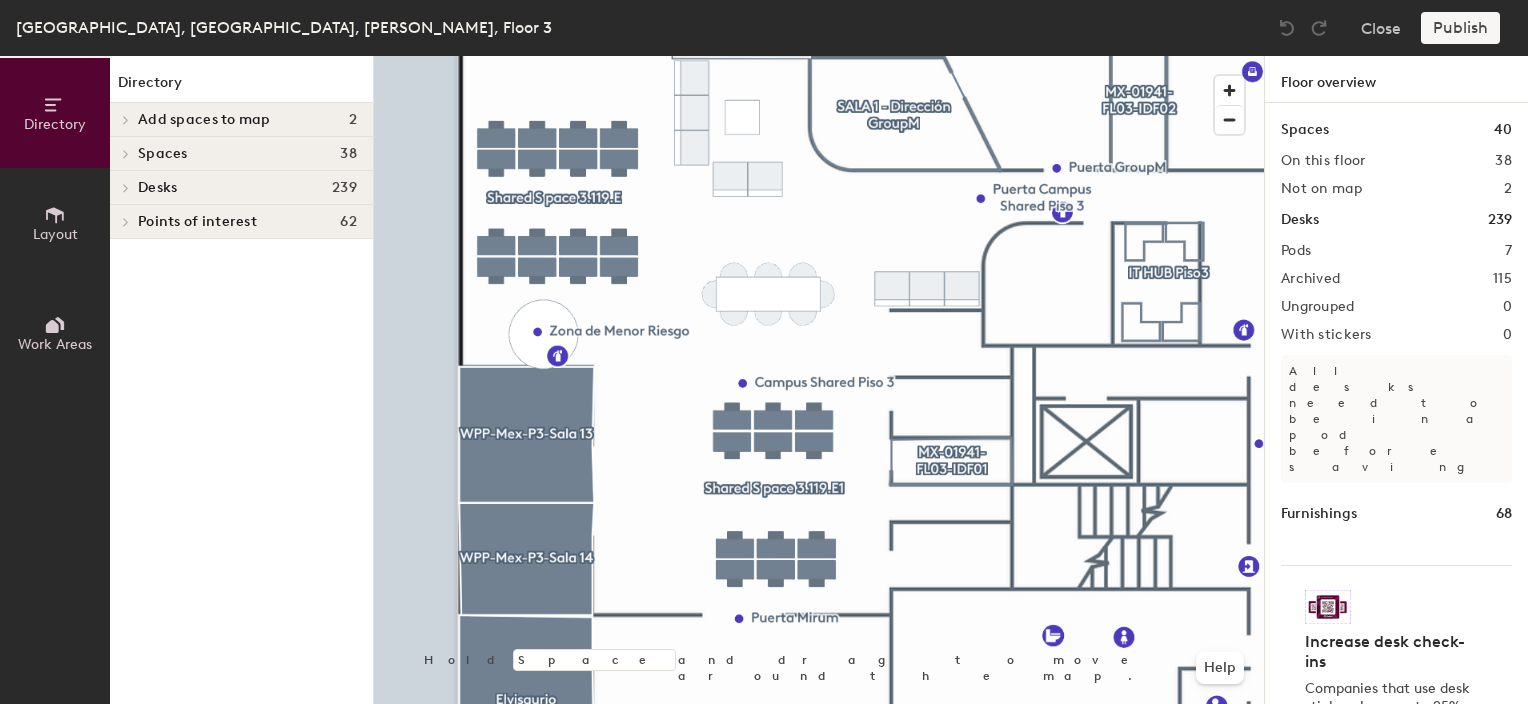 click 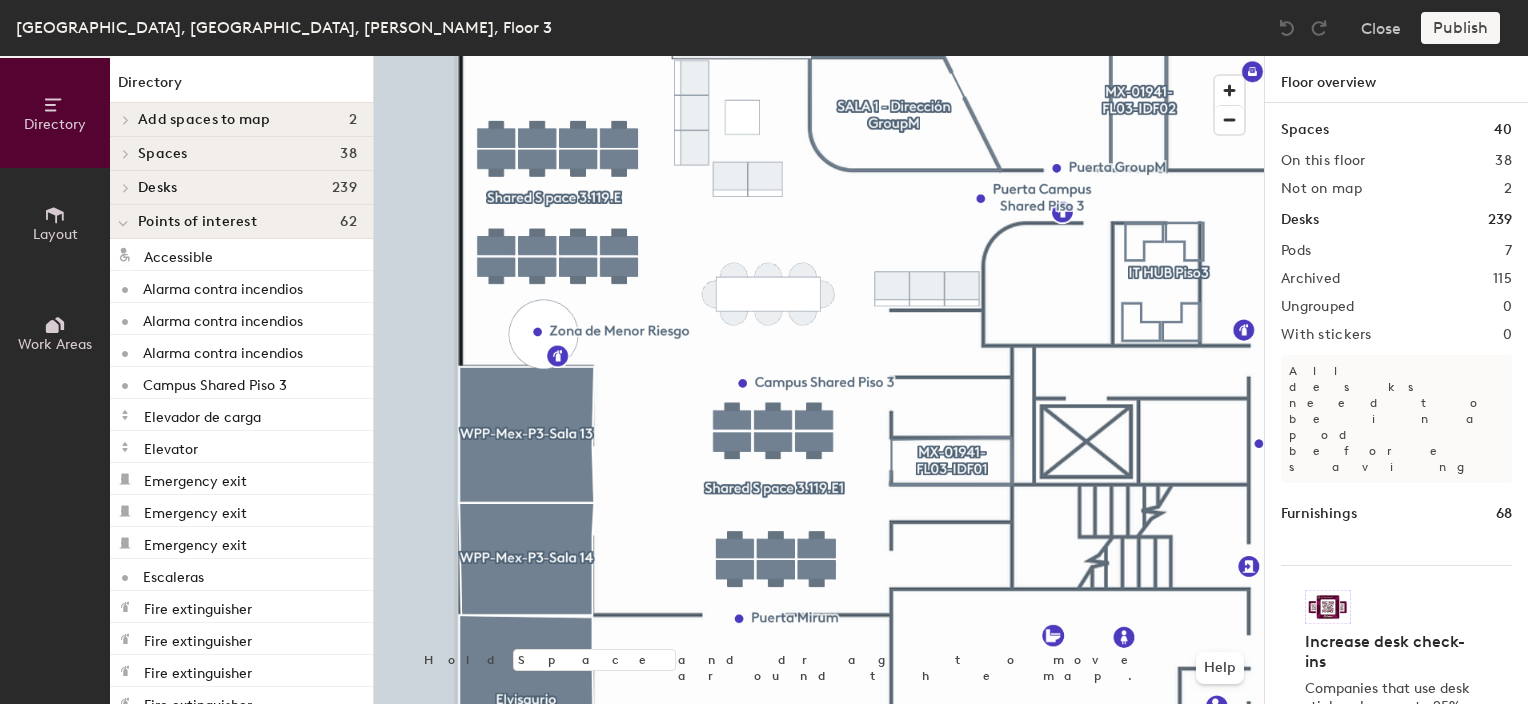 click 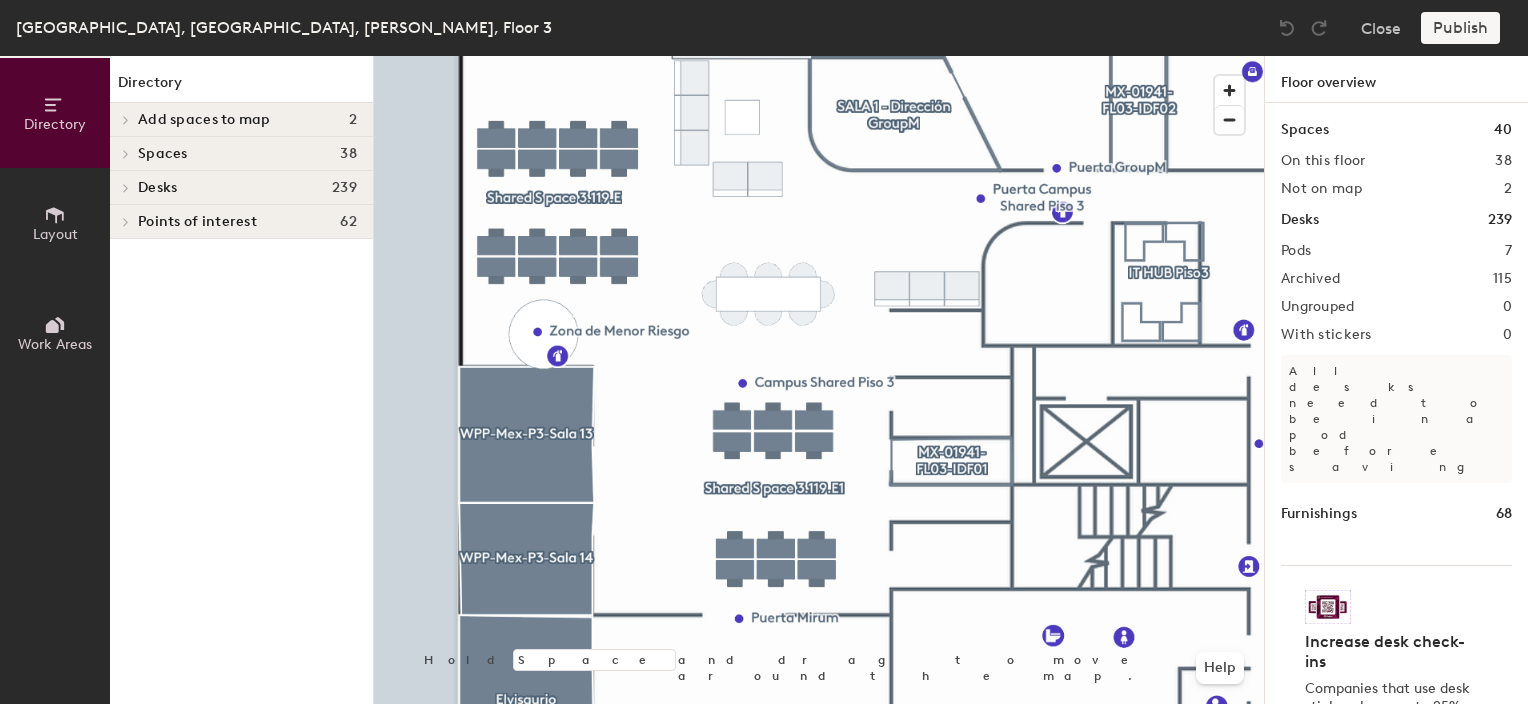 click 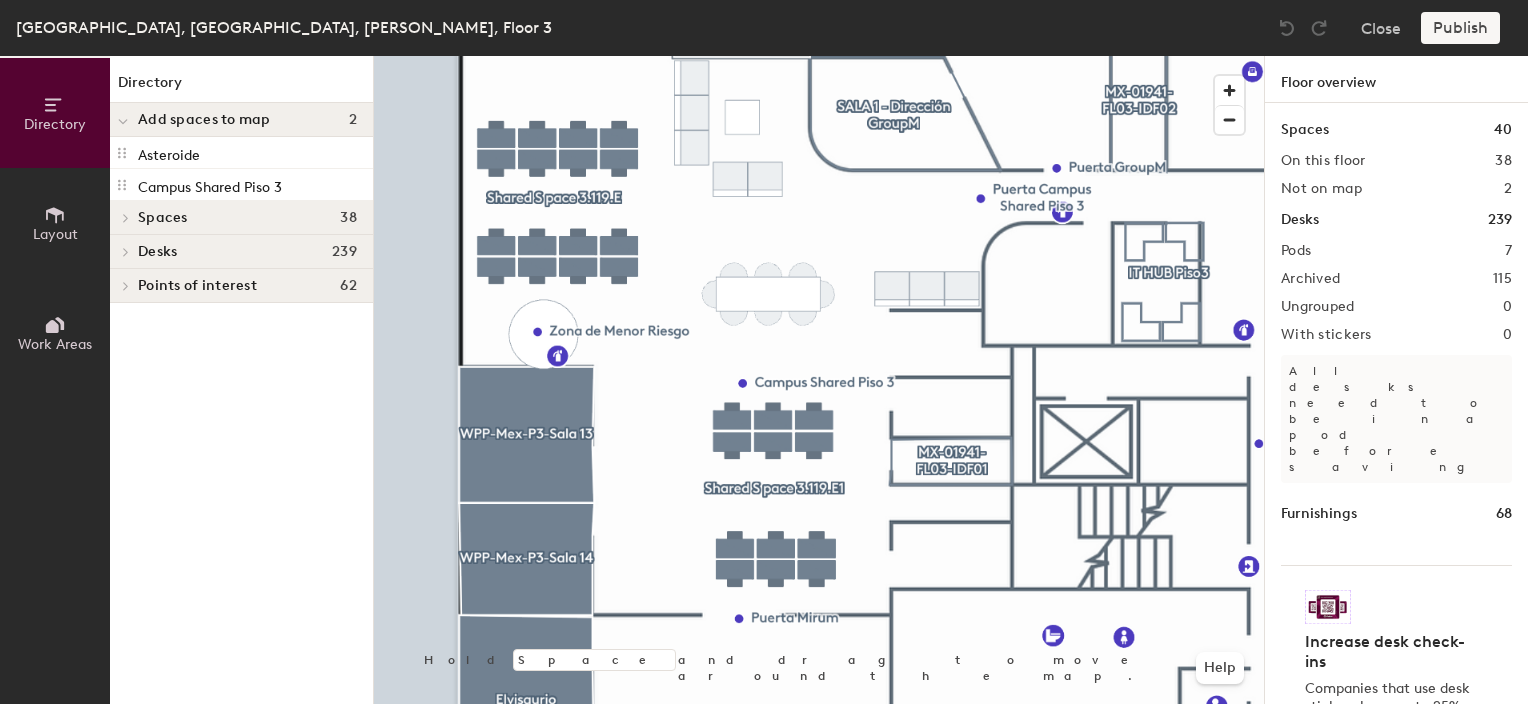 click 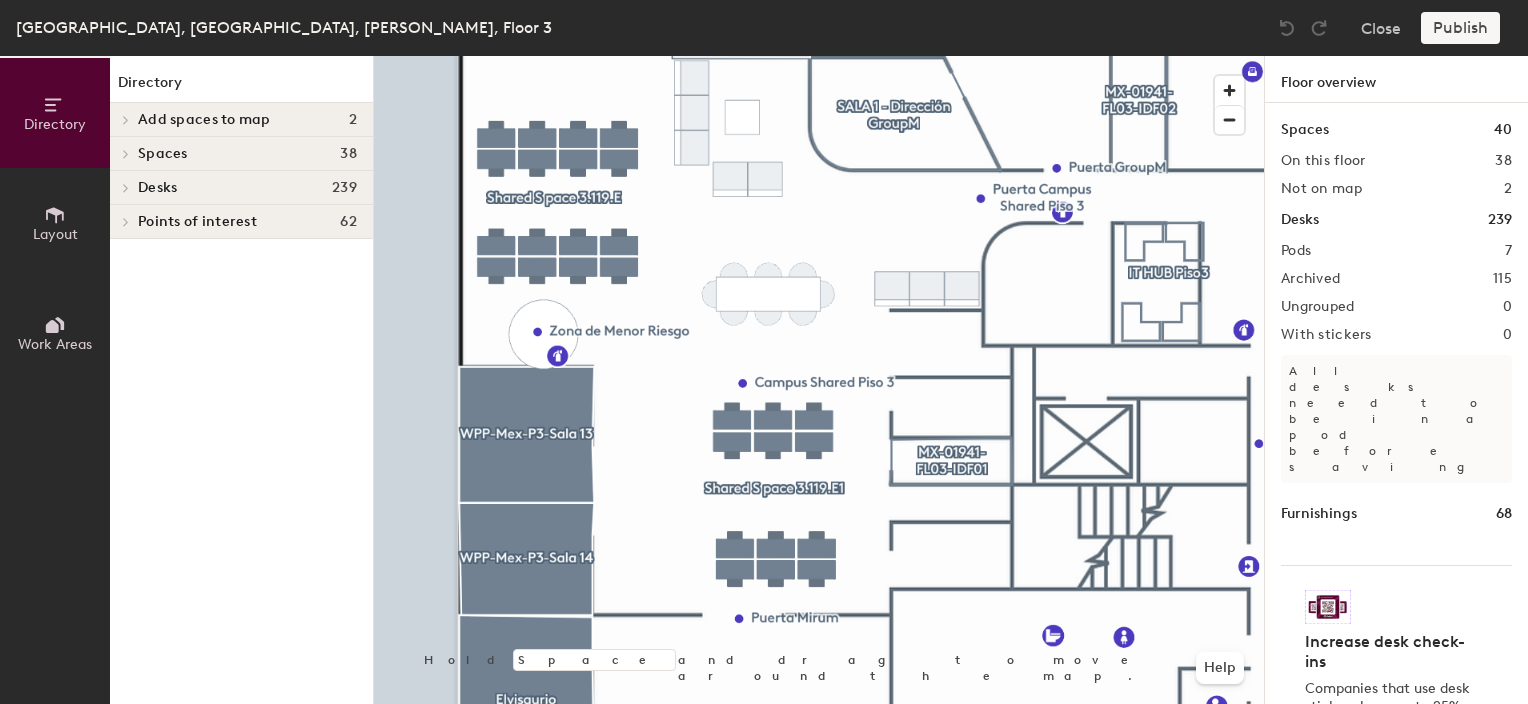 click 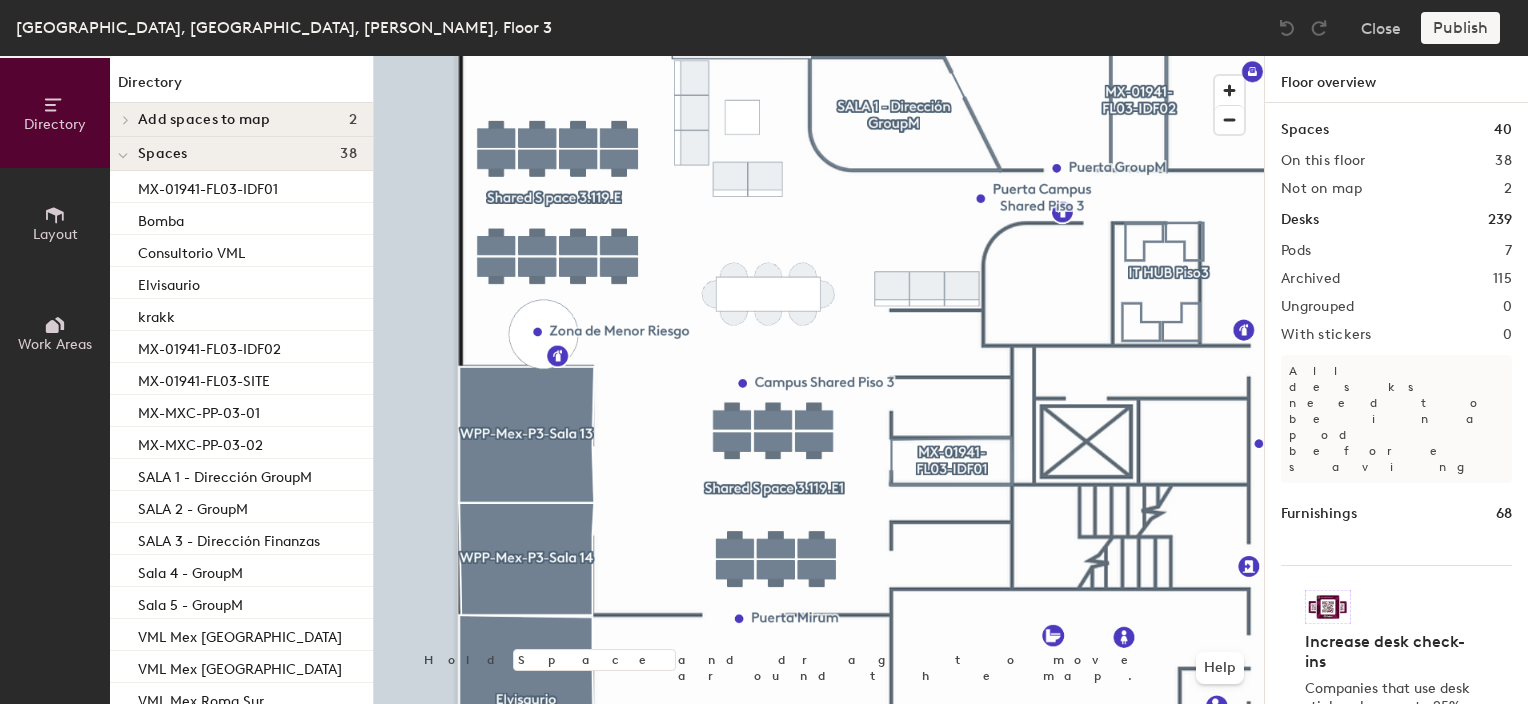 click 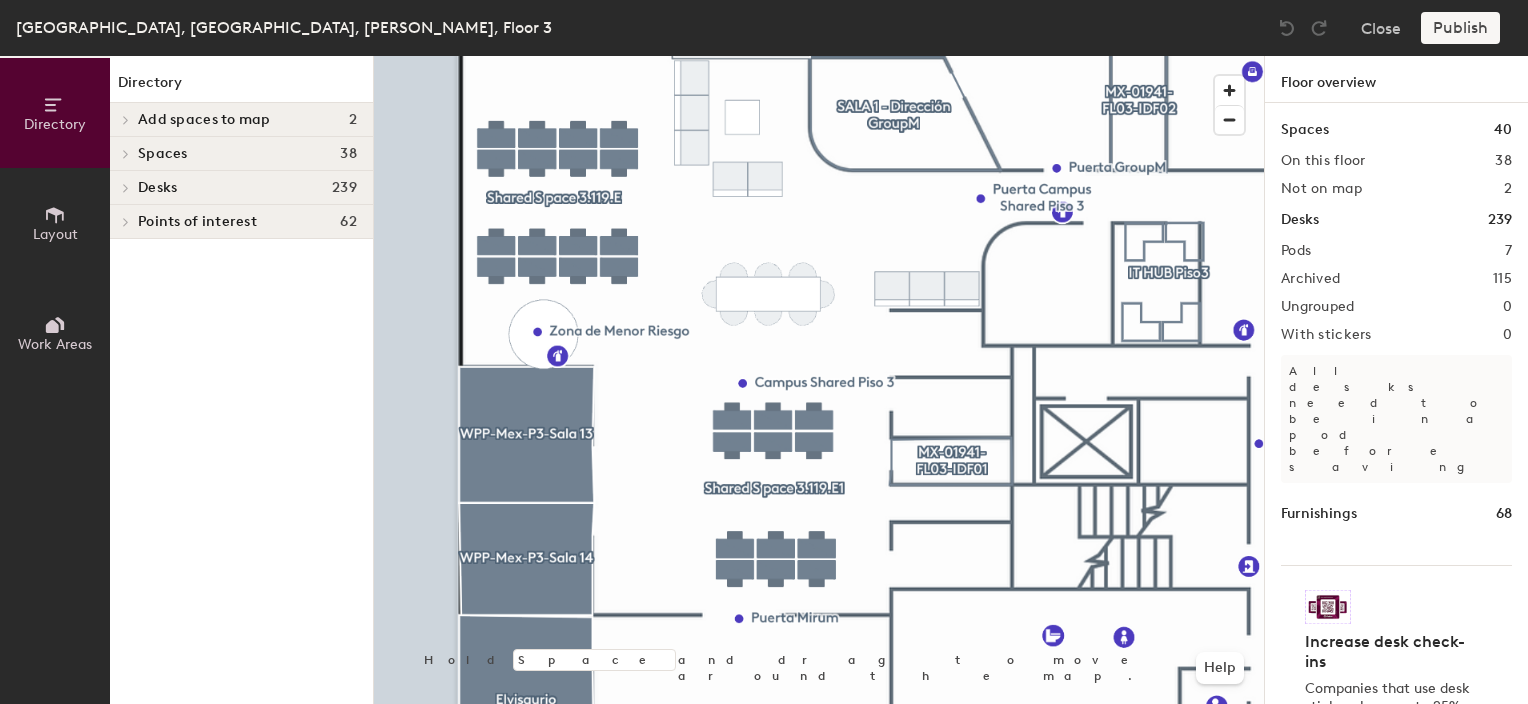 click 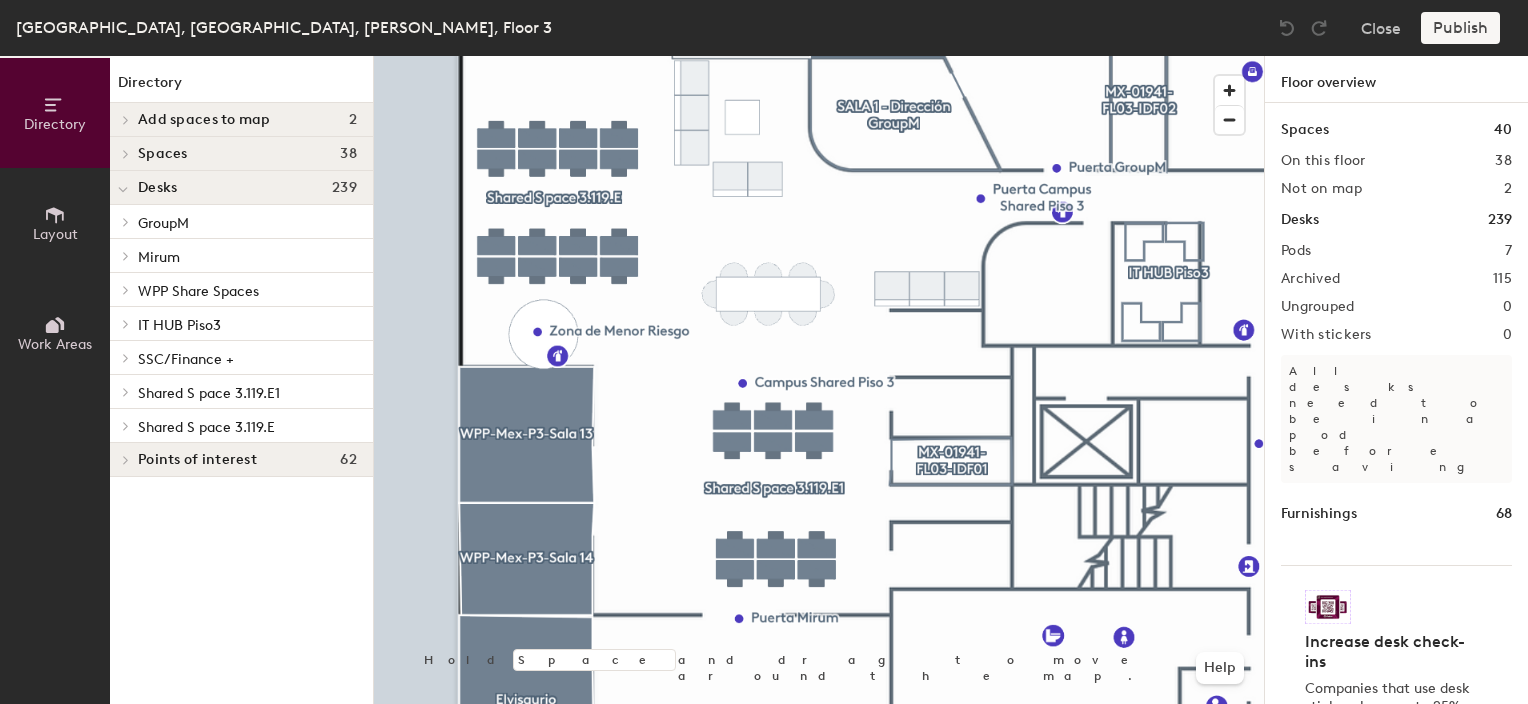 click on "GroupM" 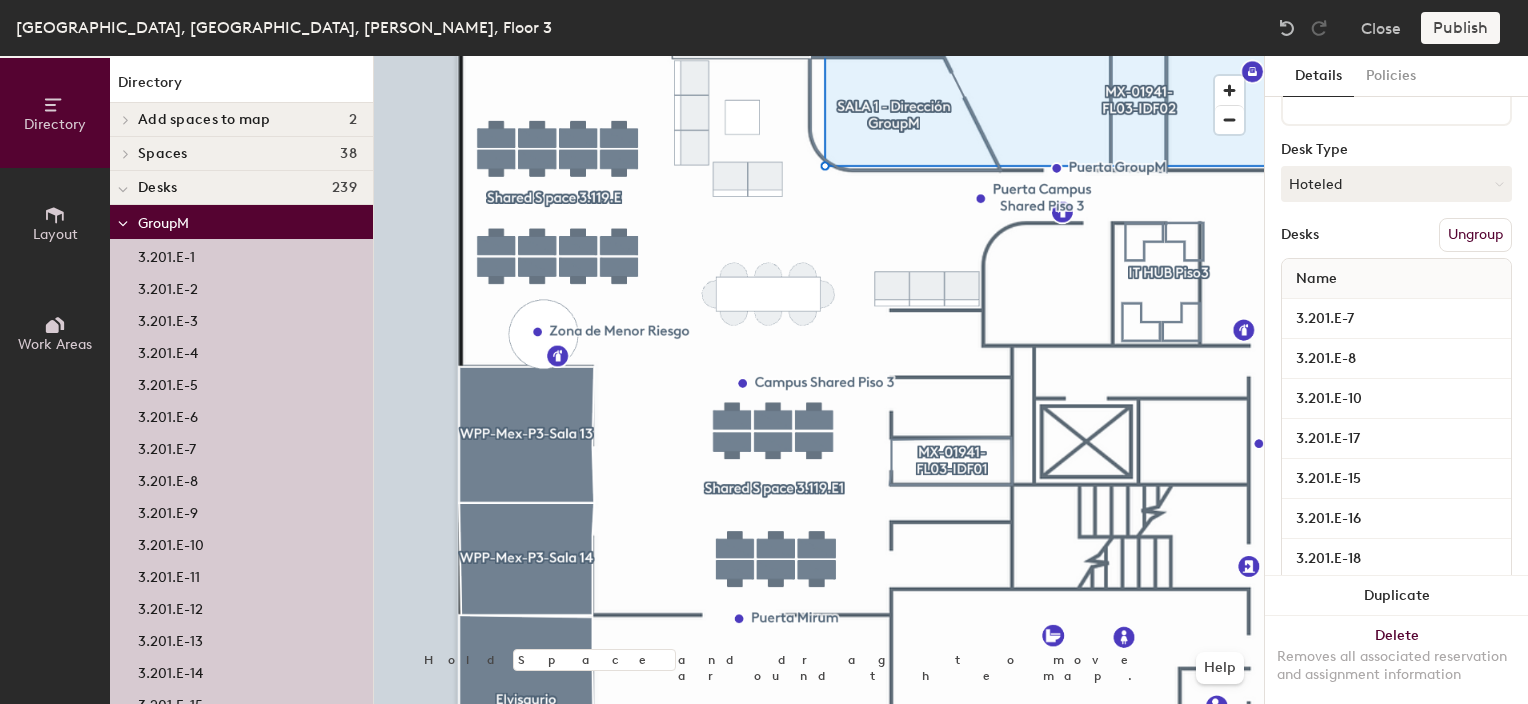 scroll, scrollTop: 0, scrollLeft: 0, axis: both 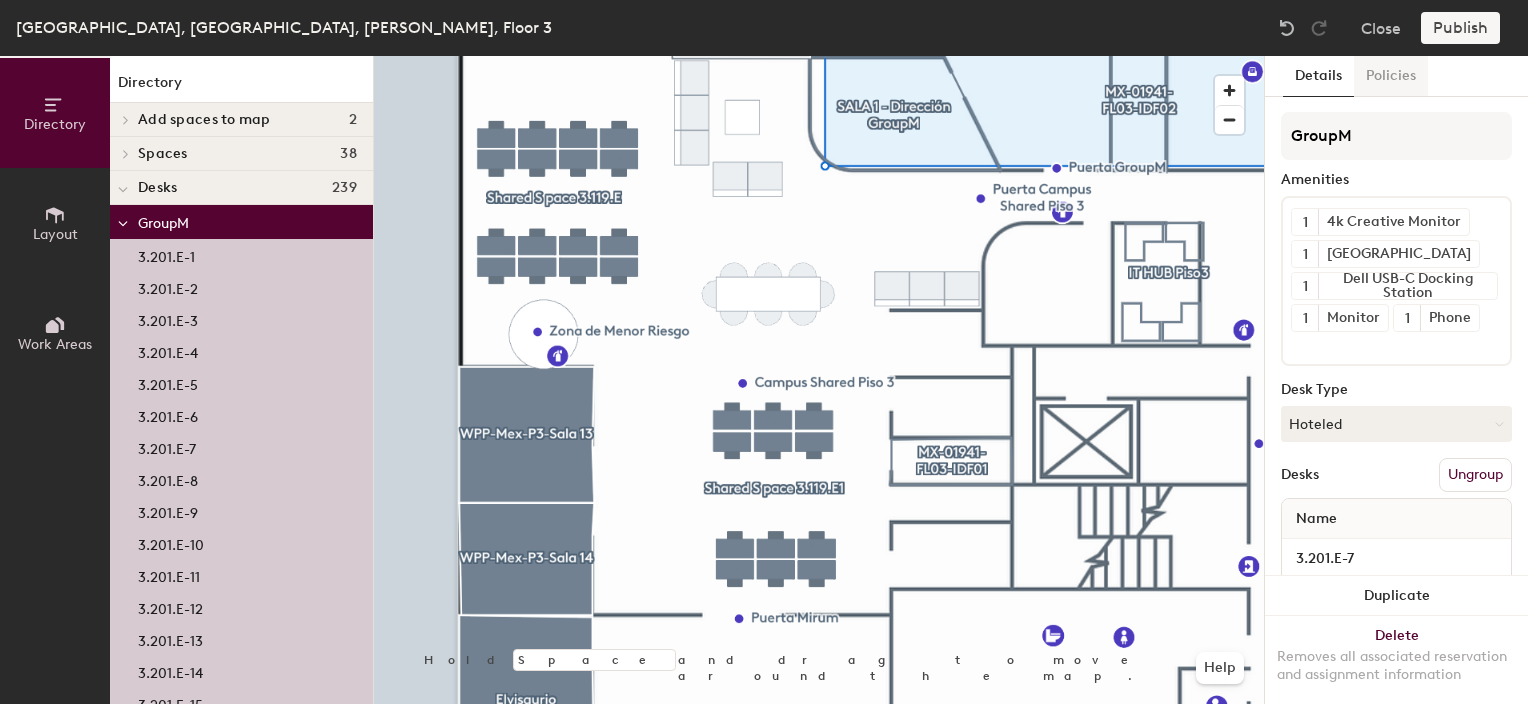 click on "Policies" 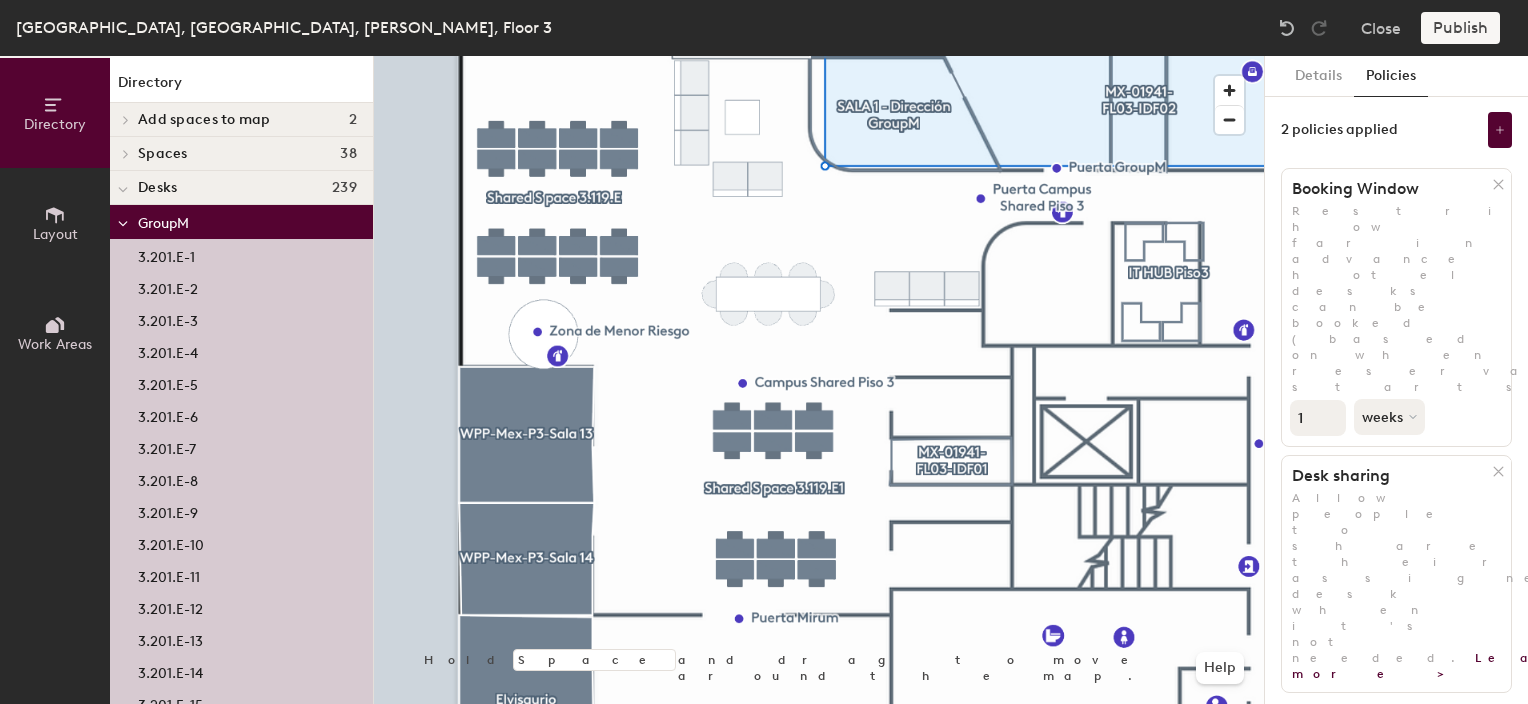 click 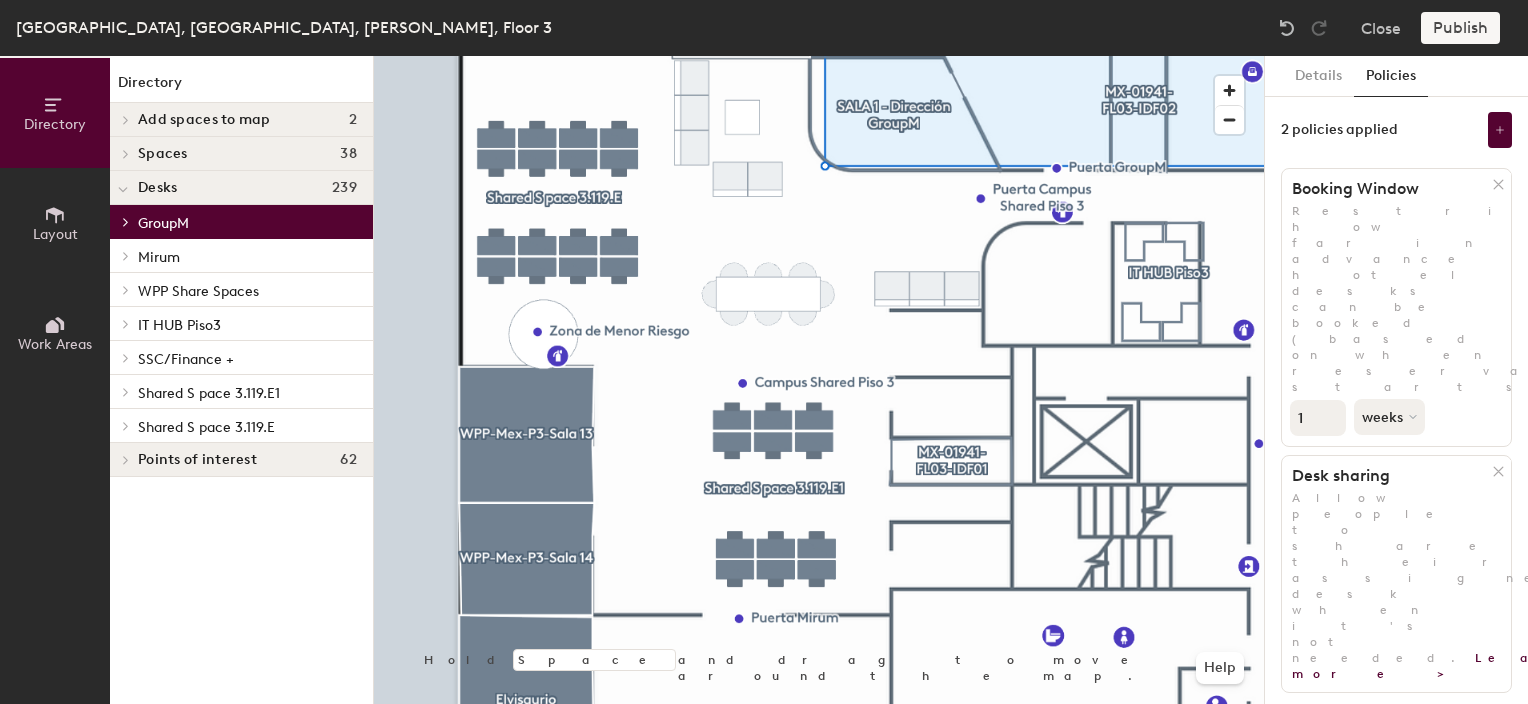click on "WPP Share Spaces" 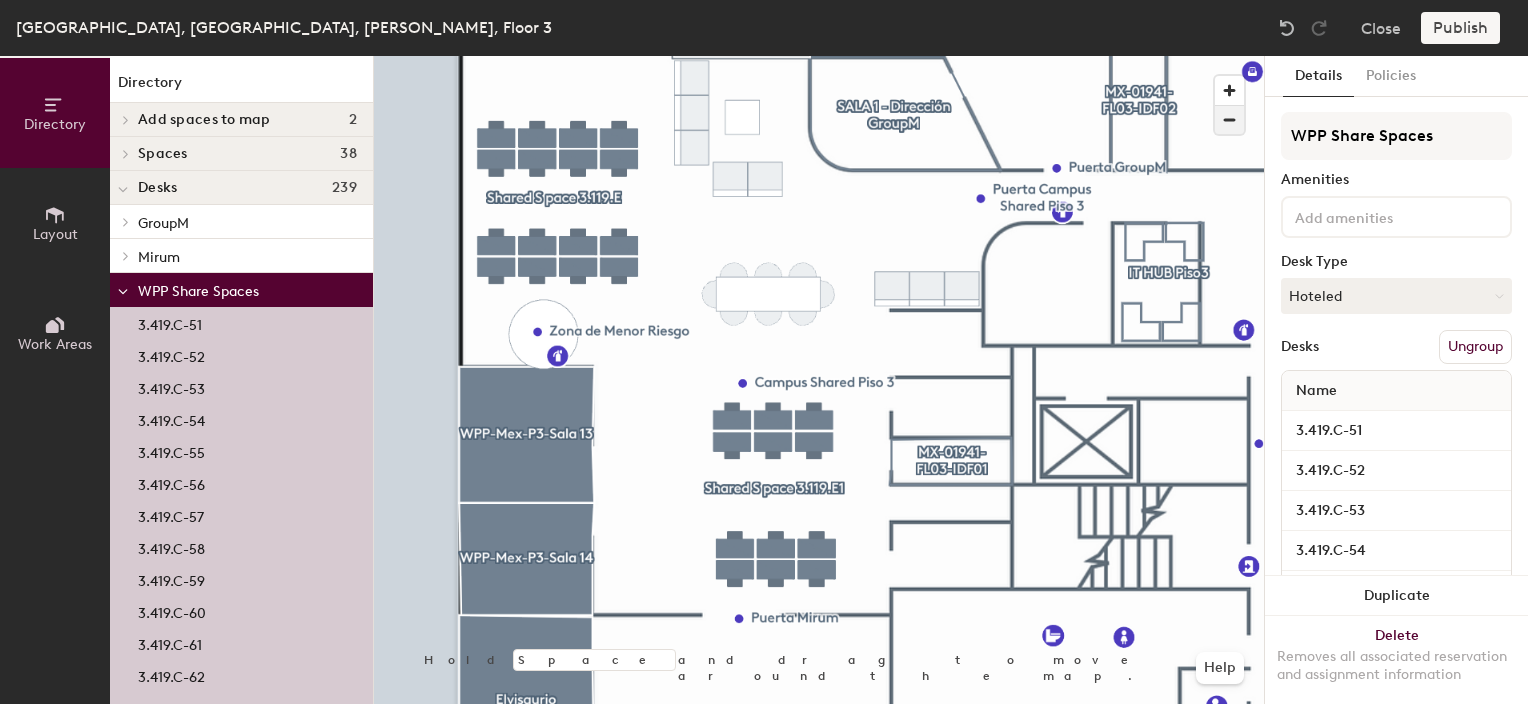 click 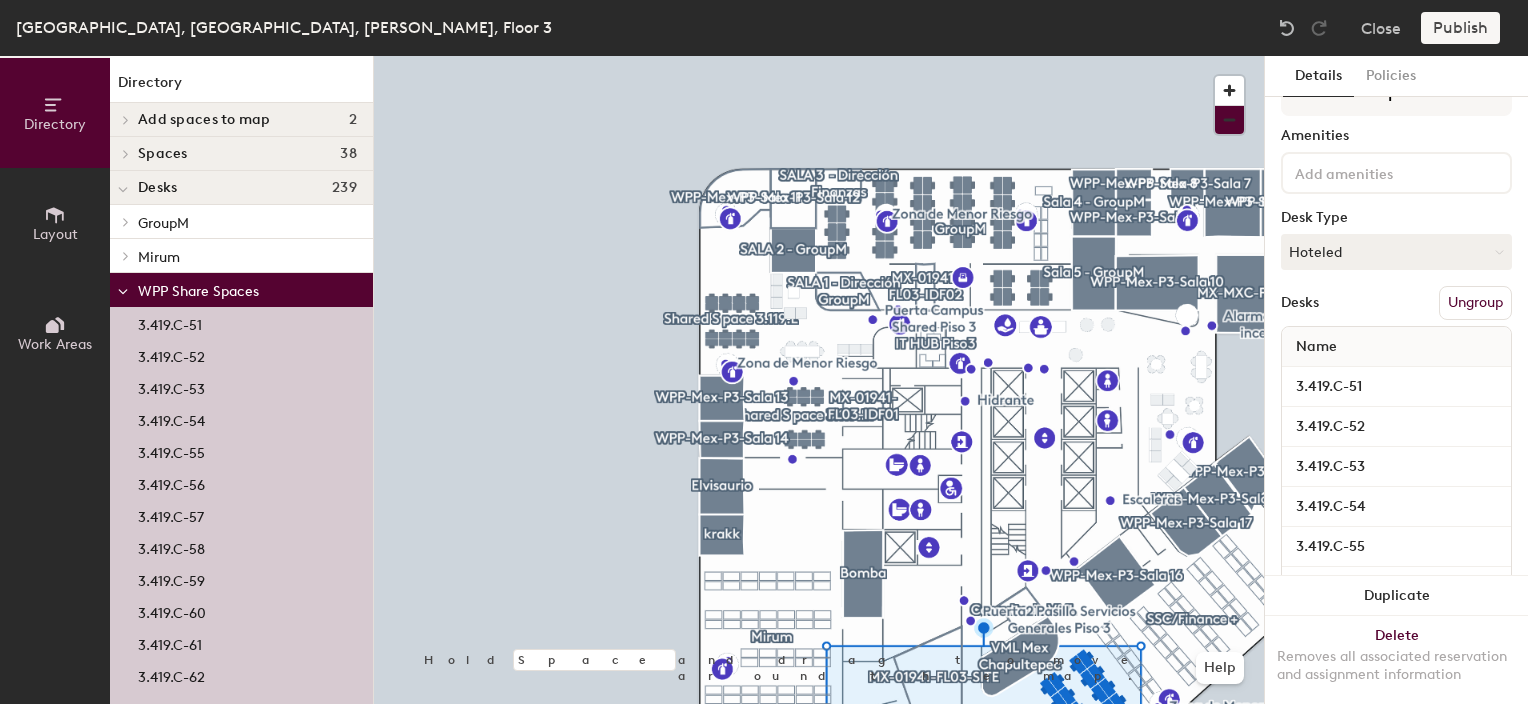 scroll, scrollTop: 0, scrollLeft: 0, axis: both 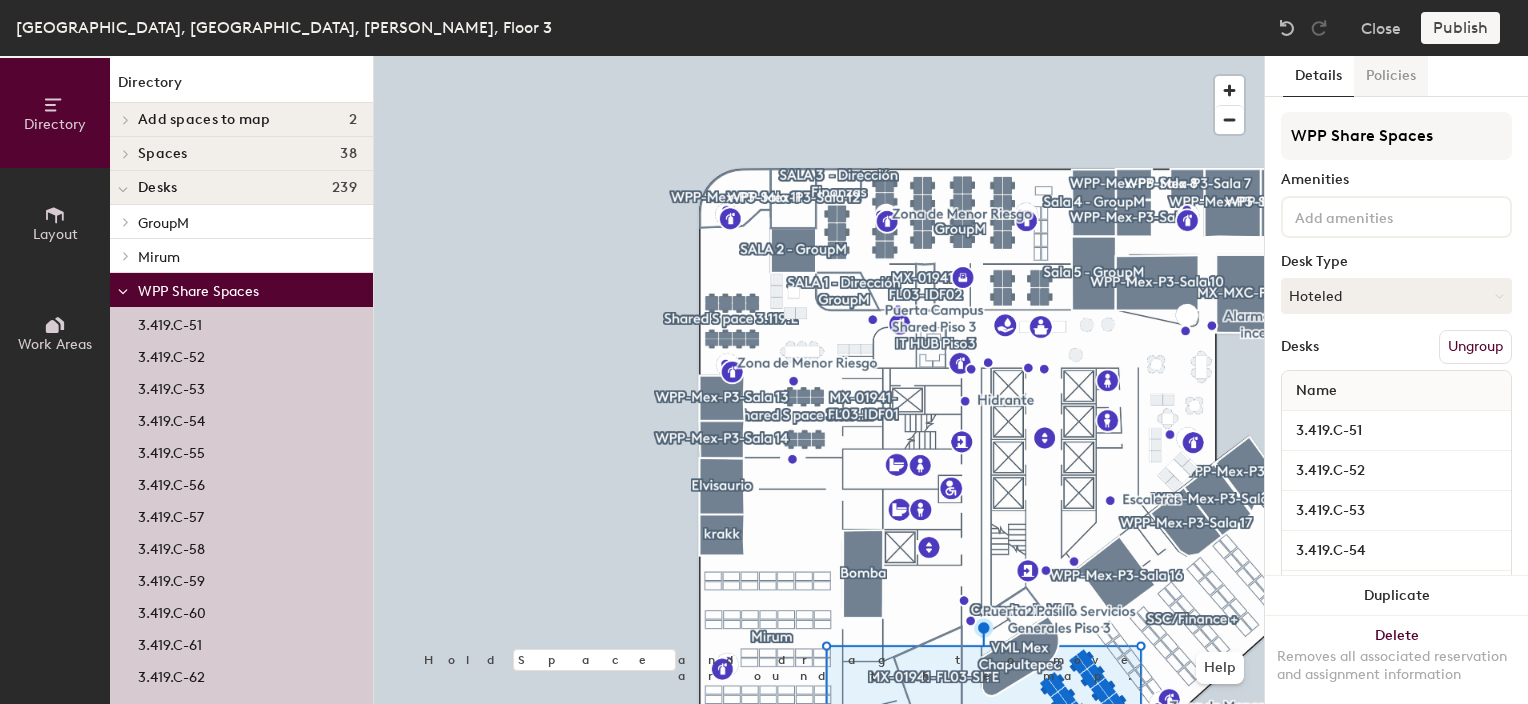 click on "Policies" 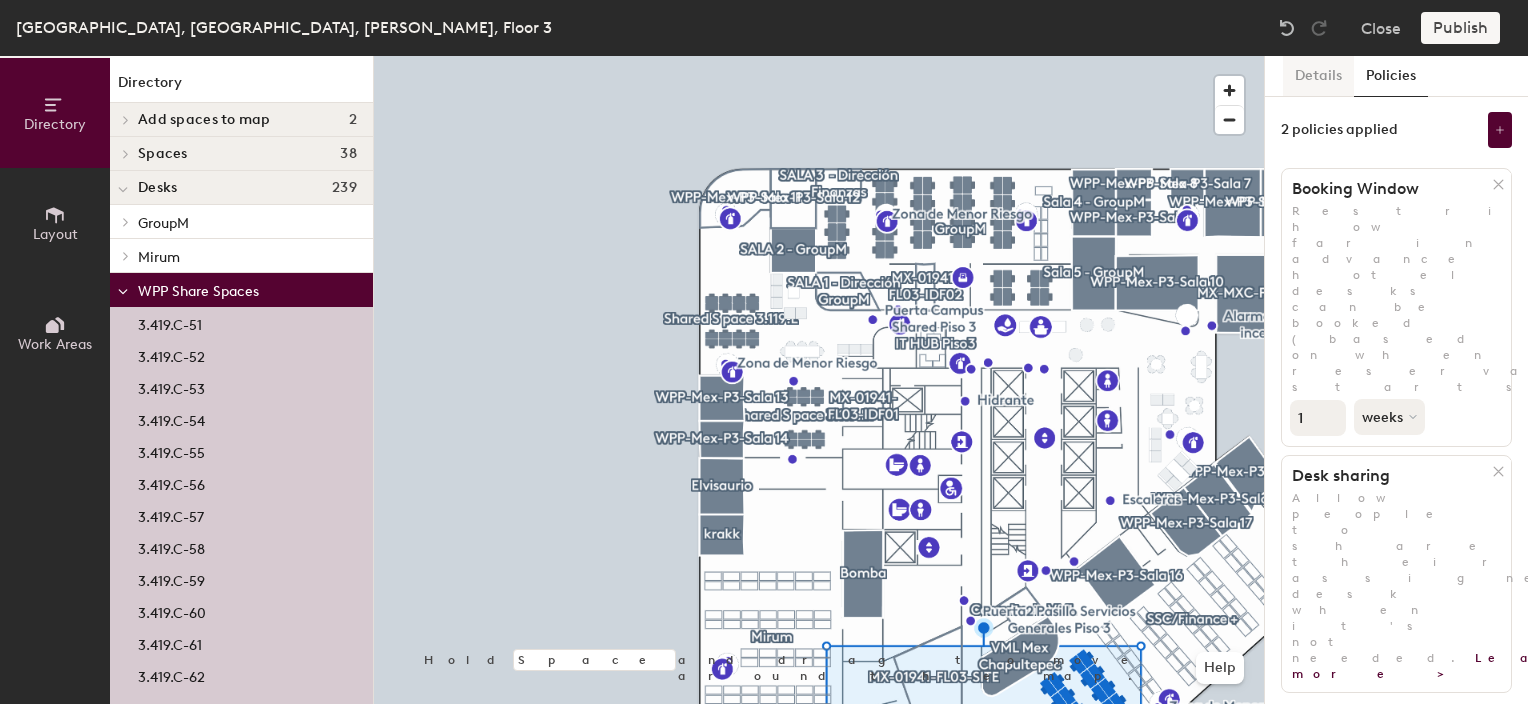 click on "Details" 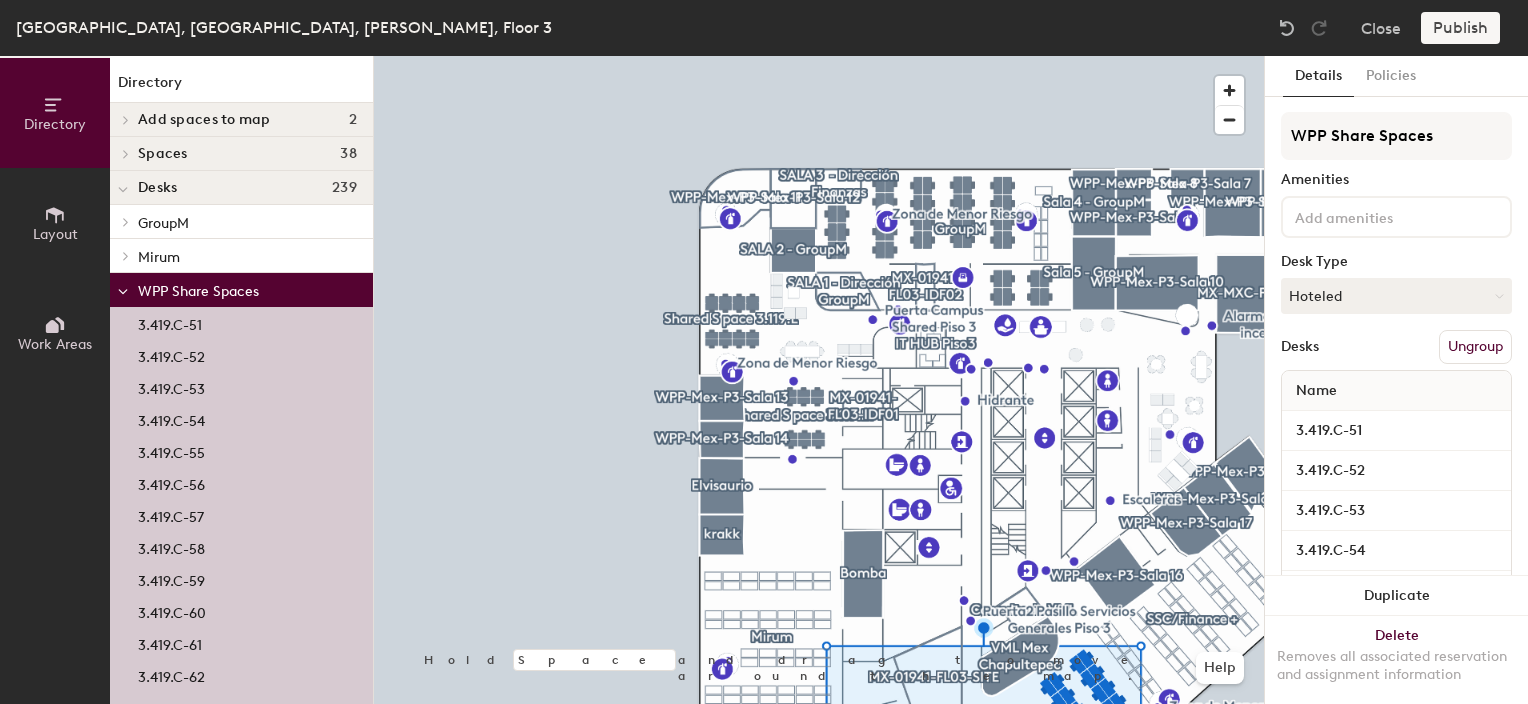 click on "WPP Share Spaces" 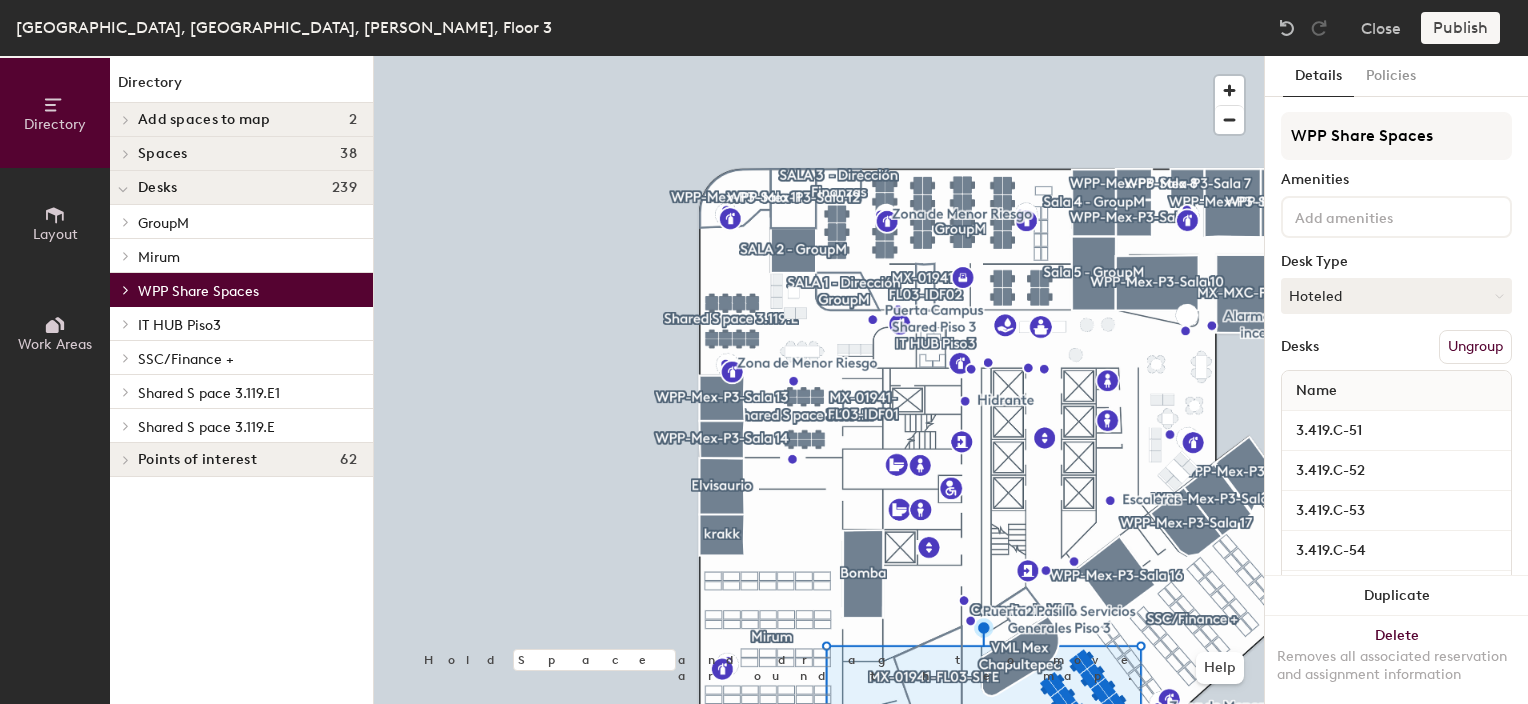 click on "WPP Share Spaces" 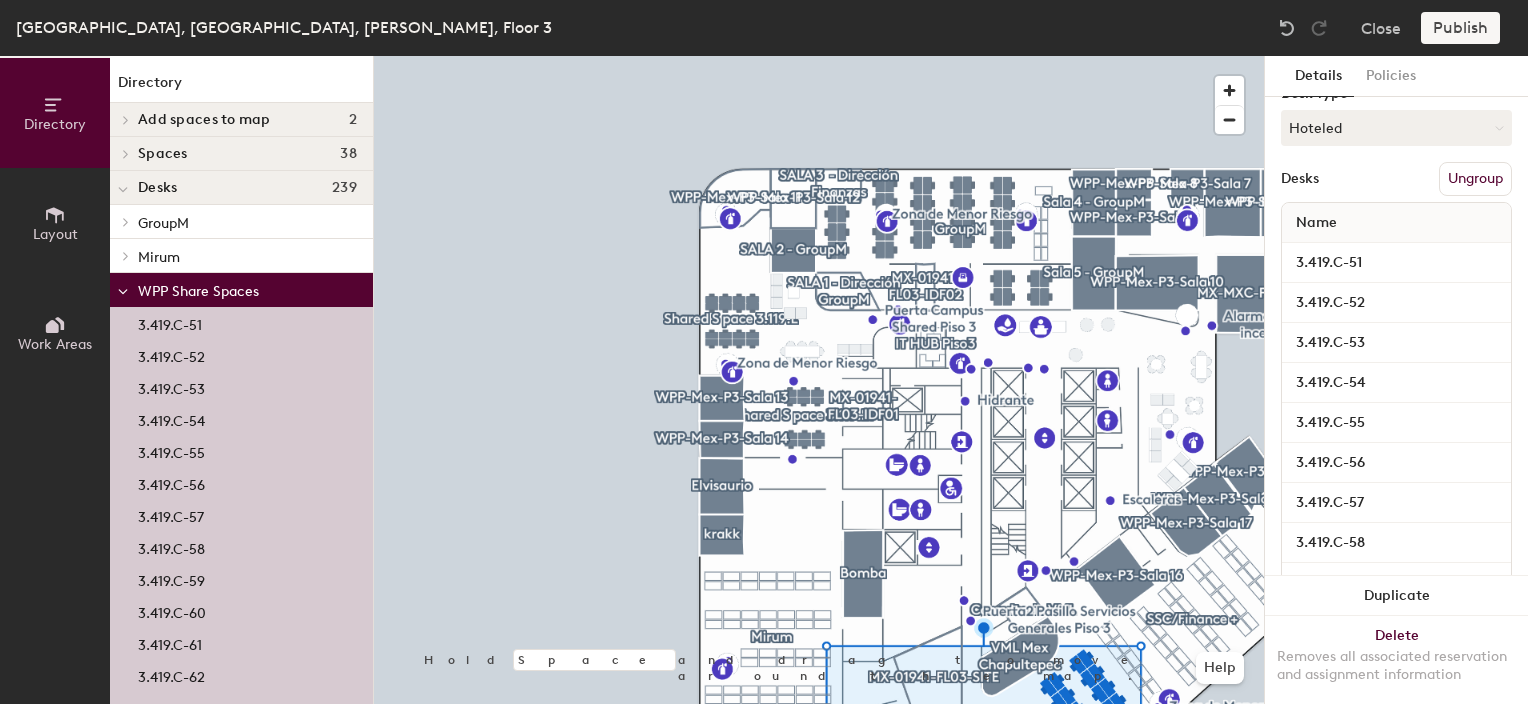 scroll, scrollTop: 195, scrollLeft: 0, axis: vertical 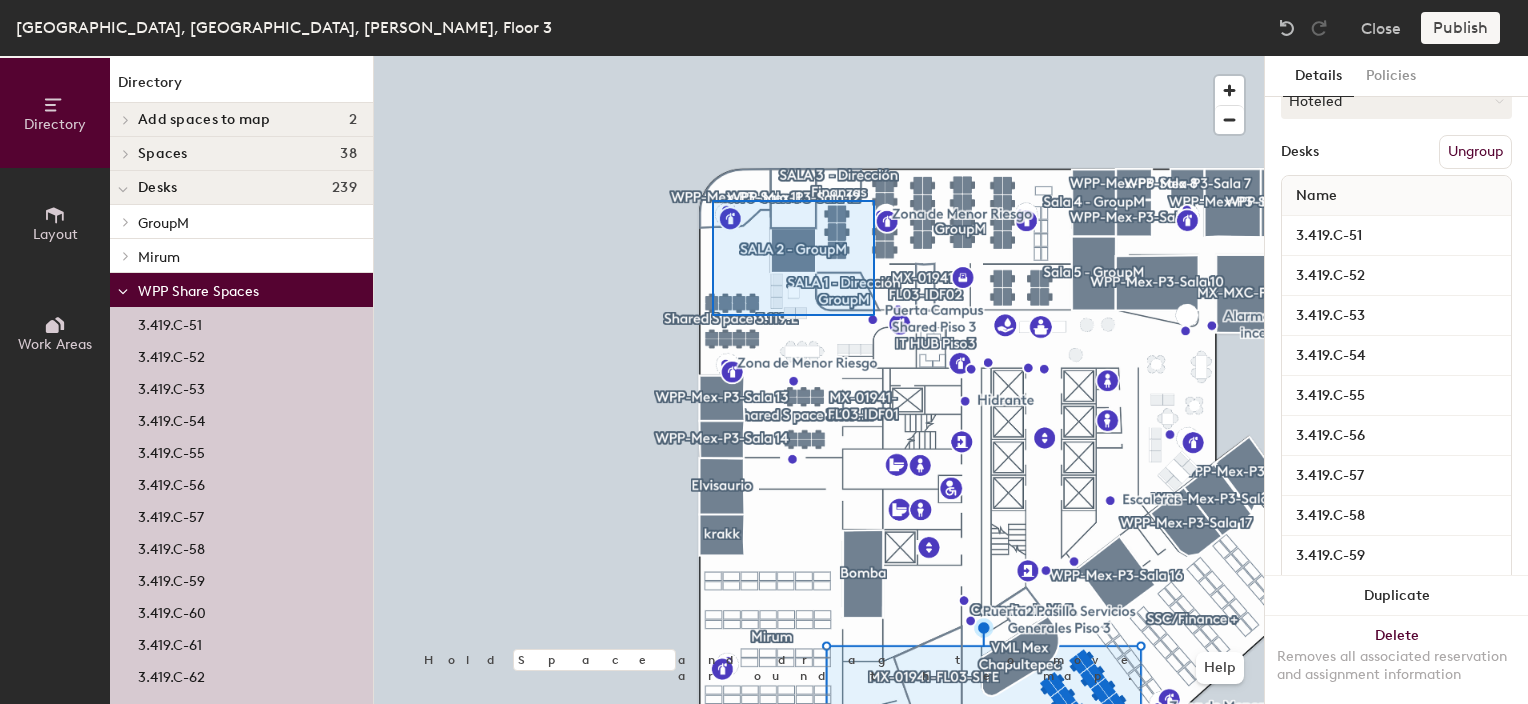 click 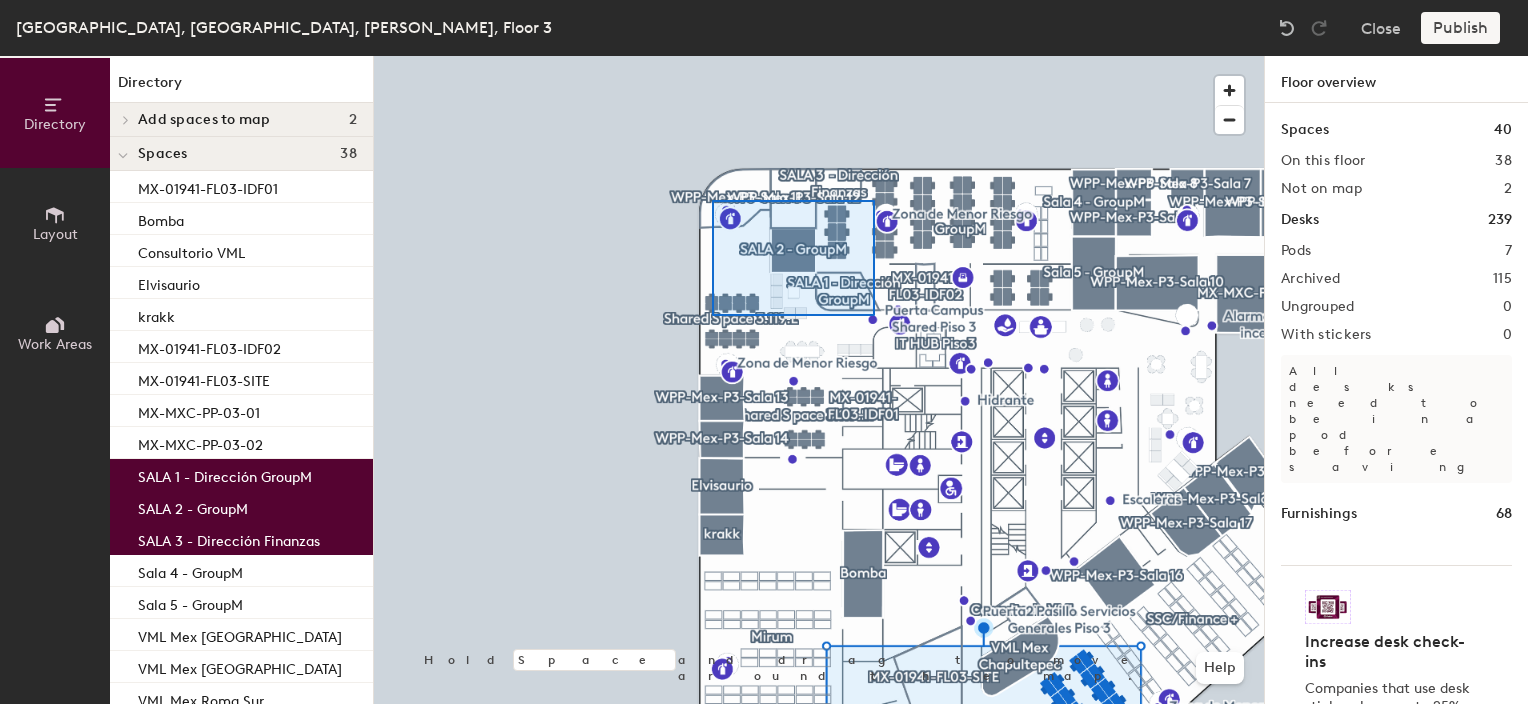 click 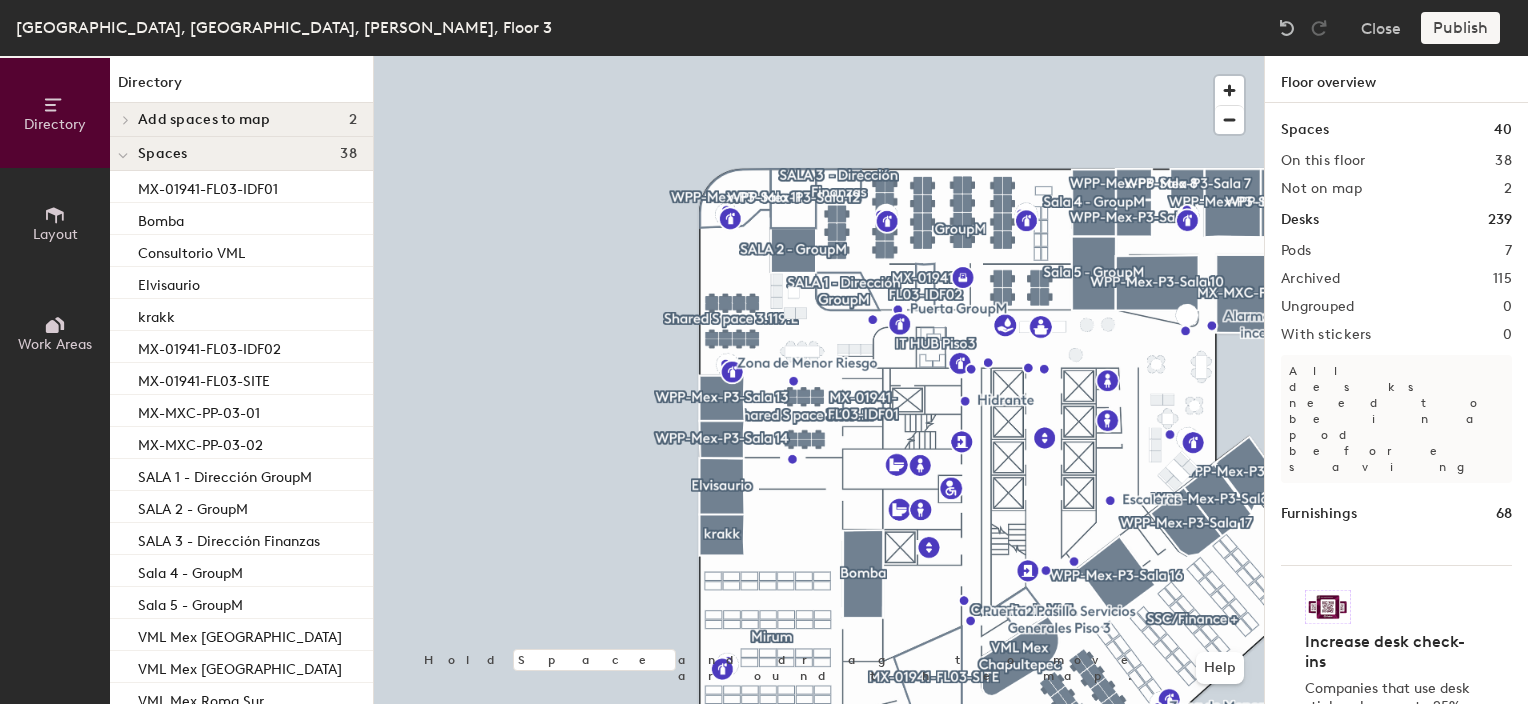click 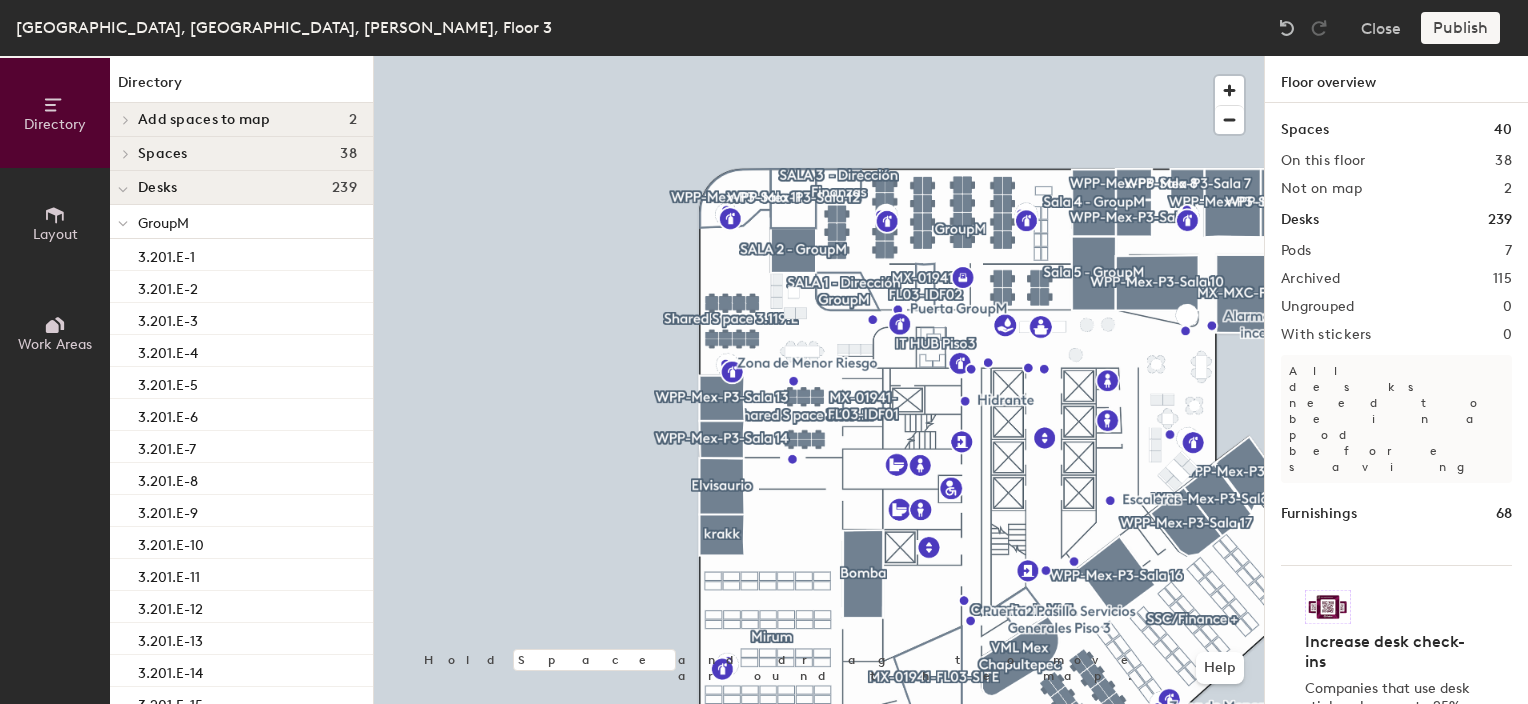 click 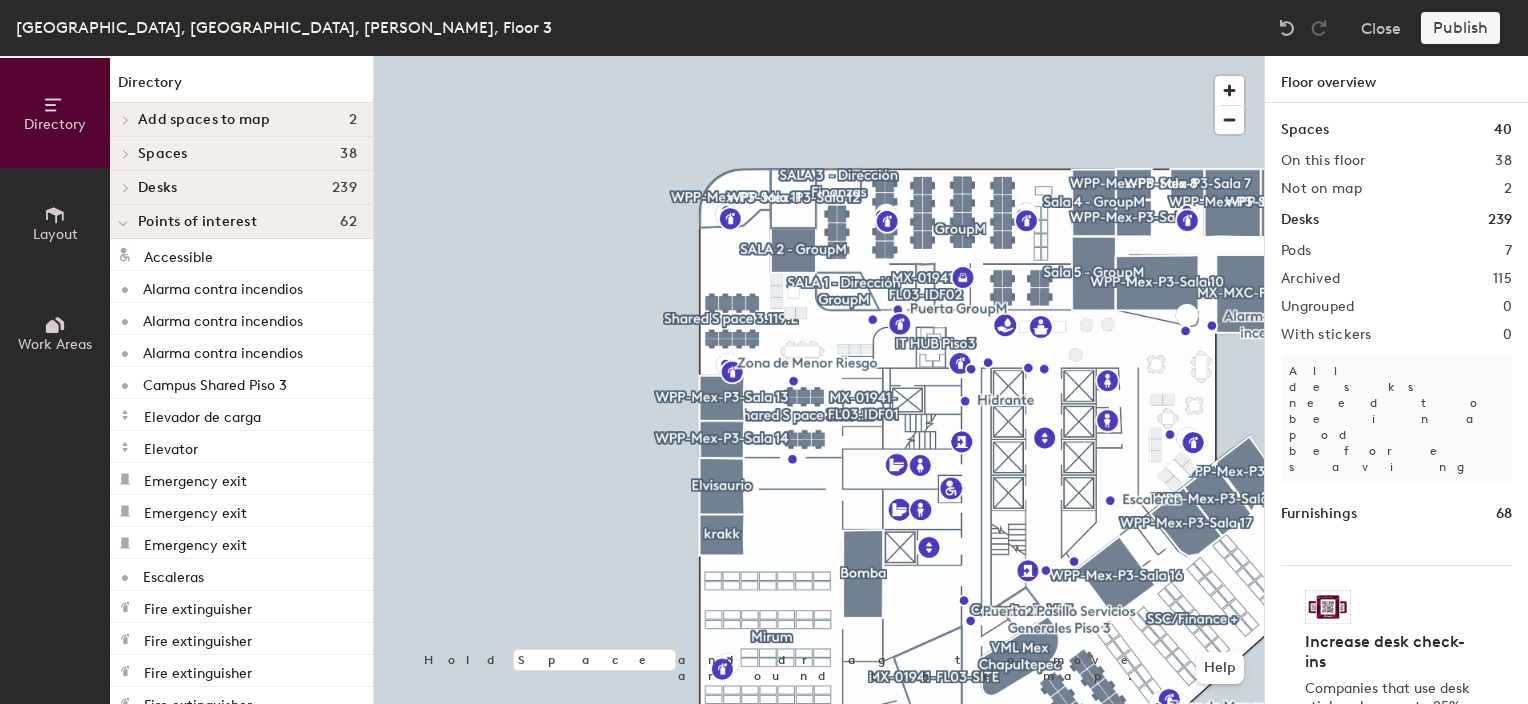 click 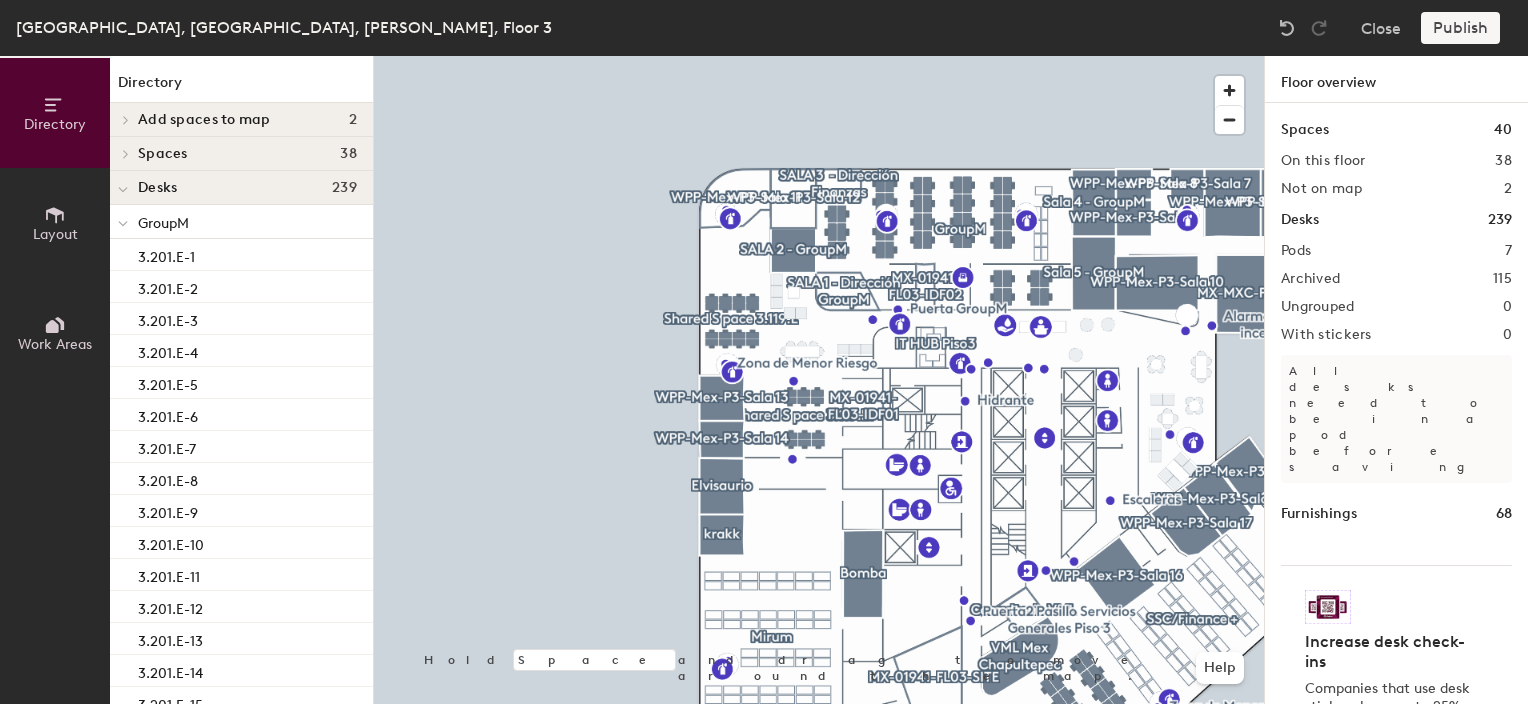 click 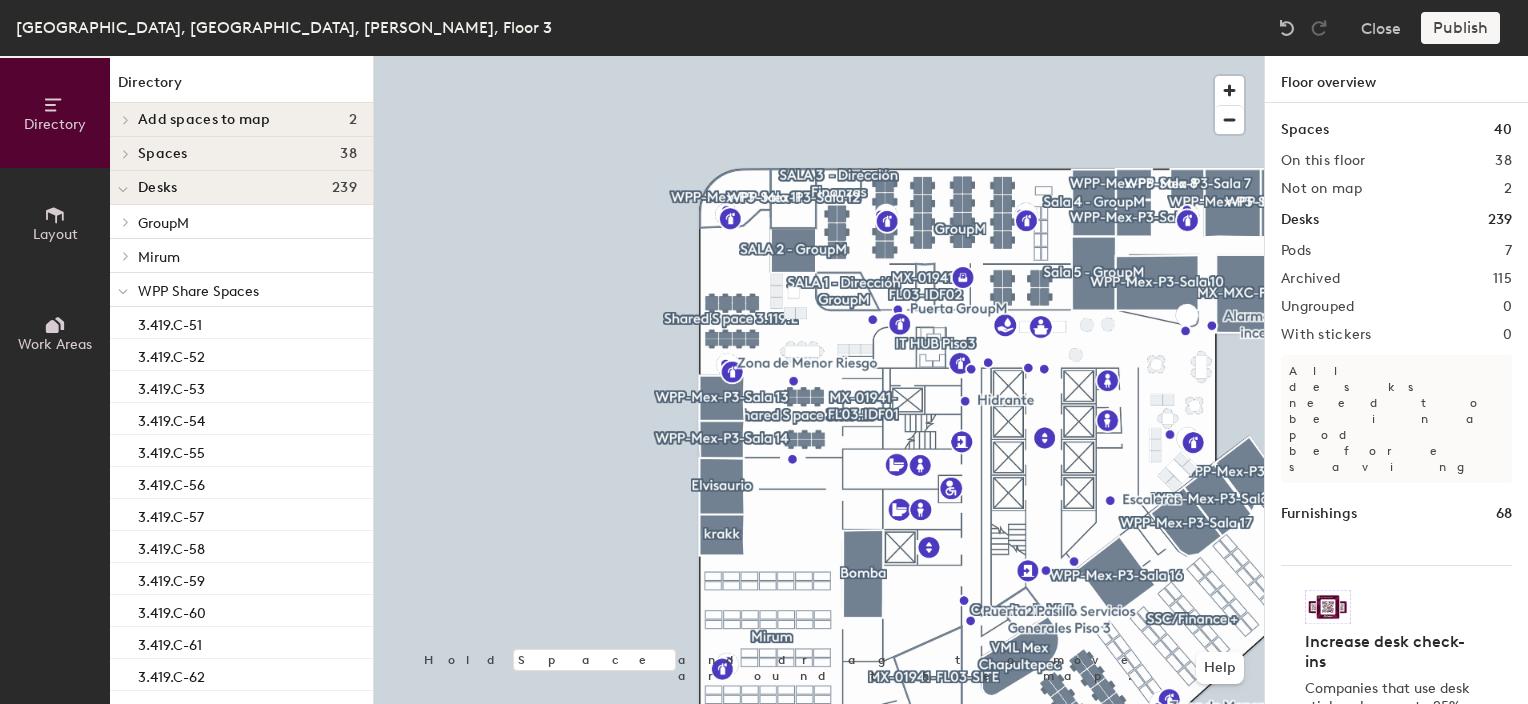 click on "WPP Share Spaces" 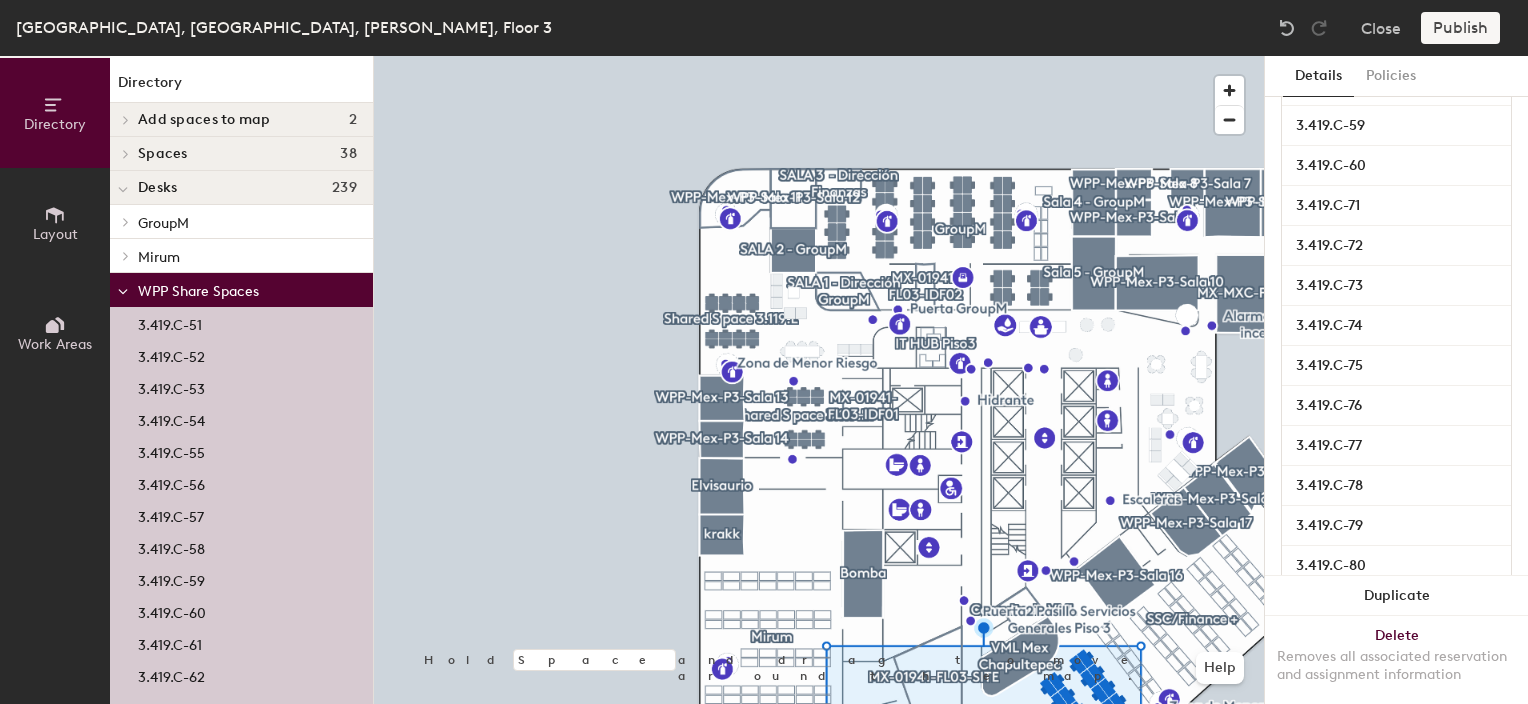 scroll, scrollTop: 0, scrollLeft: 0, axis: both 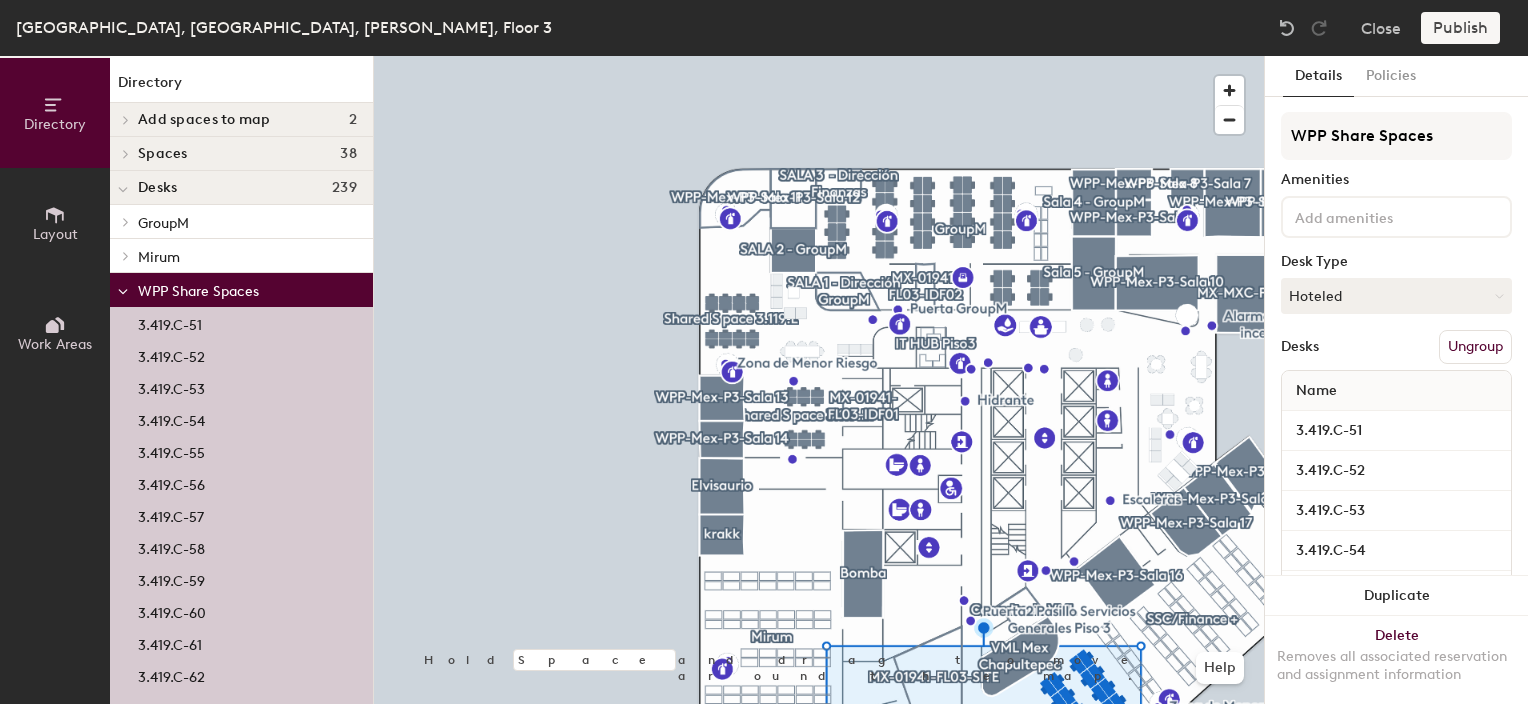 click 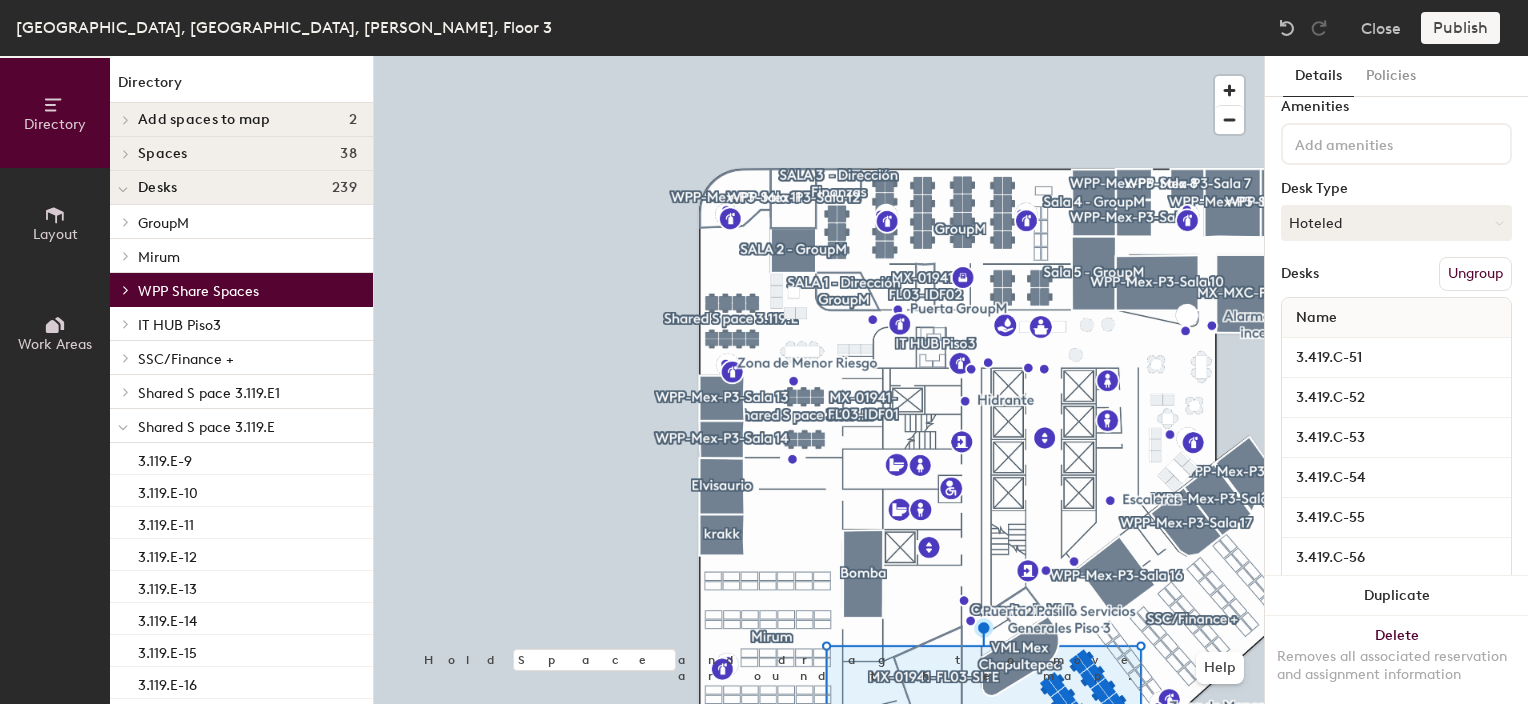 scroll, scrollTop: 100, scrollLeft: 0, axis: vertical 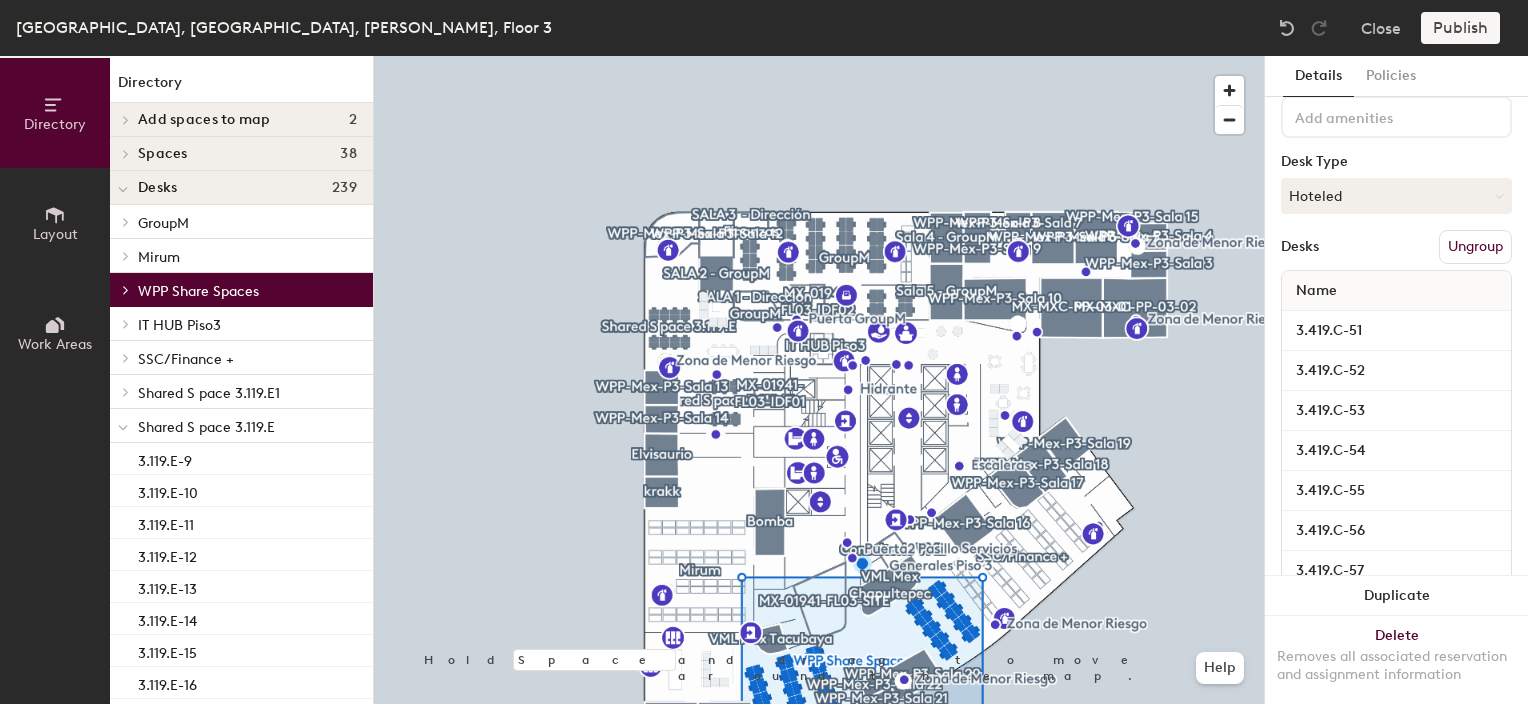 click on "Shared S pace 3.119.E" 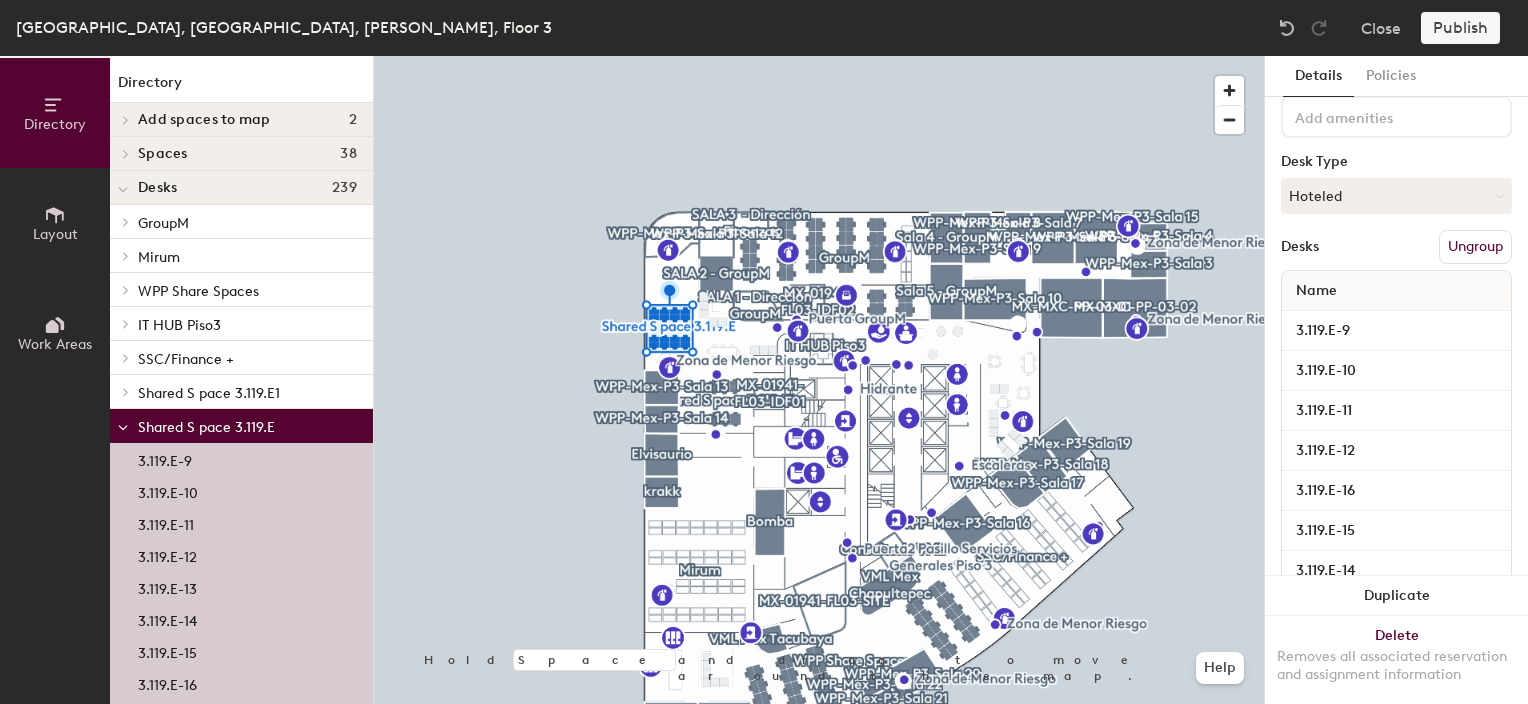 click on "Shared S pace 3.119.E1" 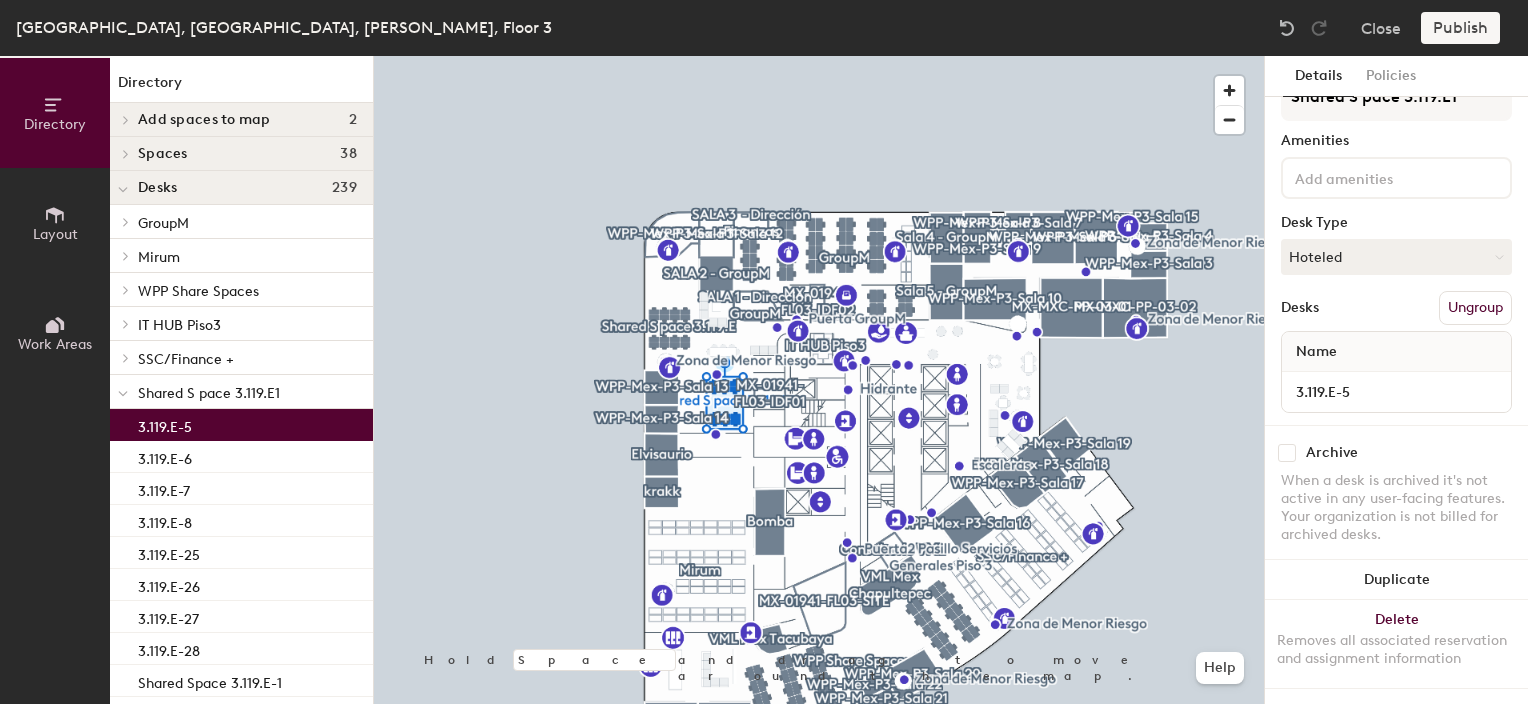 scroll, scrollTop: 54, scrollLeft: 0, axis: vertical 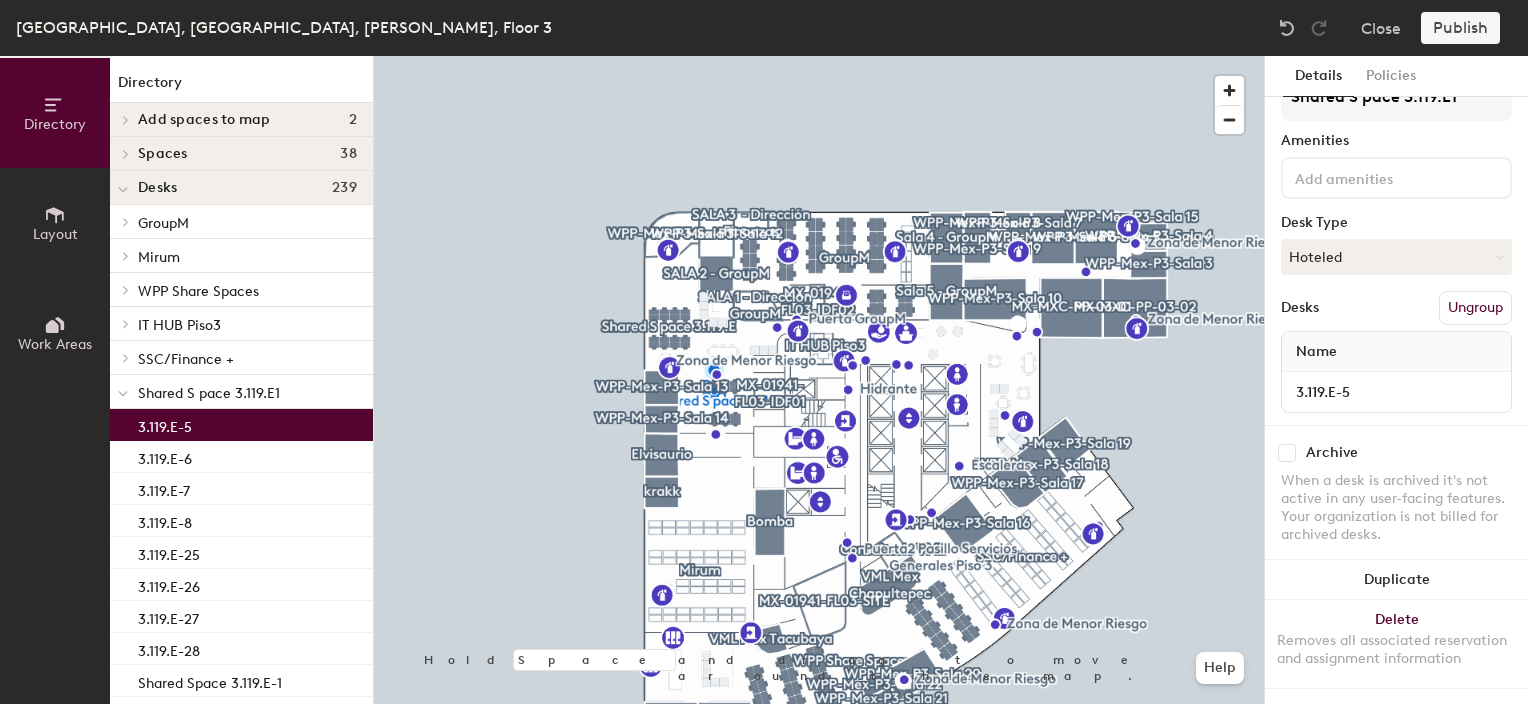 click 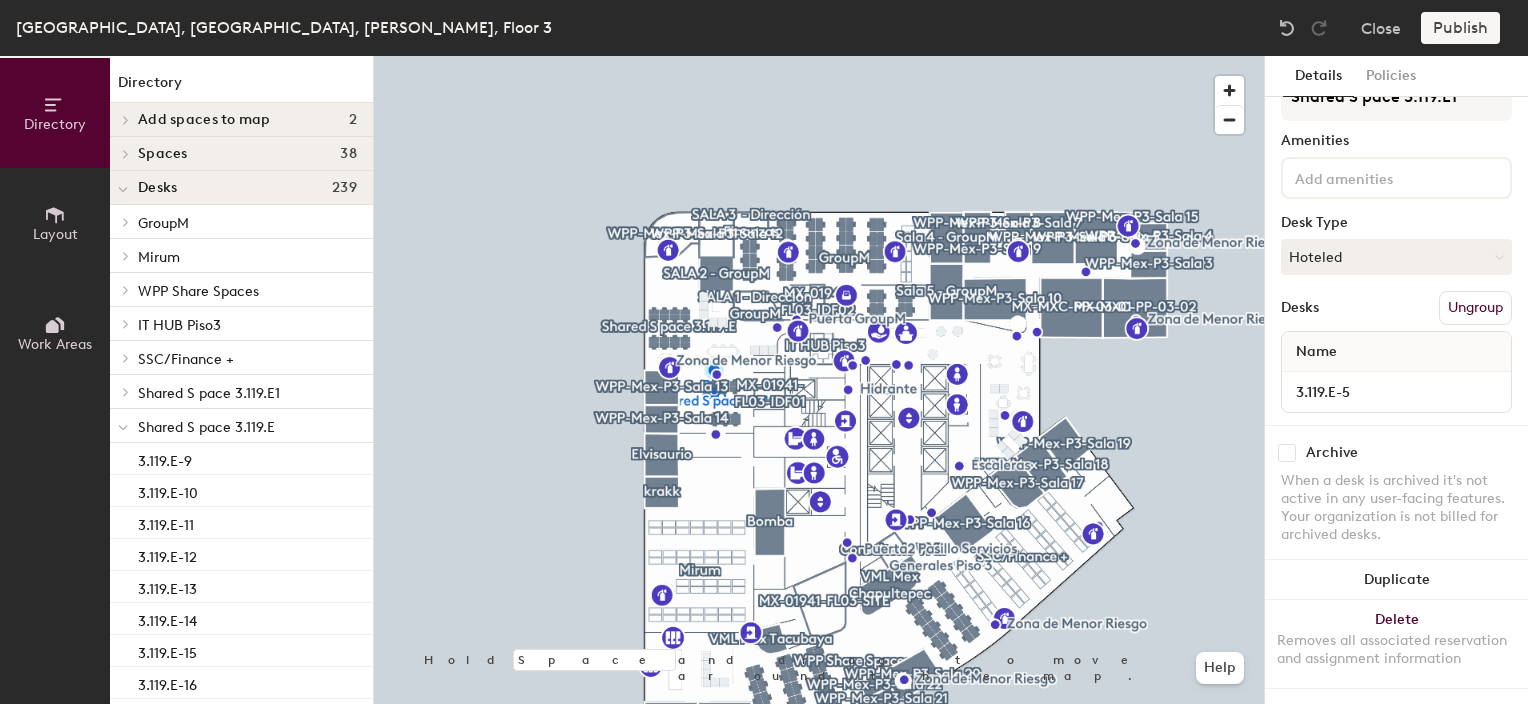 click on "Shared S pace 3.119.E" 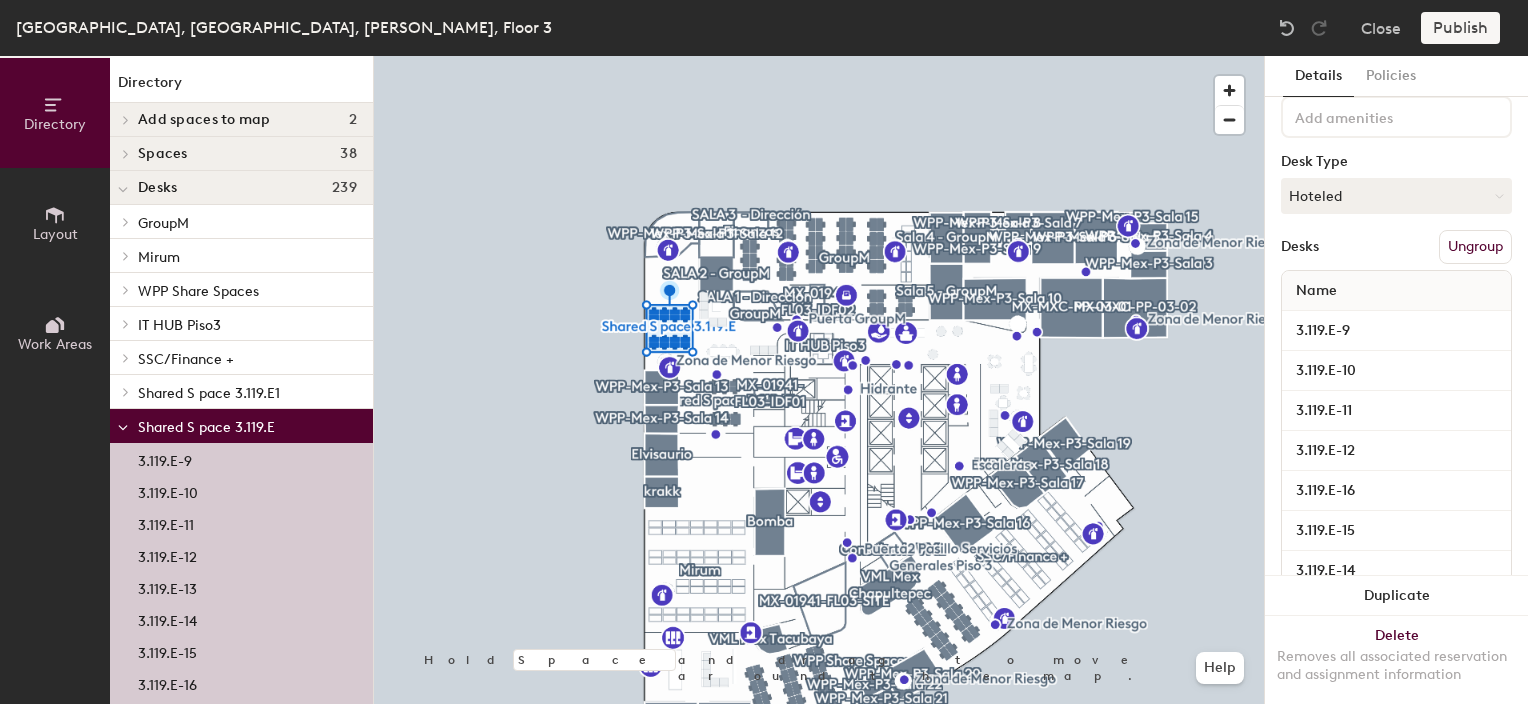 click on "Shared S pace 3.119.E1" 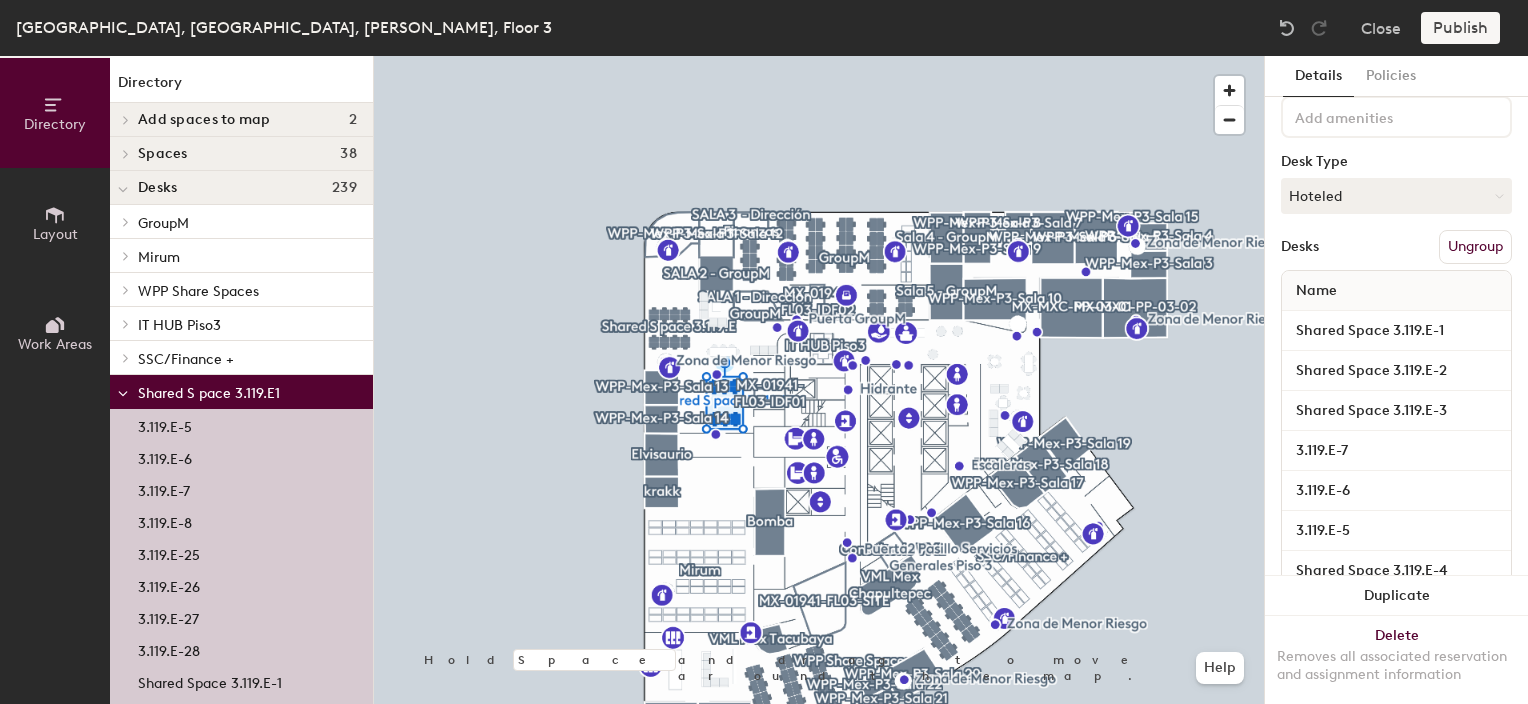 click 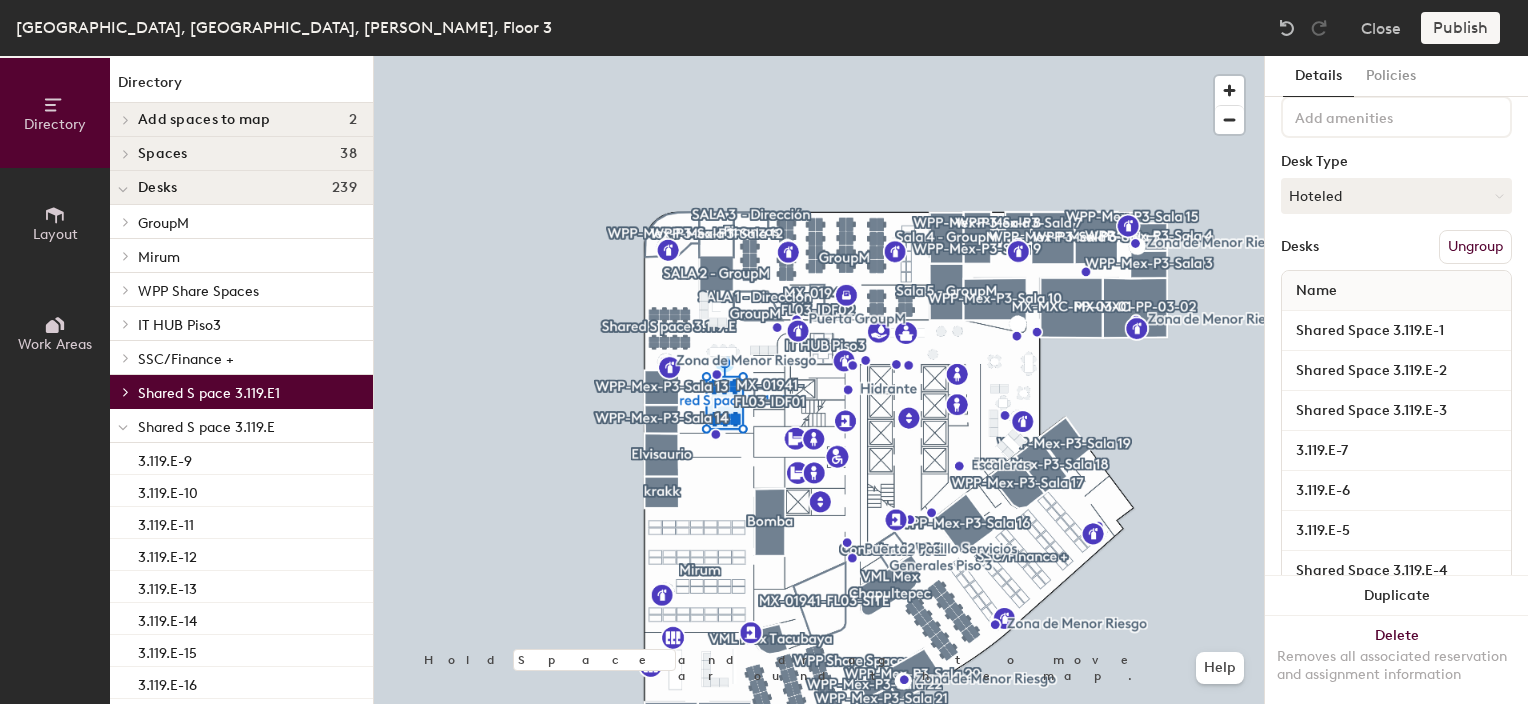click 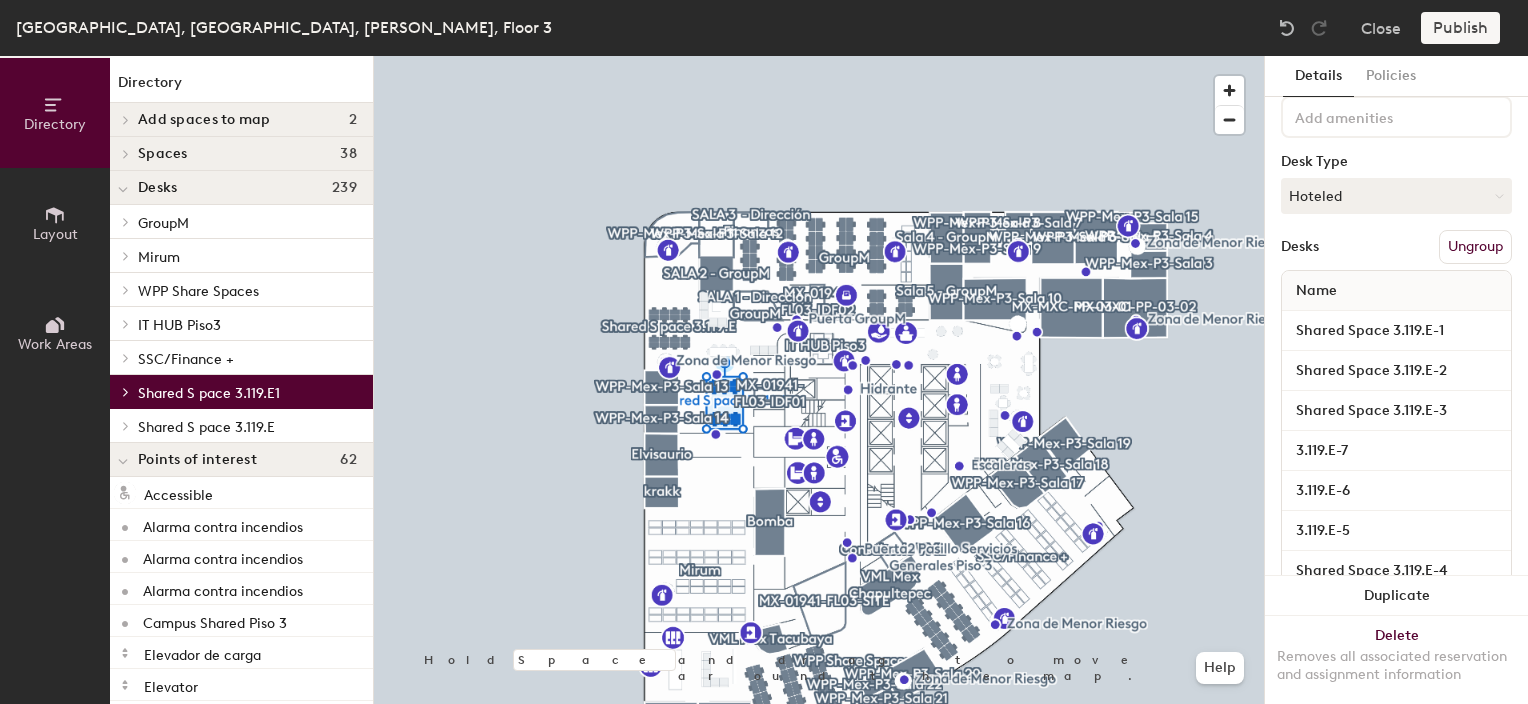 click on "Shared S pace 3.119.E" 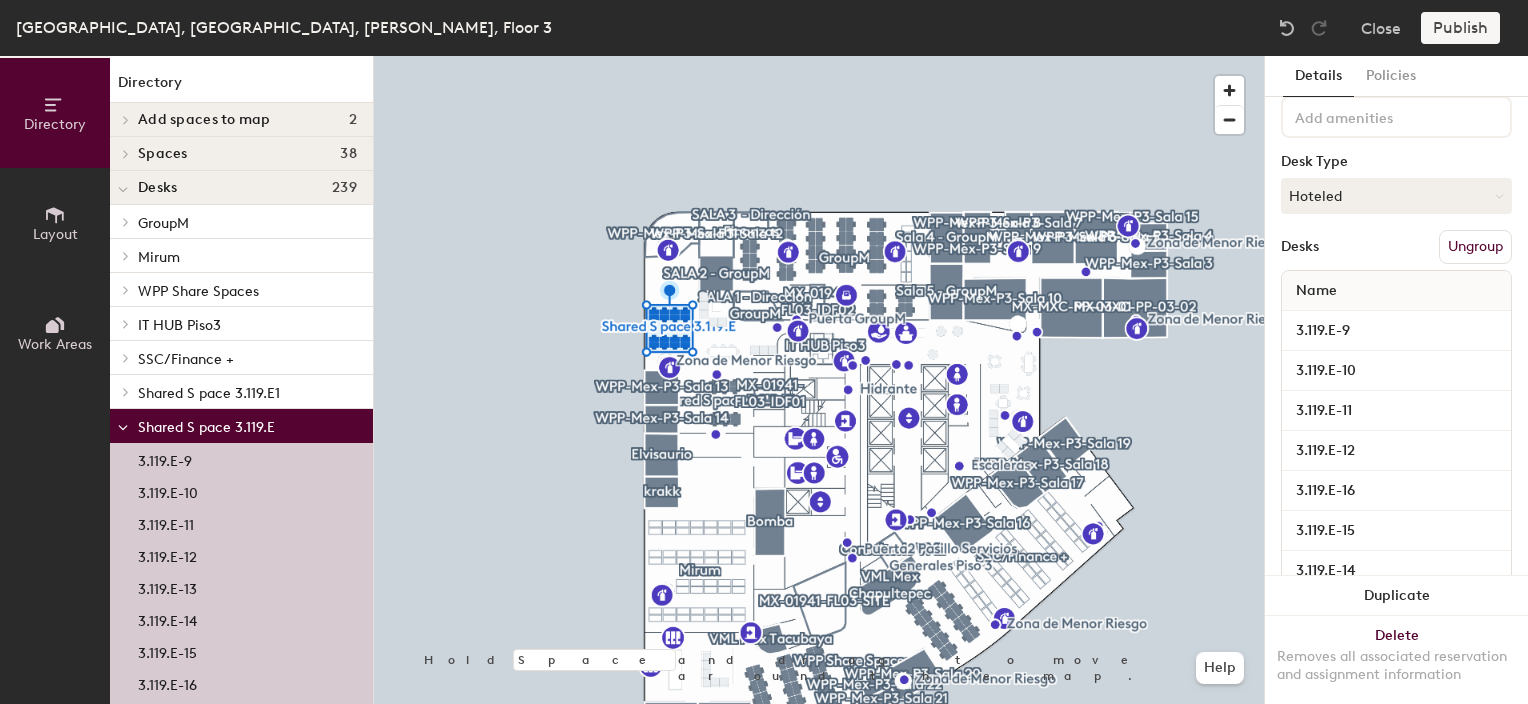 click 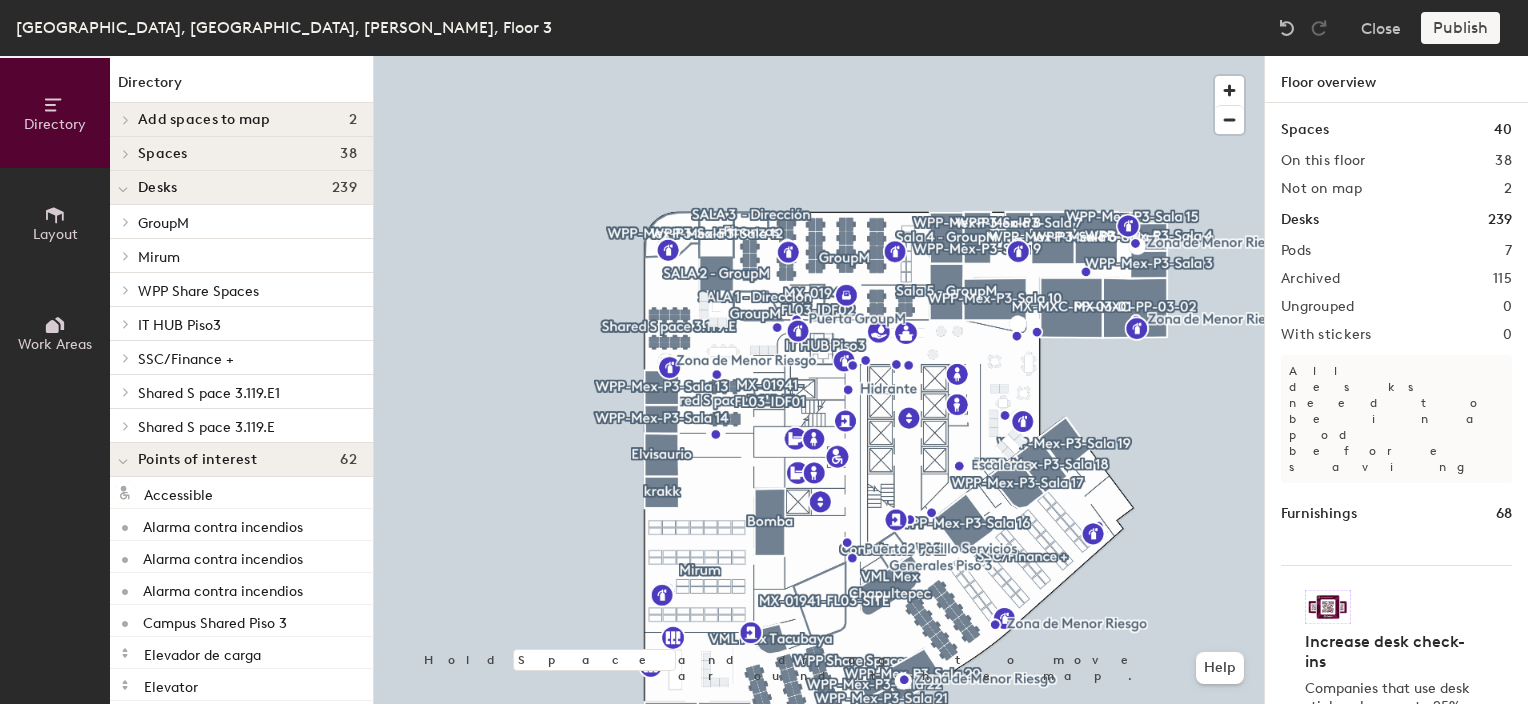 click 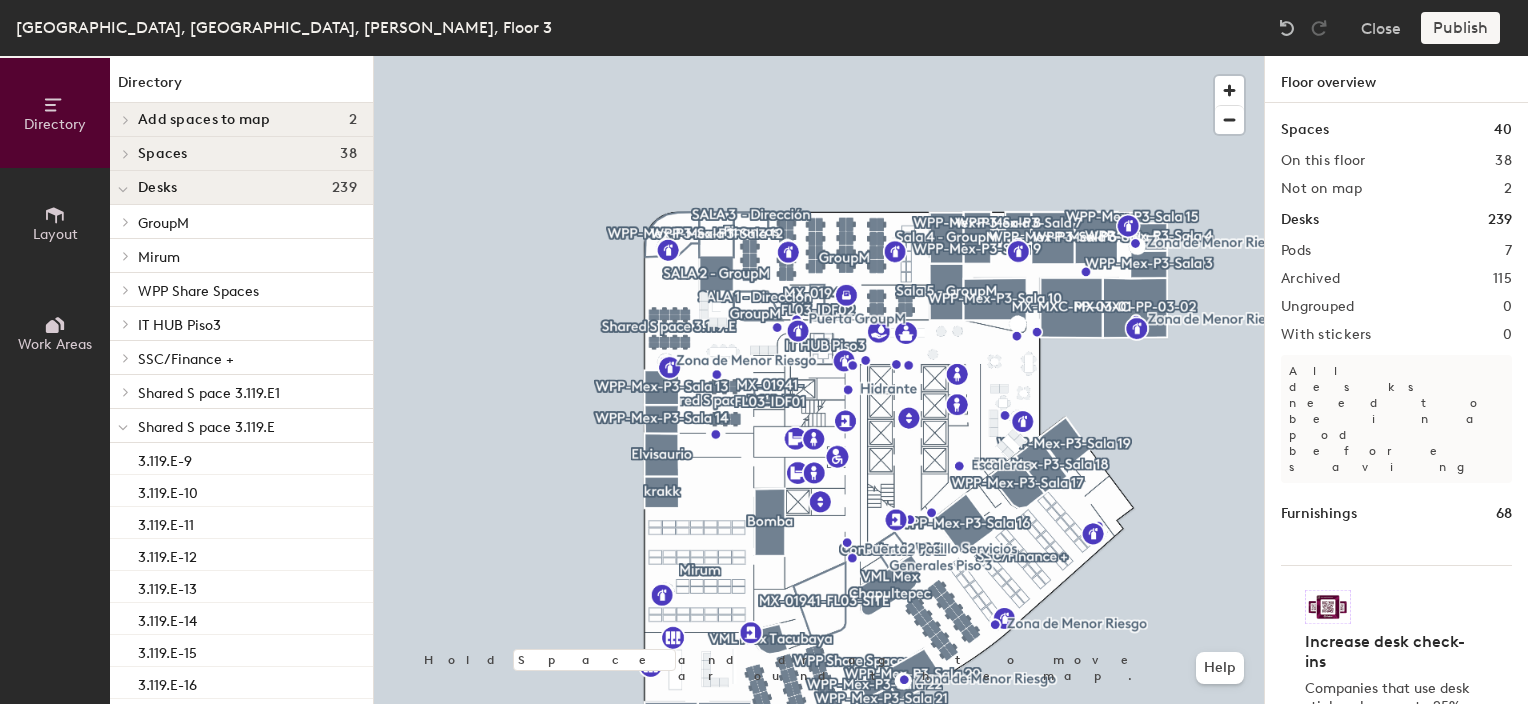 click 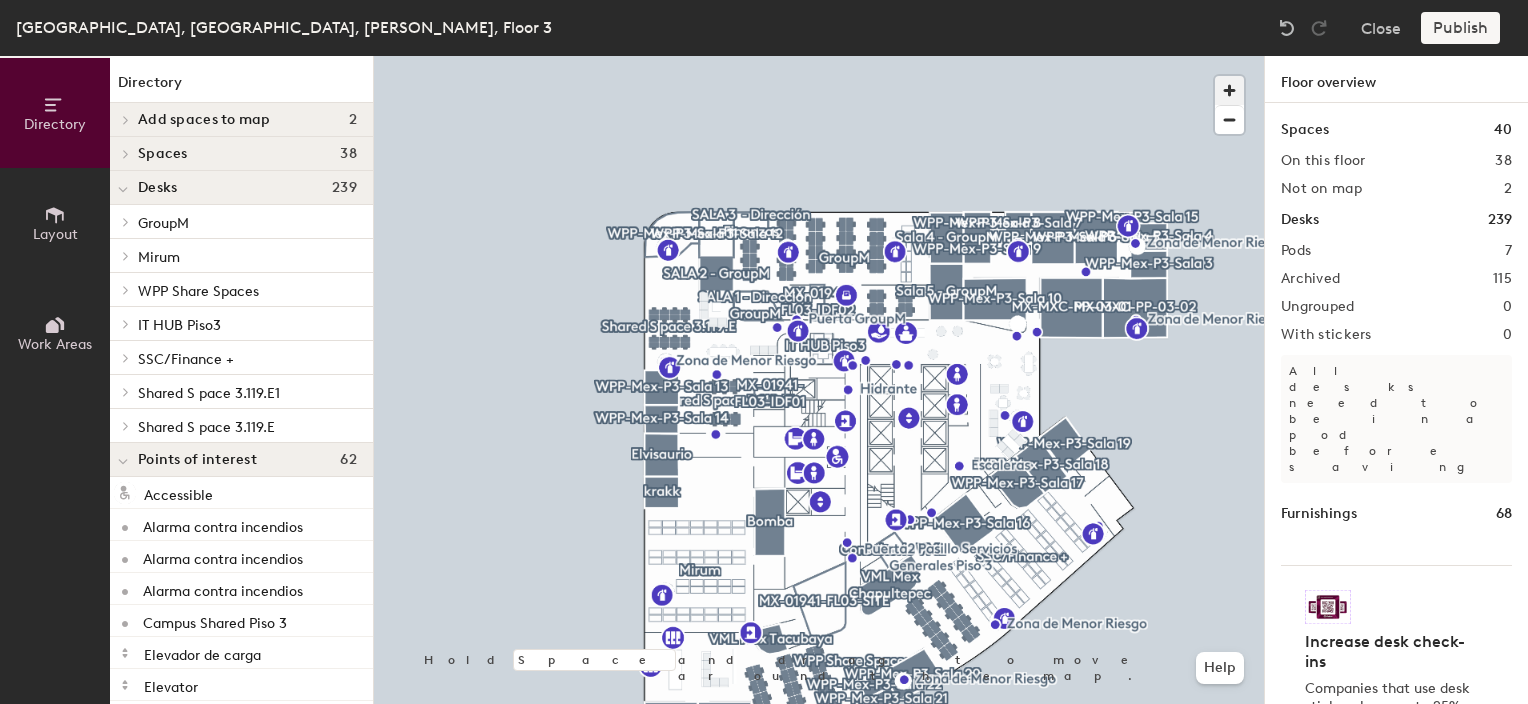 click 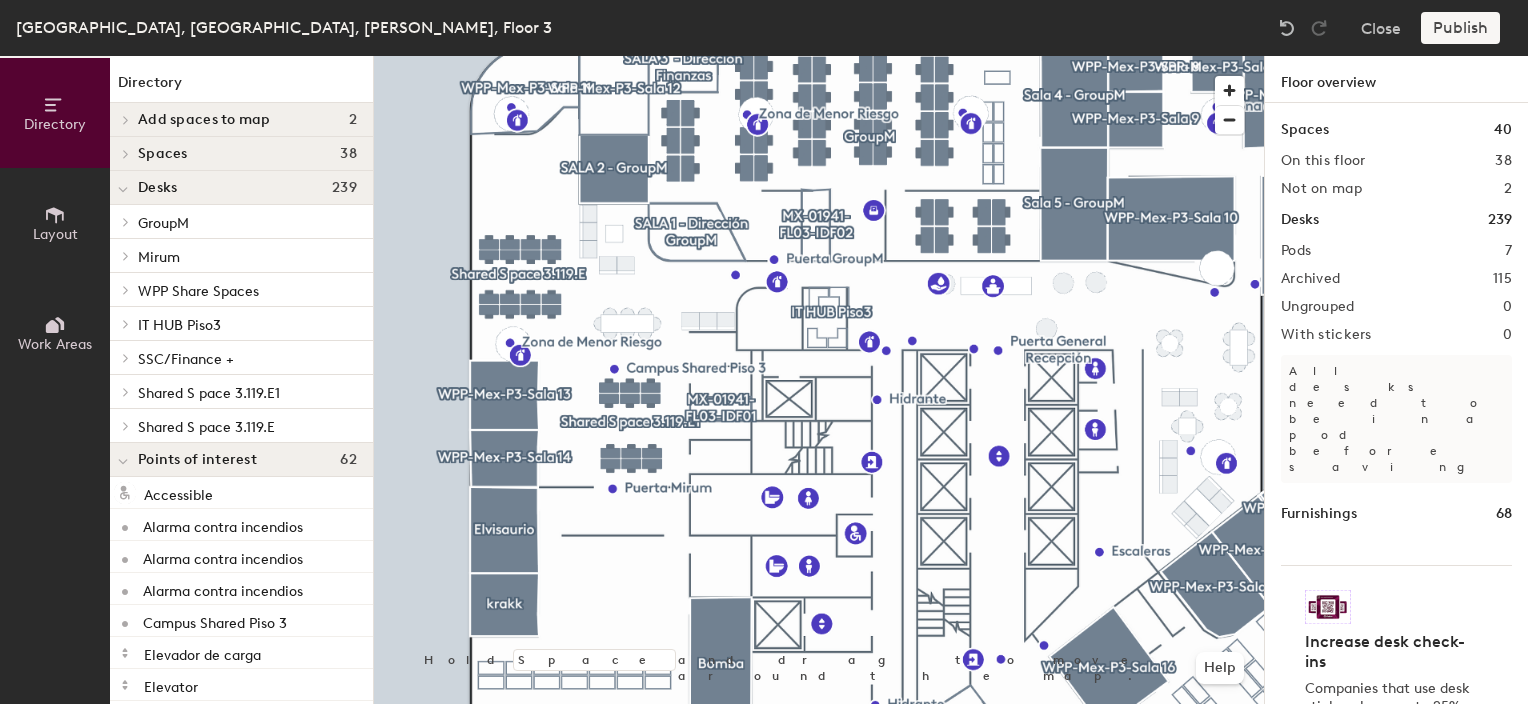 click on "Shared S pace 3.119.E1" 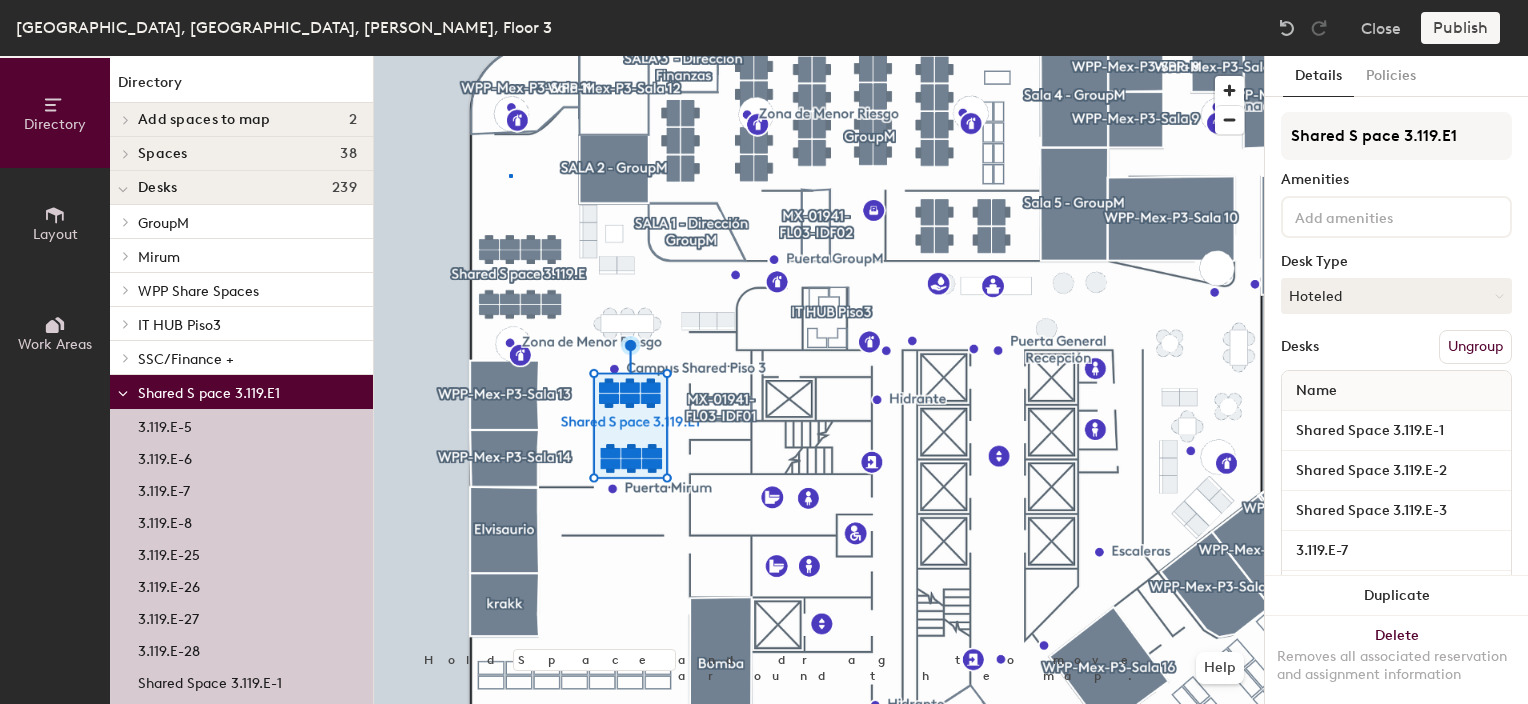 click 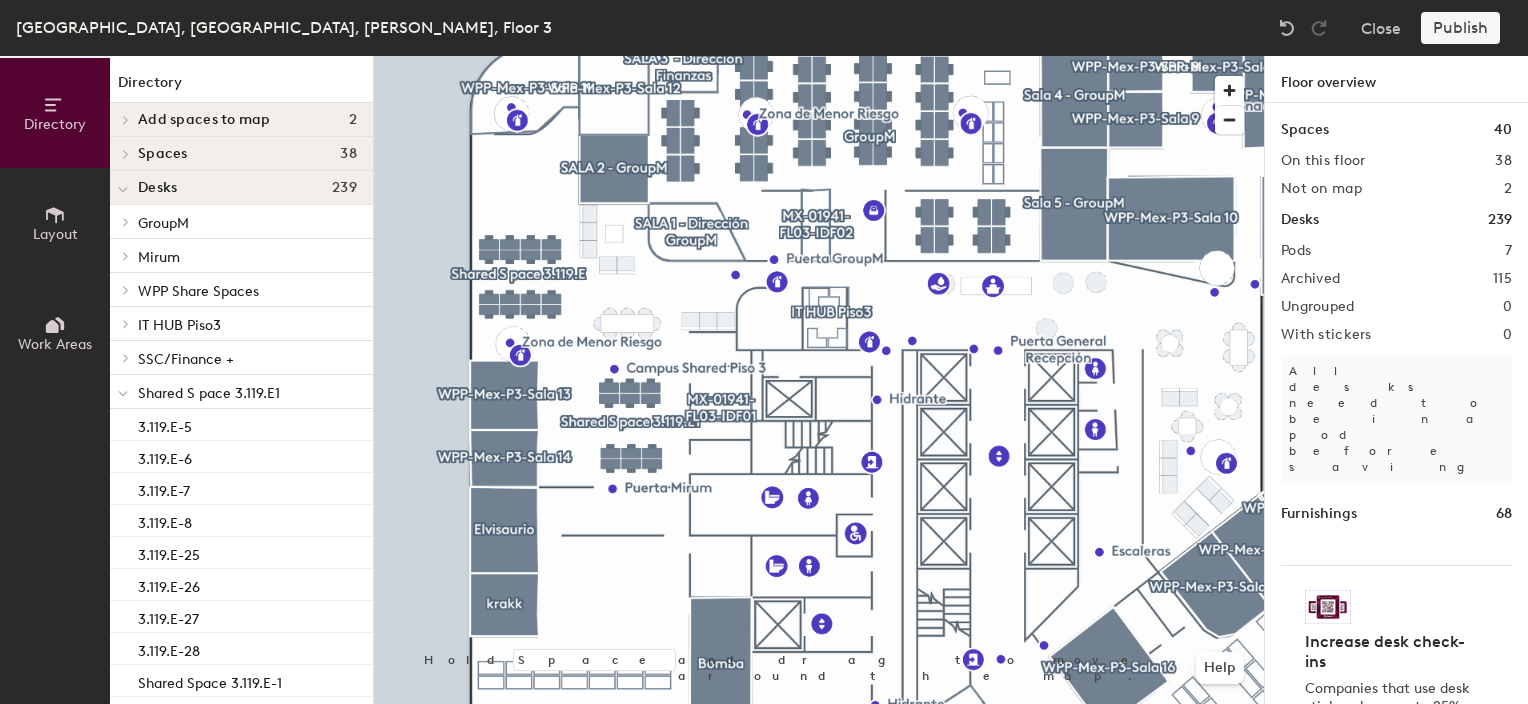 click on "Shared S pace 3.119.E1" 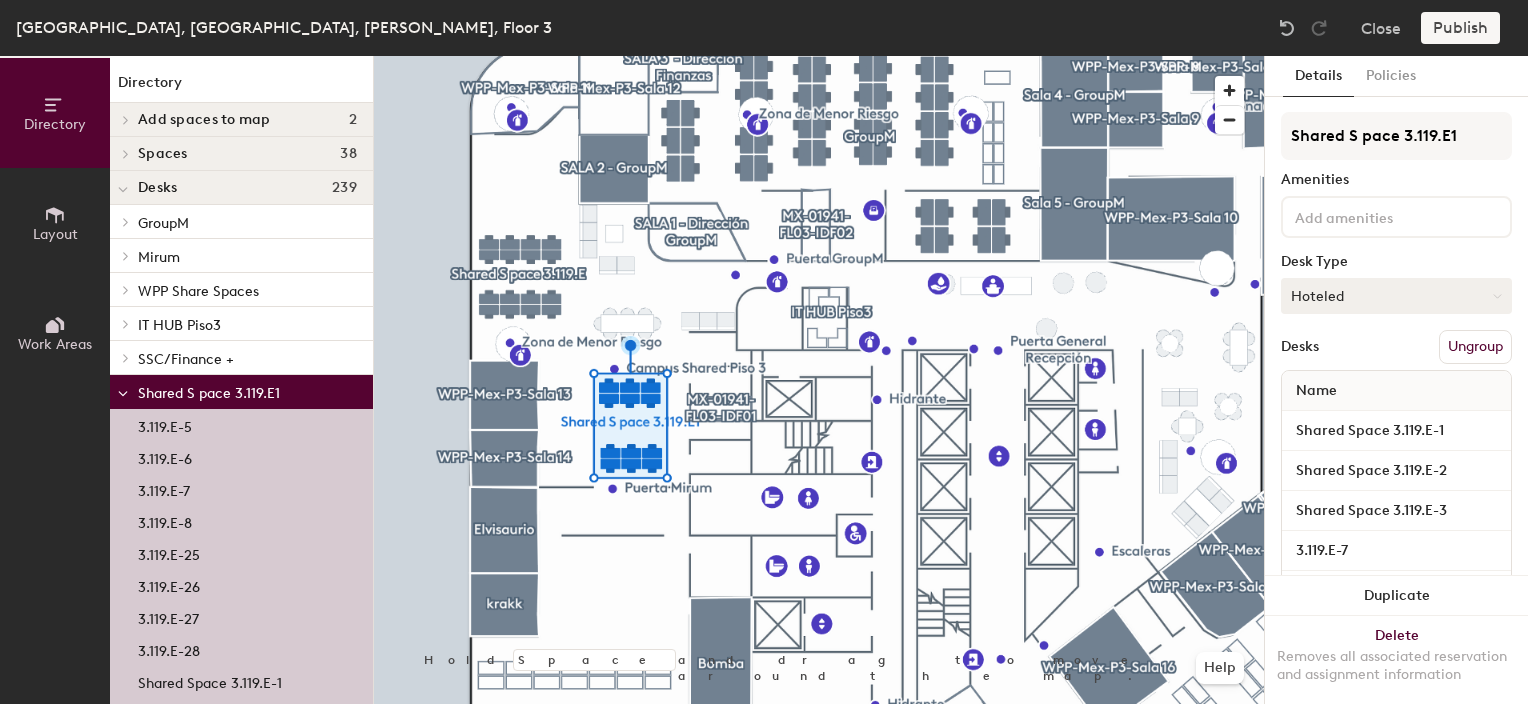 click on "Hoteled" 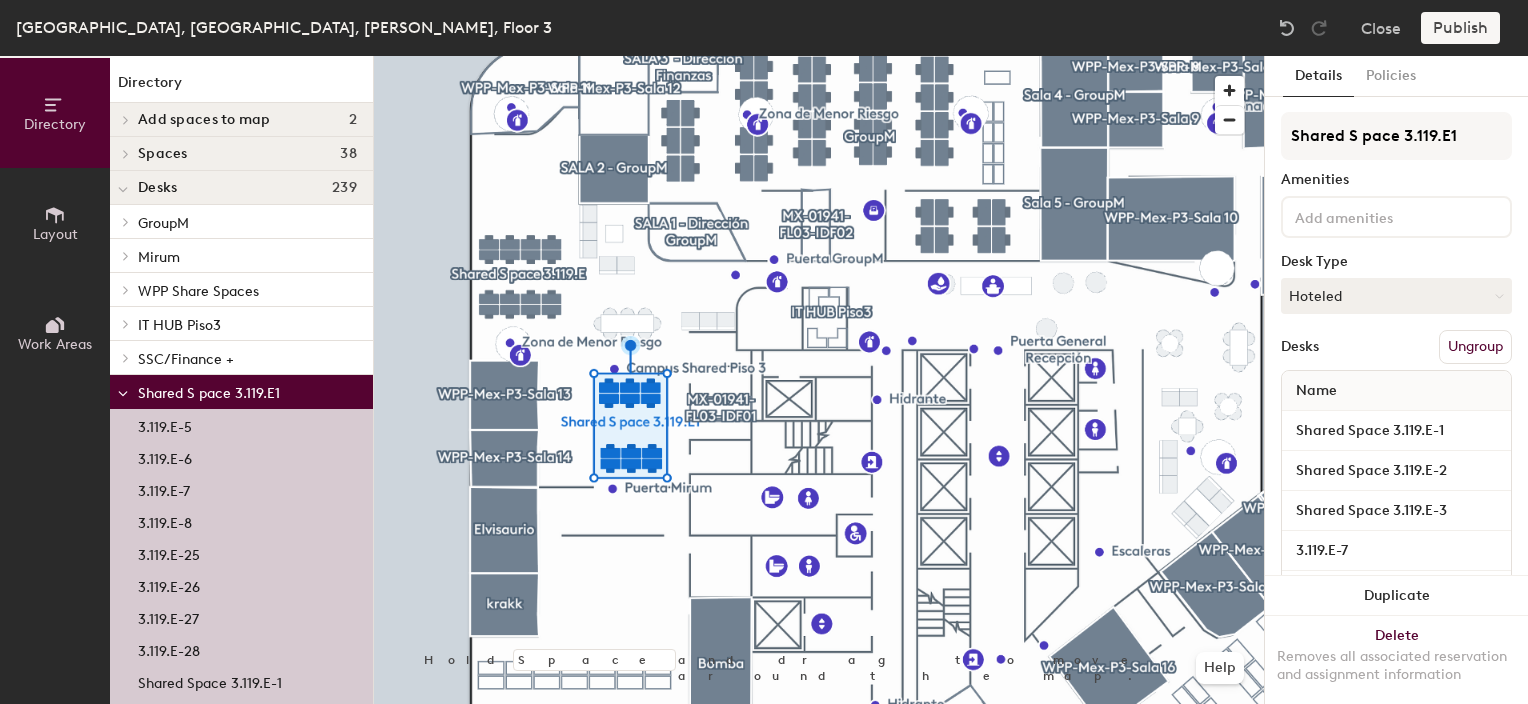 click 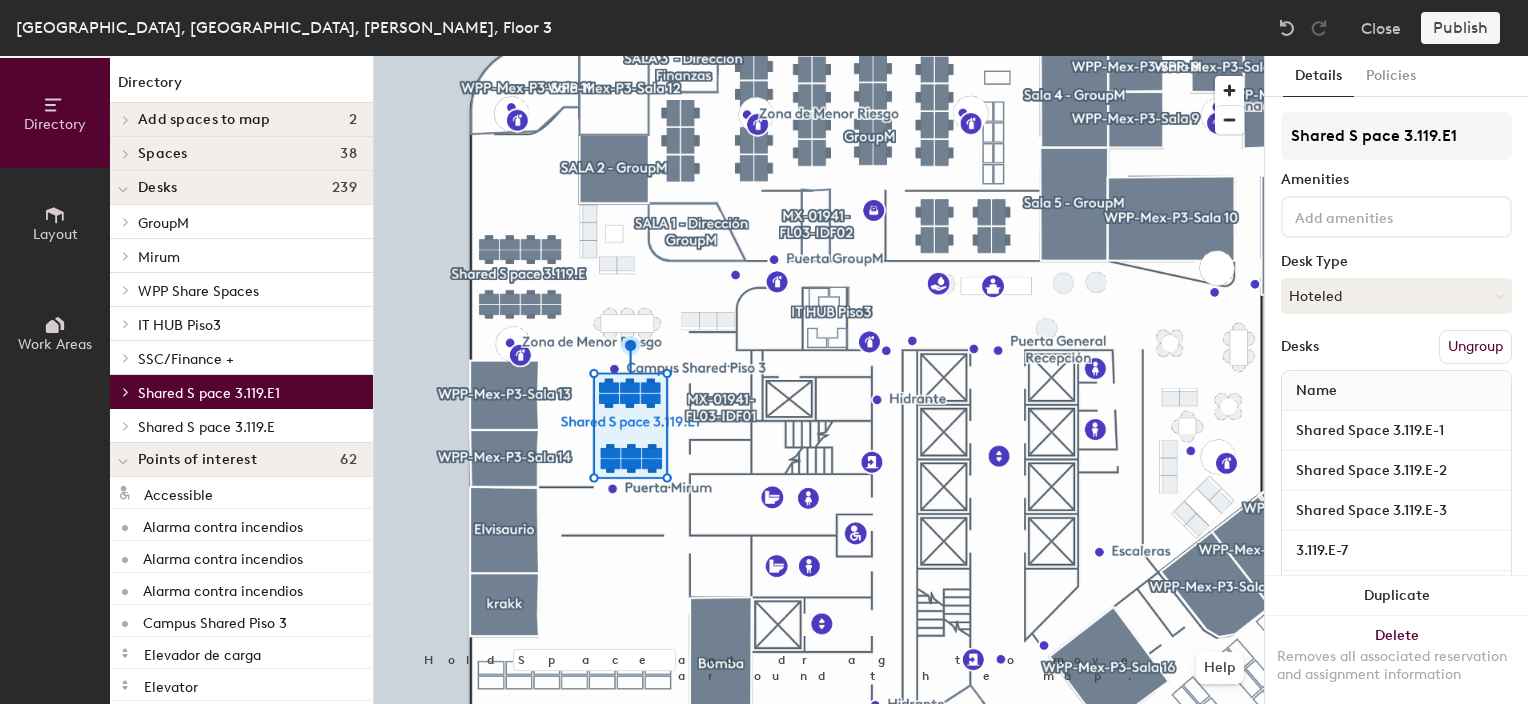 click on "Shared S pace 3.119.E" 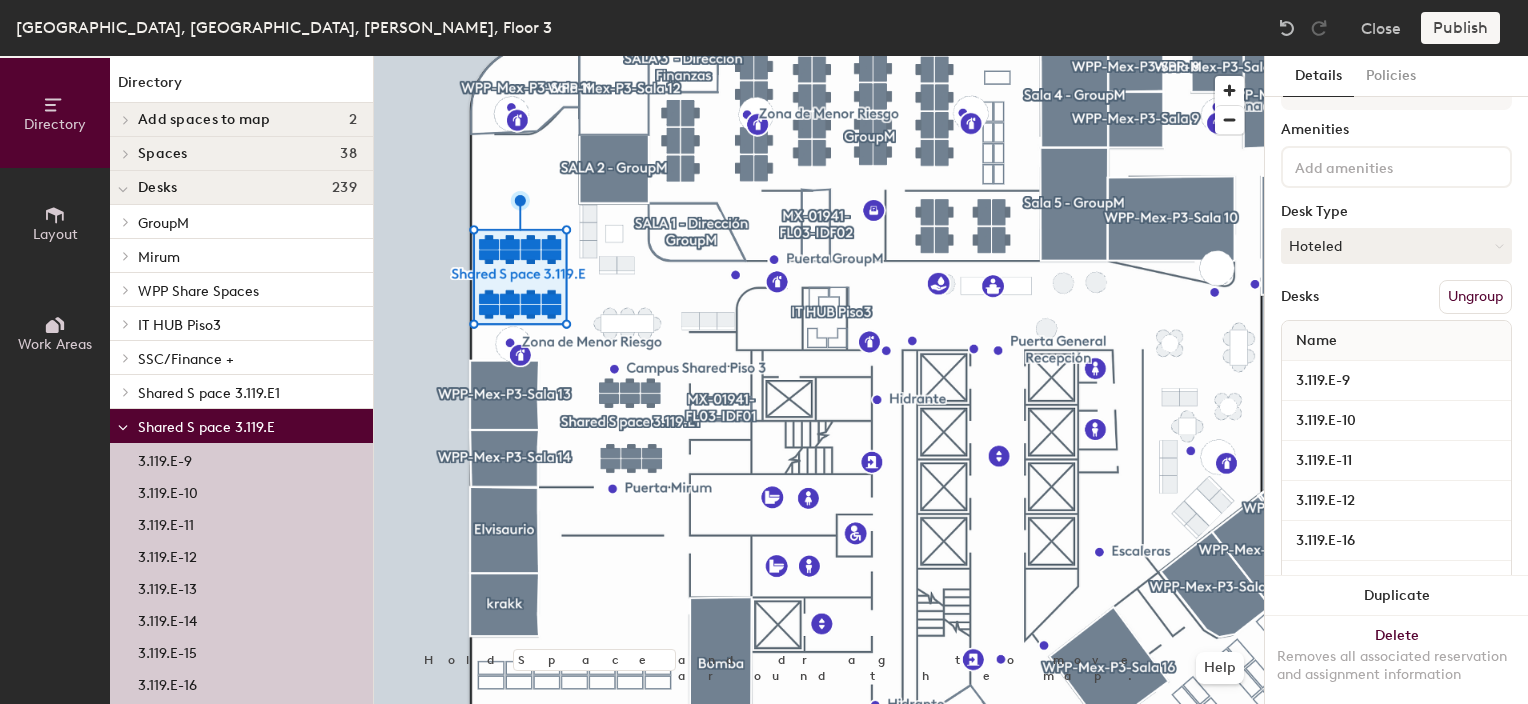 scroll, scrollTop: 0, scrollLeft: 0, axis: both 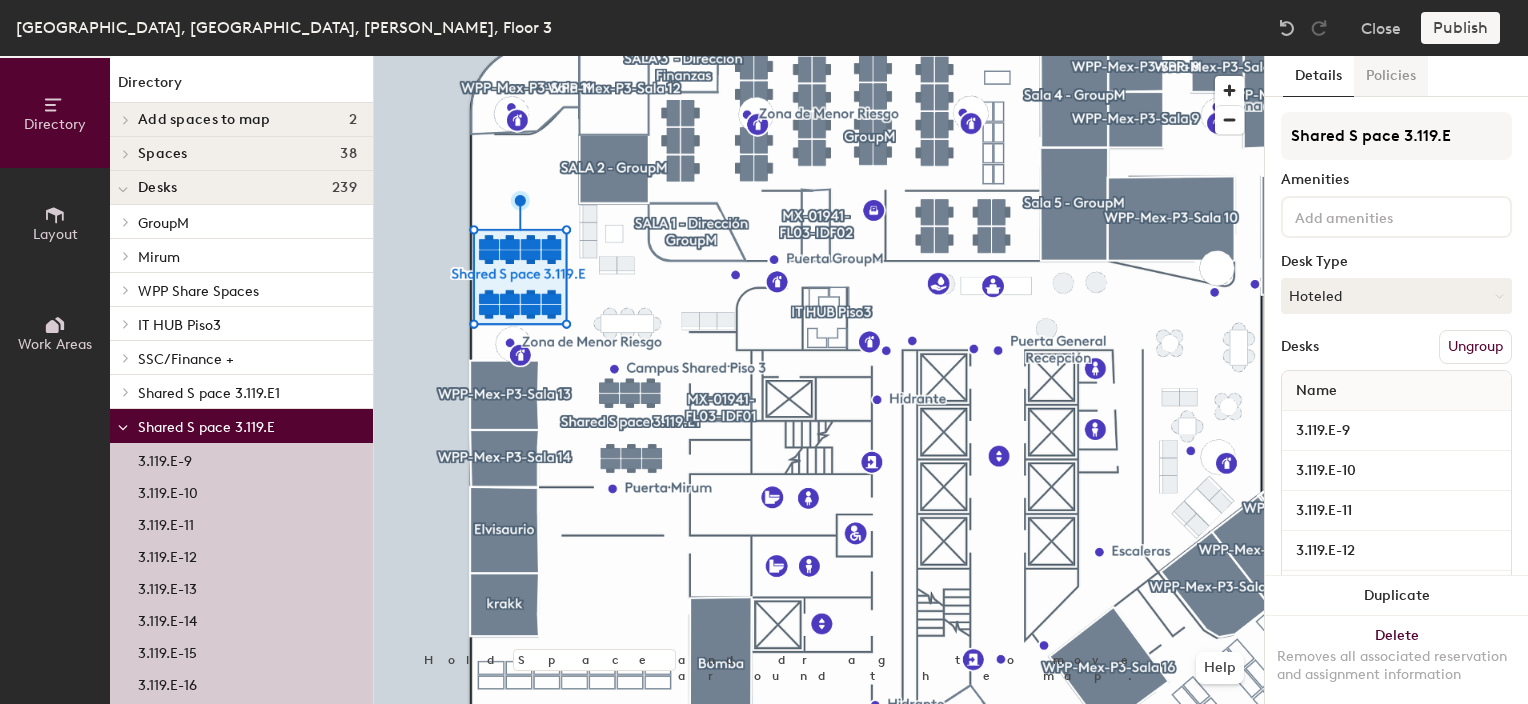 click on "Policies" 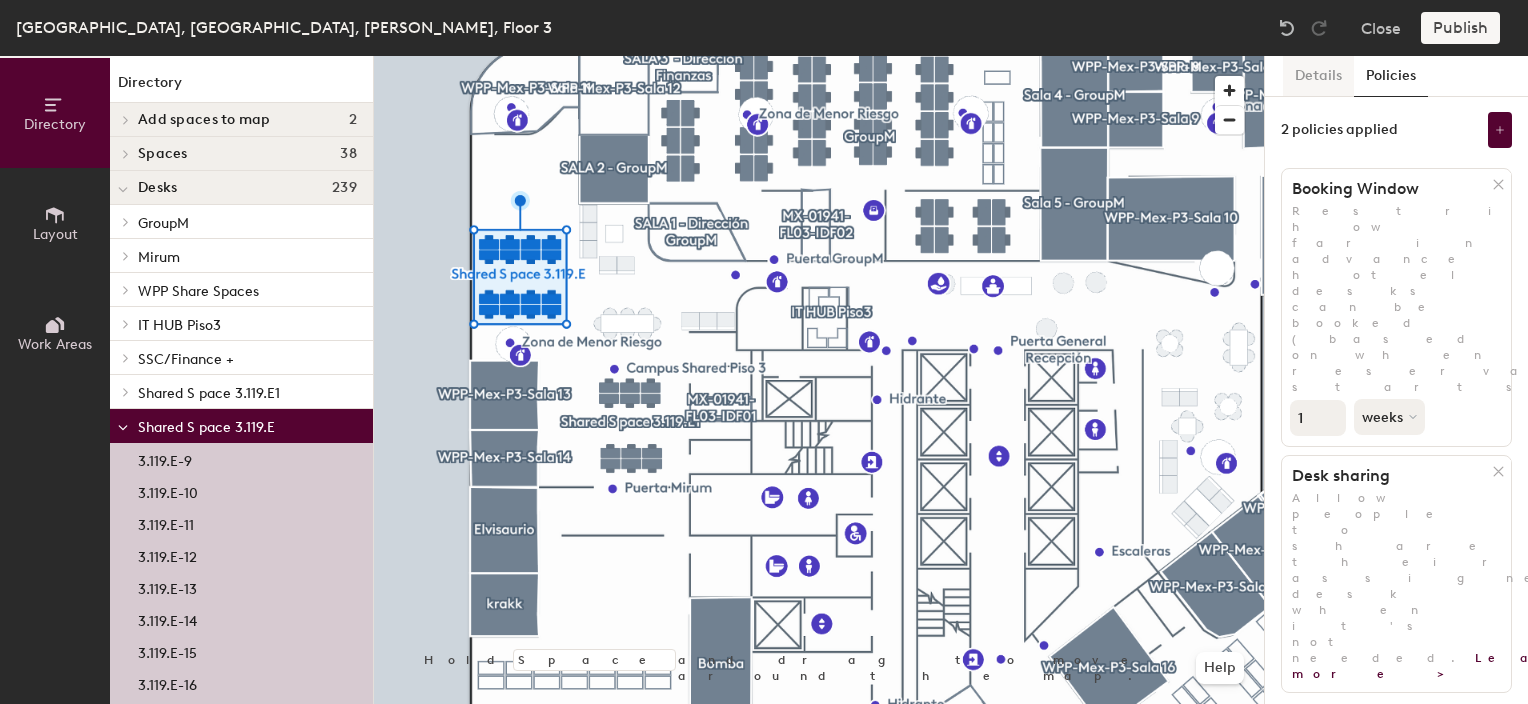 click on "Details" 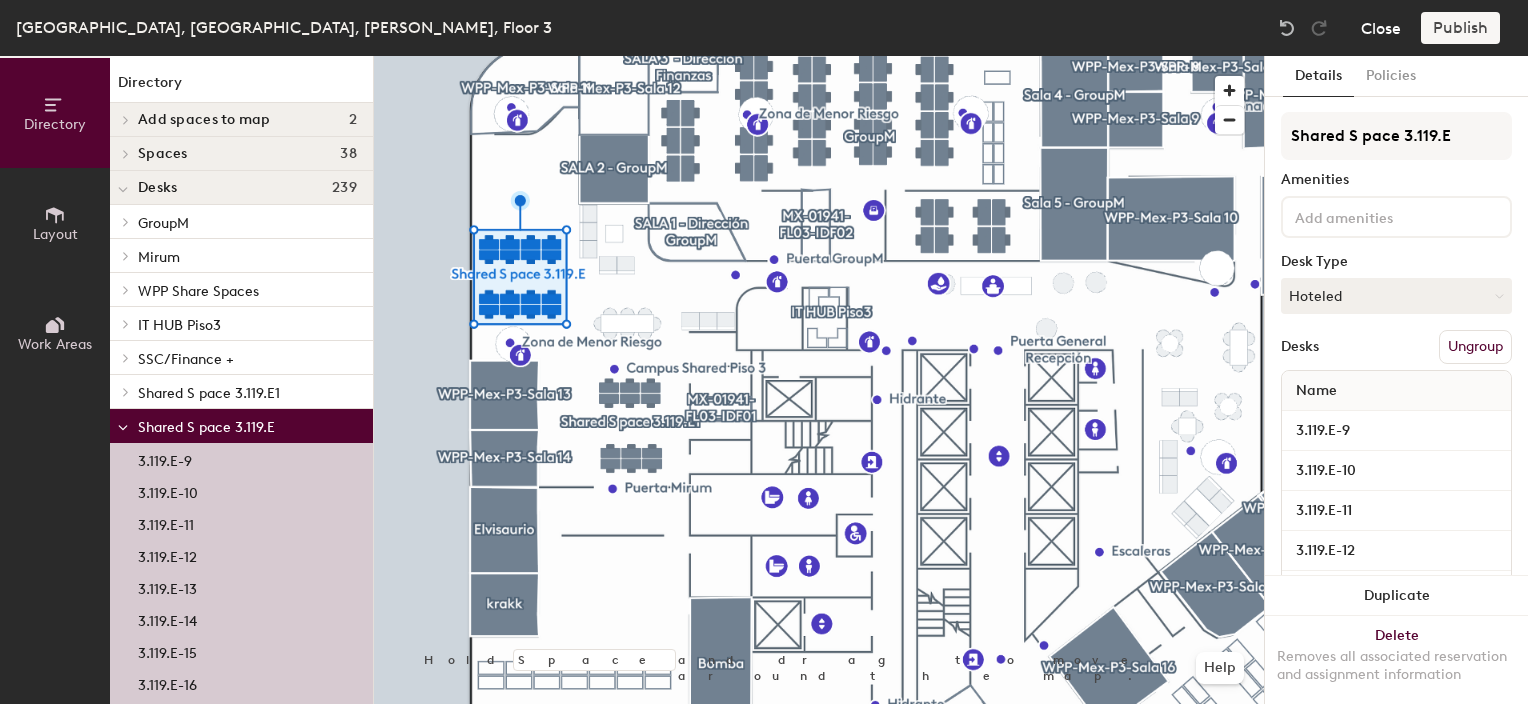 click on "Close" 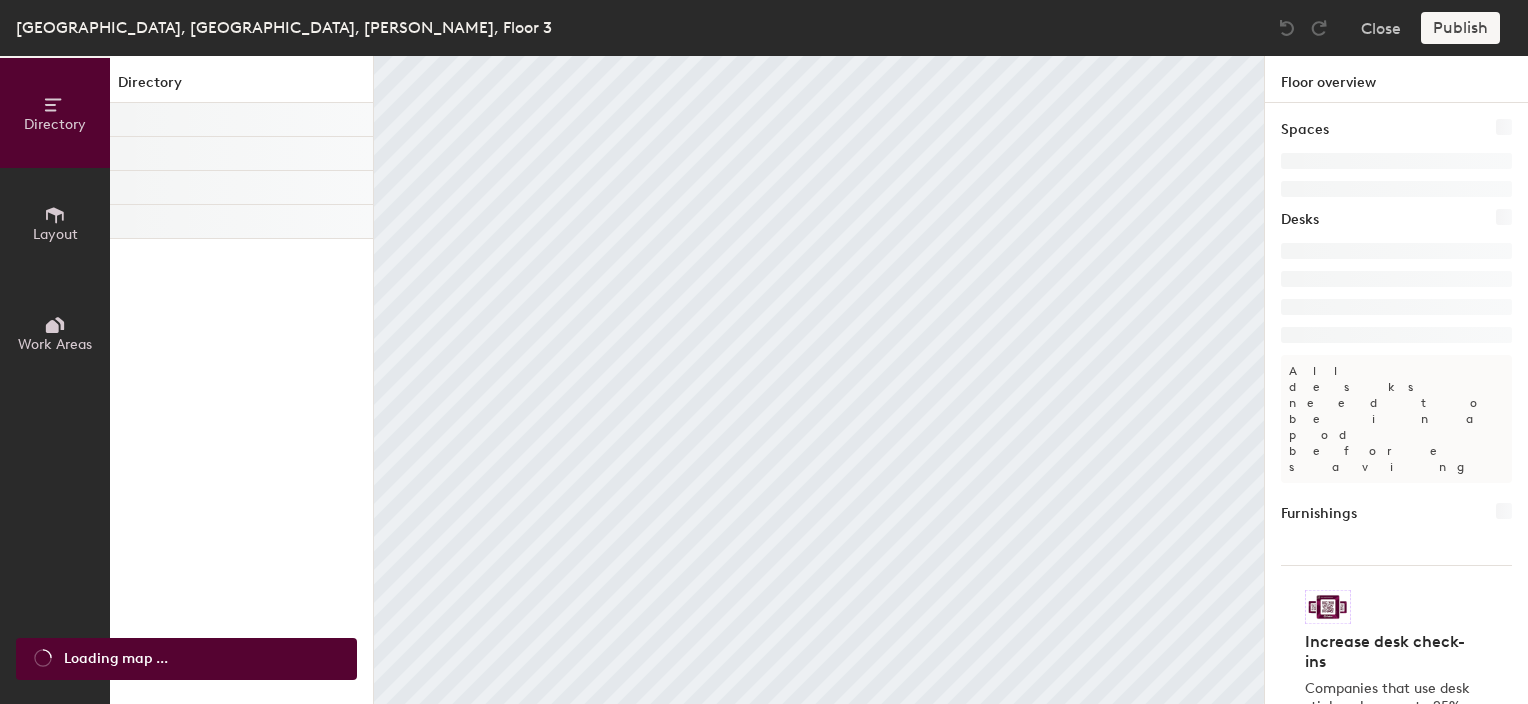 scroll, scrollTop: 0, scrollLeft: 0, axis: both 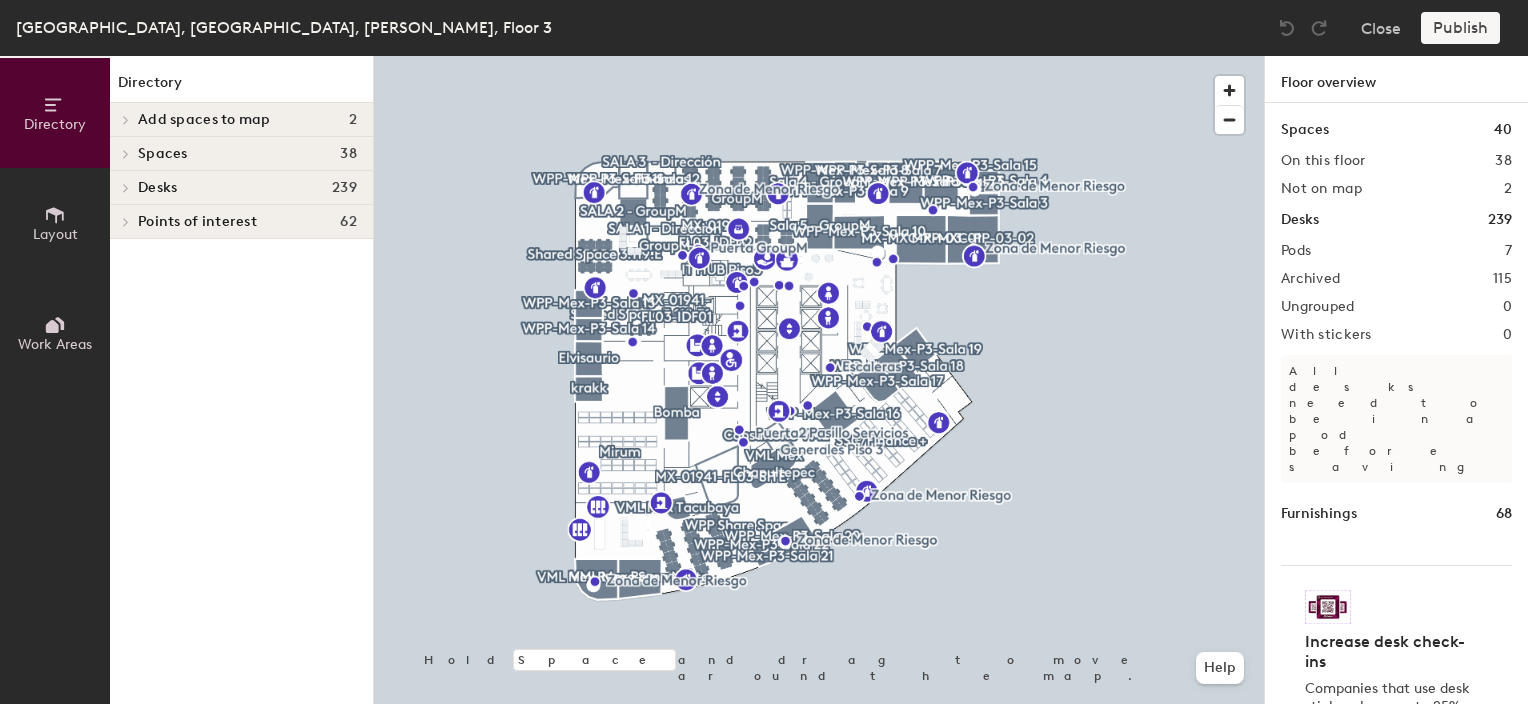 click 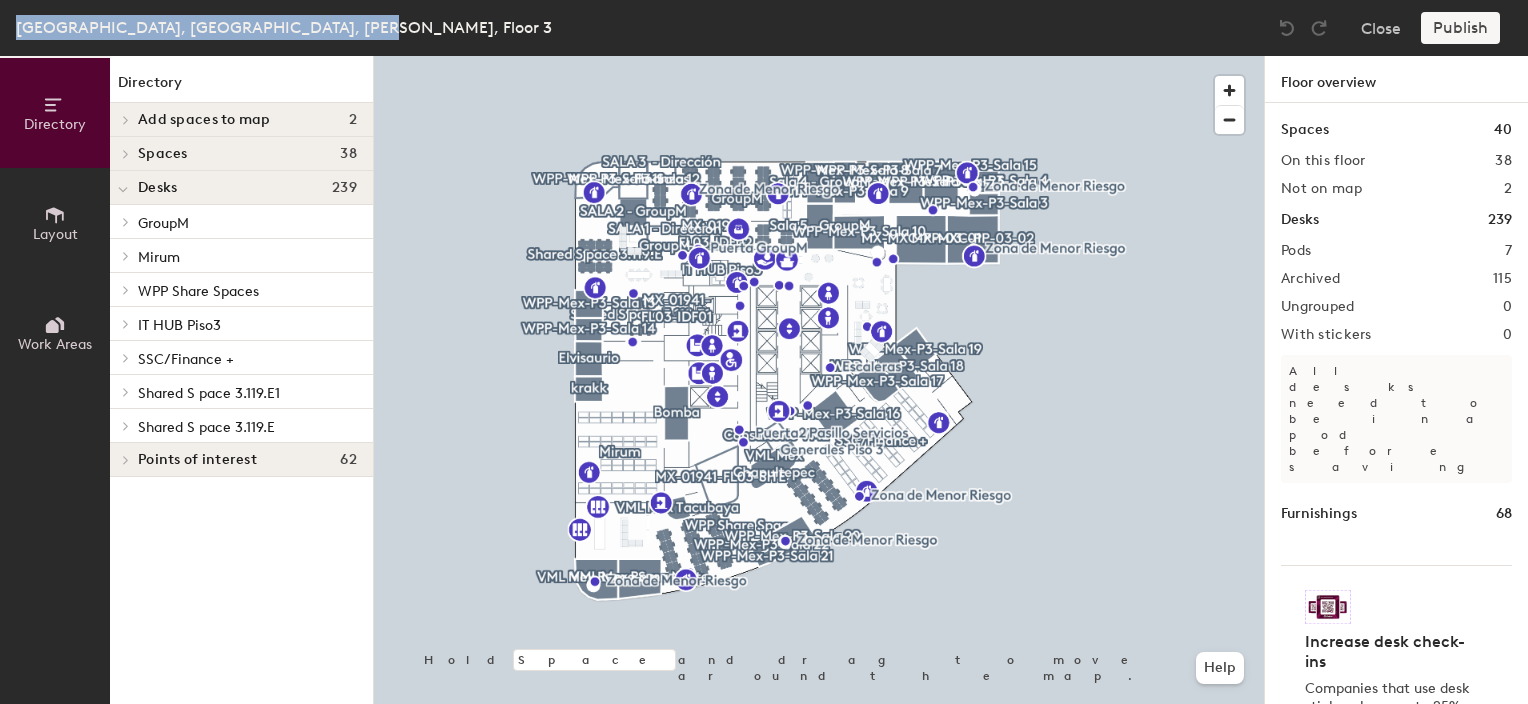 drag, startPoint x: 331, startPoint y: 31, endPoint x: 12, endPoint y: 20, distance: 319.1896 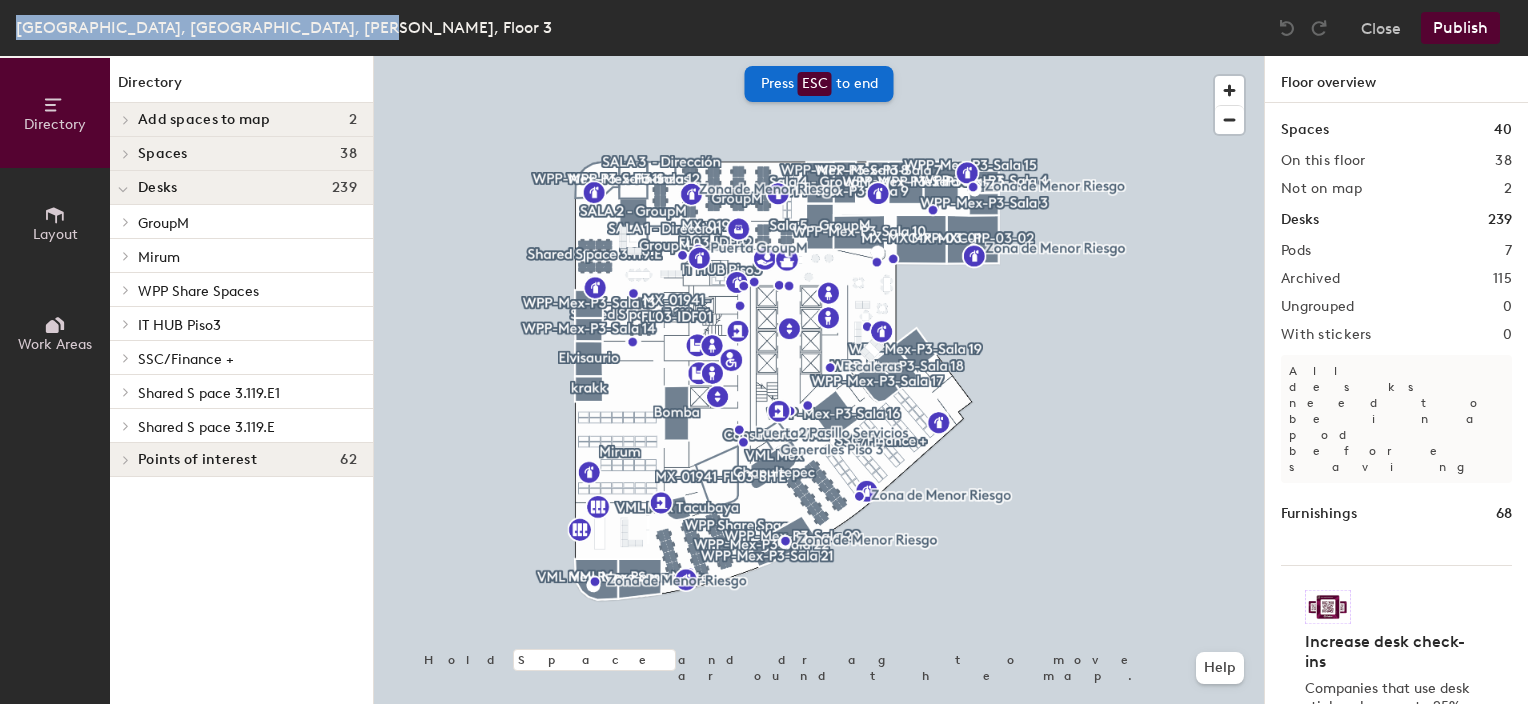 copy on "[GEOGRAPHIC_DATA], [GEOGRAPHIC_DATA], [PERSON_NAME], Floor 3" 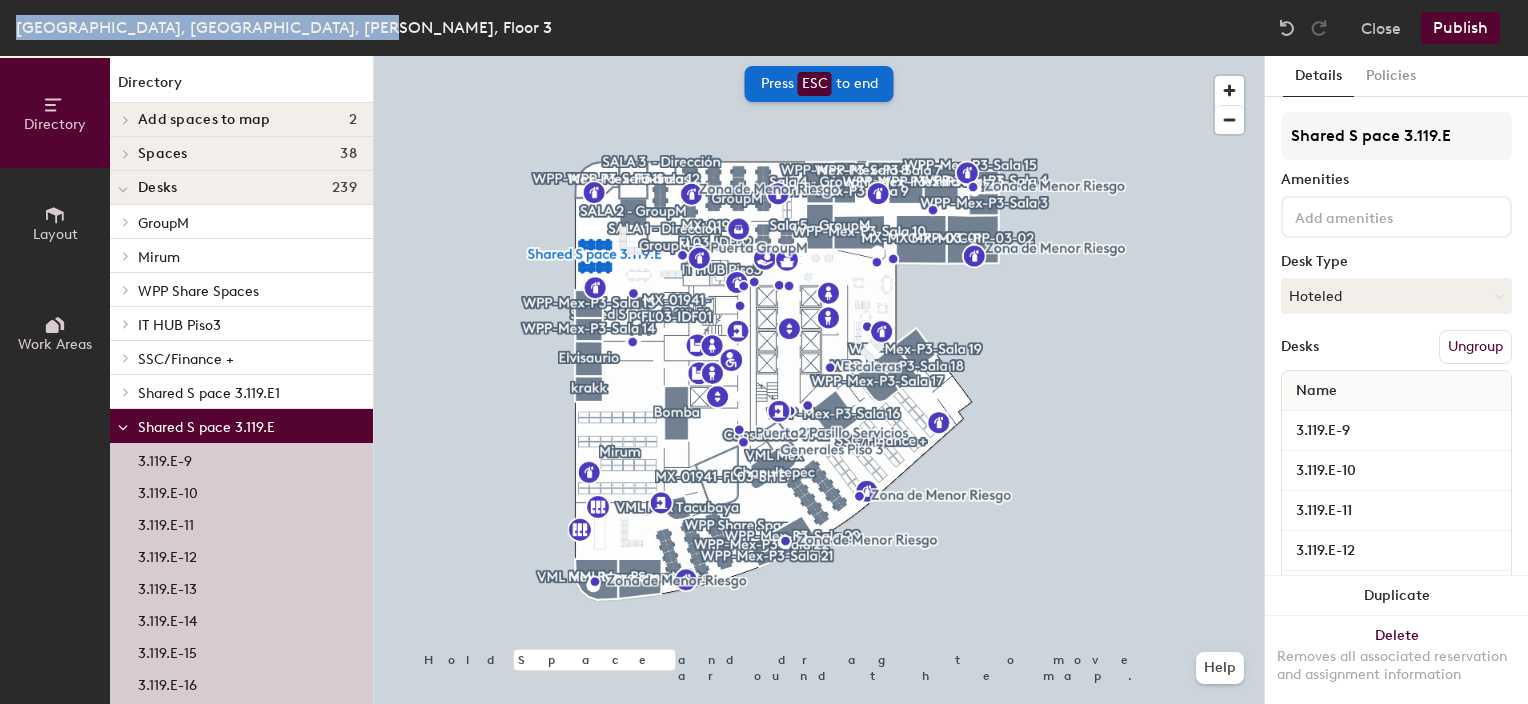 drag, startPoint x: 284, startPoint y: 426, endPoint x: 197, endPoint y: 420, distance: 87.20665 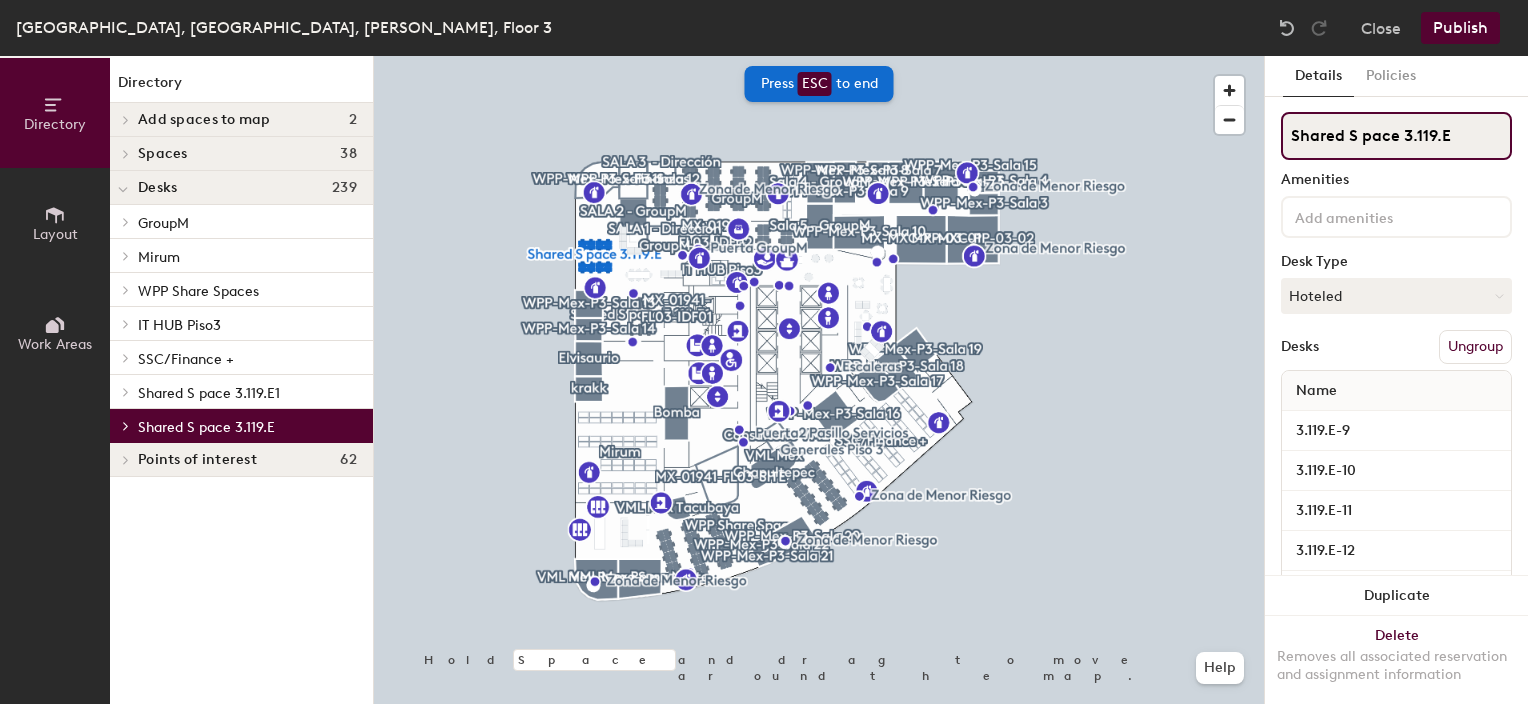 click on "Directory Layout Work Areas Directory Add spaces to map 2 Asteroide Campus Shared Piso 3 Spaces 38  MX-01941-FL03-IDF01  Bomba Consultorio VML Elvisaurio krakk MX-01941-FL03-IDF02  MX-01941-FL03-SITE  MX-MXC-PP-03-01 MX-MXC-PP-03-02 SALA 1 - Dirección GroupM SALA 2 - GroupM SALA 3  - Dirección Finanzas Sala 4 - GroupM Sala 5 - GroupM VML Mex Chapultepec VML Mex Roma Norte VML Mex Roma Sur VML Mex Tacubaya WPP-Mex-P3-Sala 3 WPP-Mex-P3-Sala 4 WPP-Mex-P3-Sala 5 WPP-Mex-P3-Sala 6 WPP-Mex-P3-Sala 7 WPP-Mex-P3-Sala 8 WPP-Mex-P3-Sala 9 WPP-Mex-P3-Sala 10 WPP-Mex-P3-Sala 11 WPP-Mex-P3-Sala 12 WPP-Mex-P3-Sala 13 WPP-Mex-P3-Sala 14 WPP-Mex-P3-Sala 15 WPP-Mex-P3-Sala 16 WPP-Mex-P3-Sala 17 WPP-Mex-P3-Sala 18 WPP-Mex-P3-Sala 19 WPP-Mex-P3-Sala 20 WPP-Mex-P3-Sala 21 WPP-Mex-P3-Sala 22 Desks 239 GroupM 3.201.E-1 3.201.E-2 3.201.E-3 3.201.E-4 3.201.E-5 3.201.E-6 3.201.E-7 3.201.E-8 3.201.E-9 3.201.E-10 3.201.E-11 3.201.E-12 3.201.E-13 3.201.E-14 3.201.E-15 3.201.E-16 3.201.E-17 3.201.E-18 3.201.E-19 3.201.E-20 3.201.E-21" 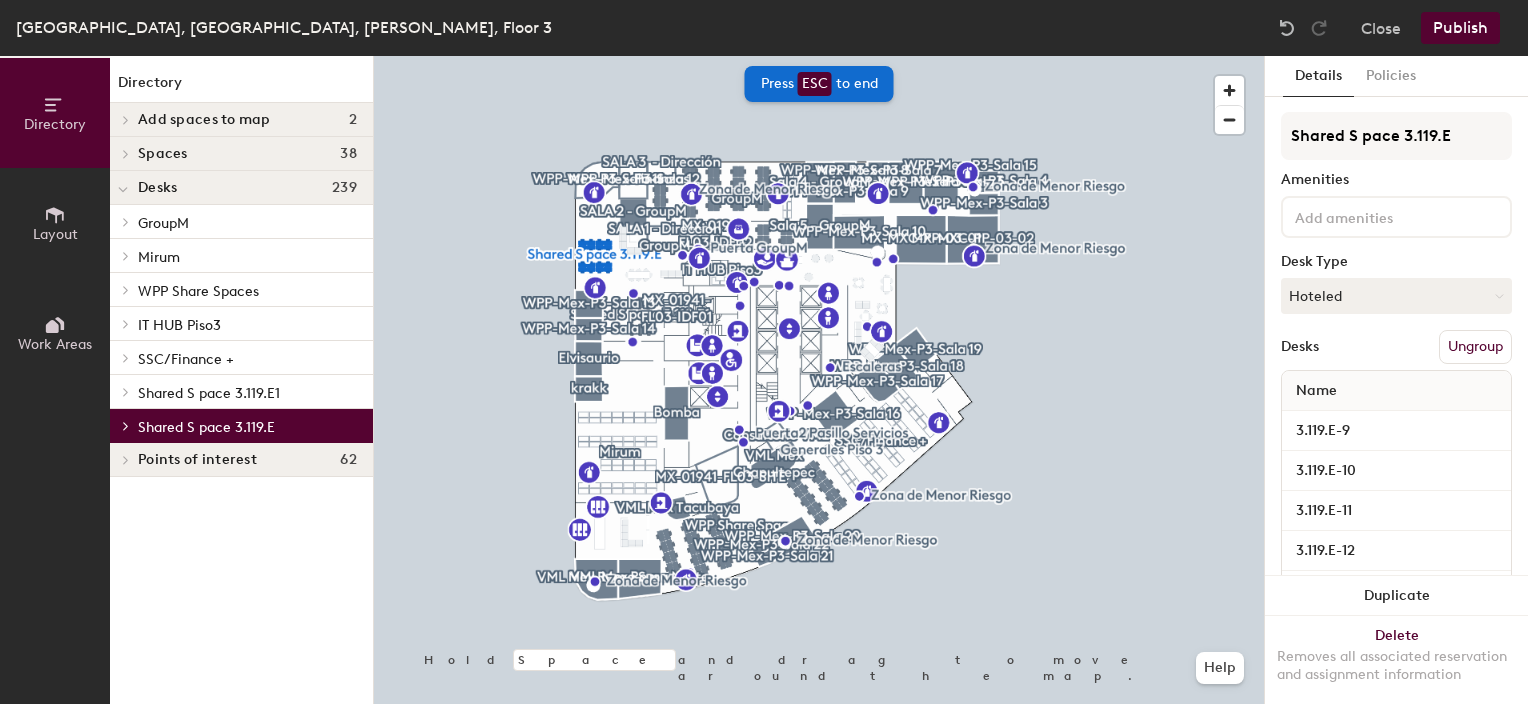 click on "Shared S pace 3.119.E1" 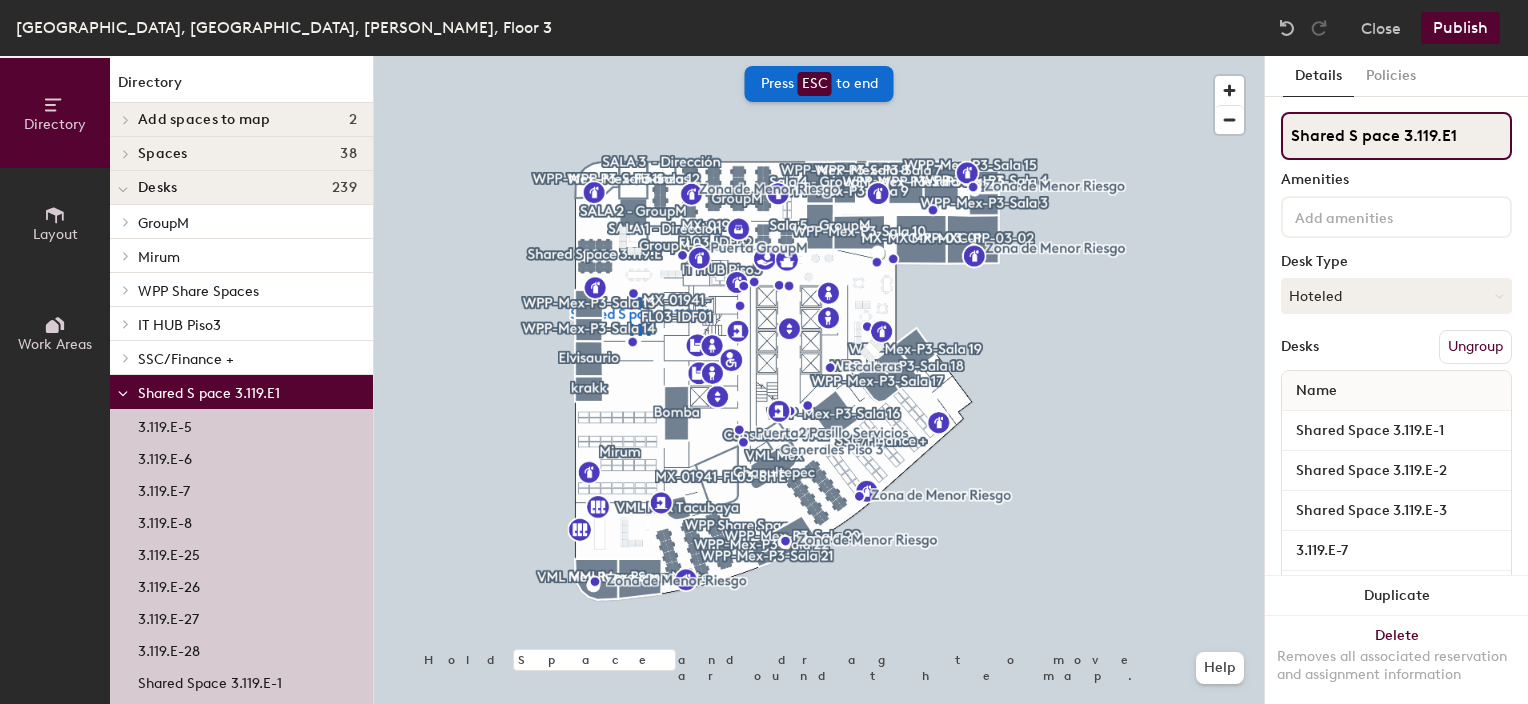 drag, startPoint x: 1469, startPoint y: 134, endPoint x: 1296, endPoint y: 139, distance: 173.07224 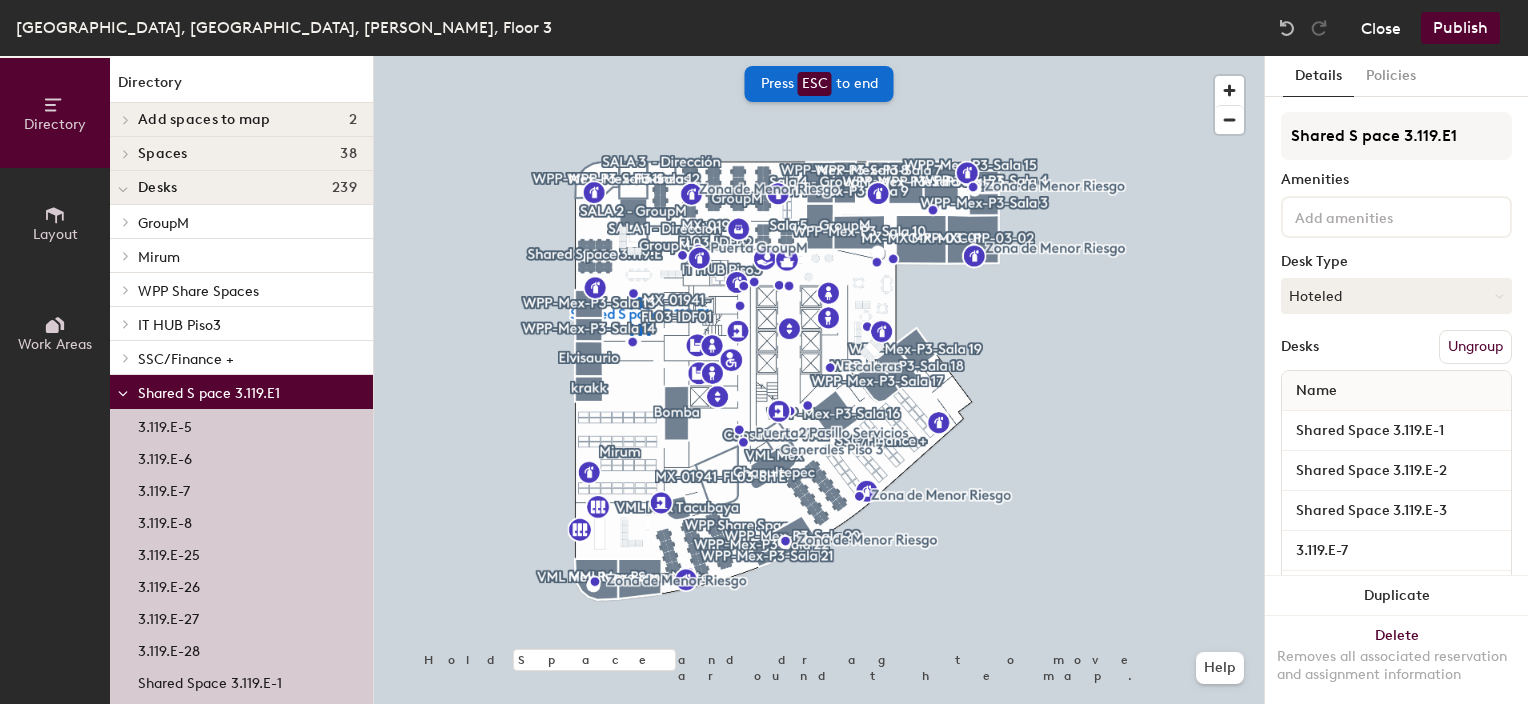 click on "Close" 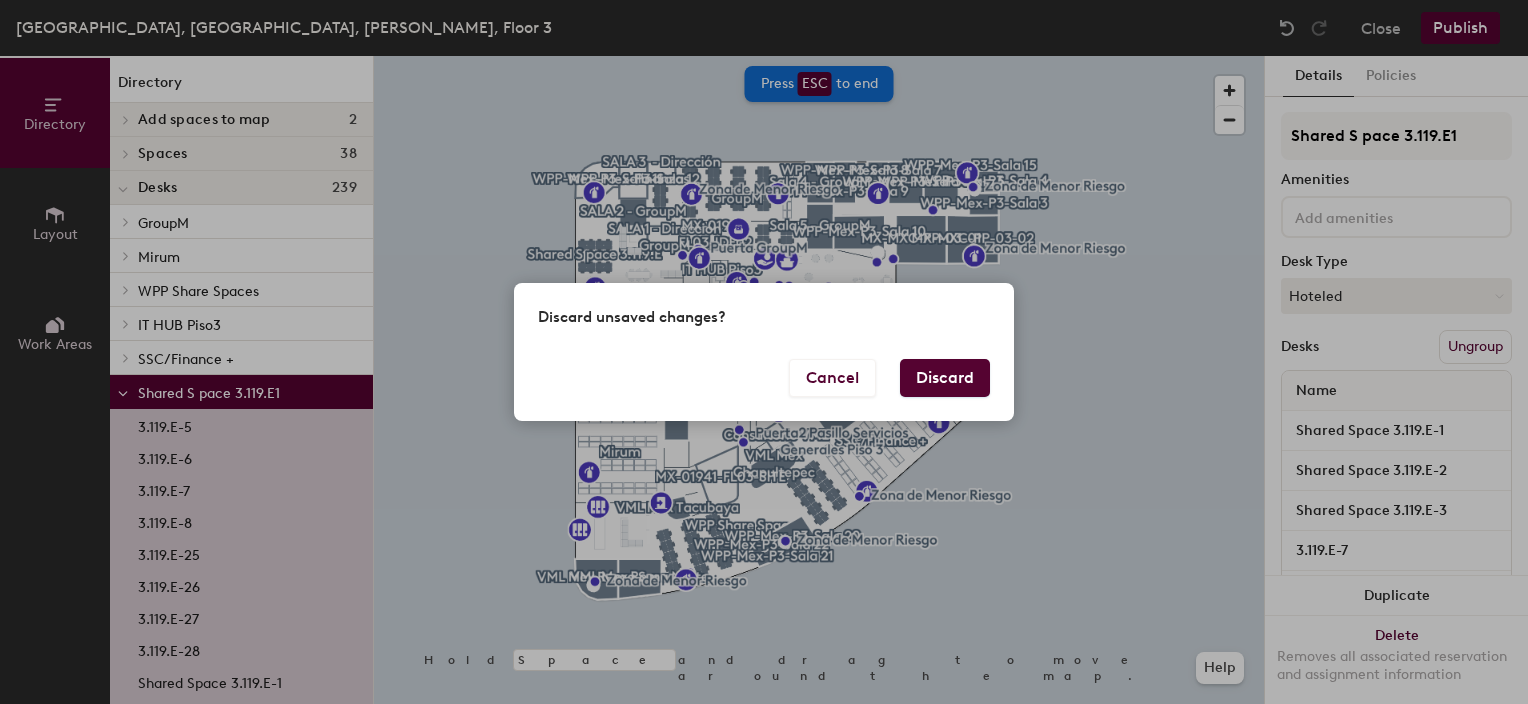 click on "Discard" at bounding box center [945, 378] 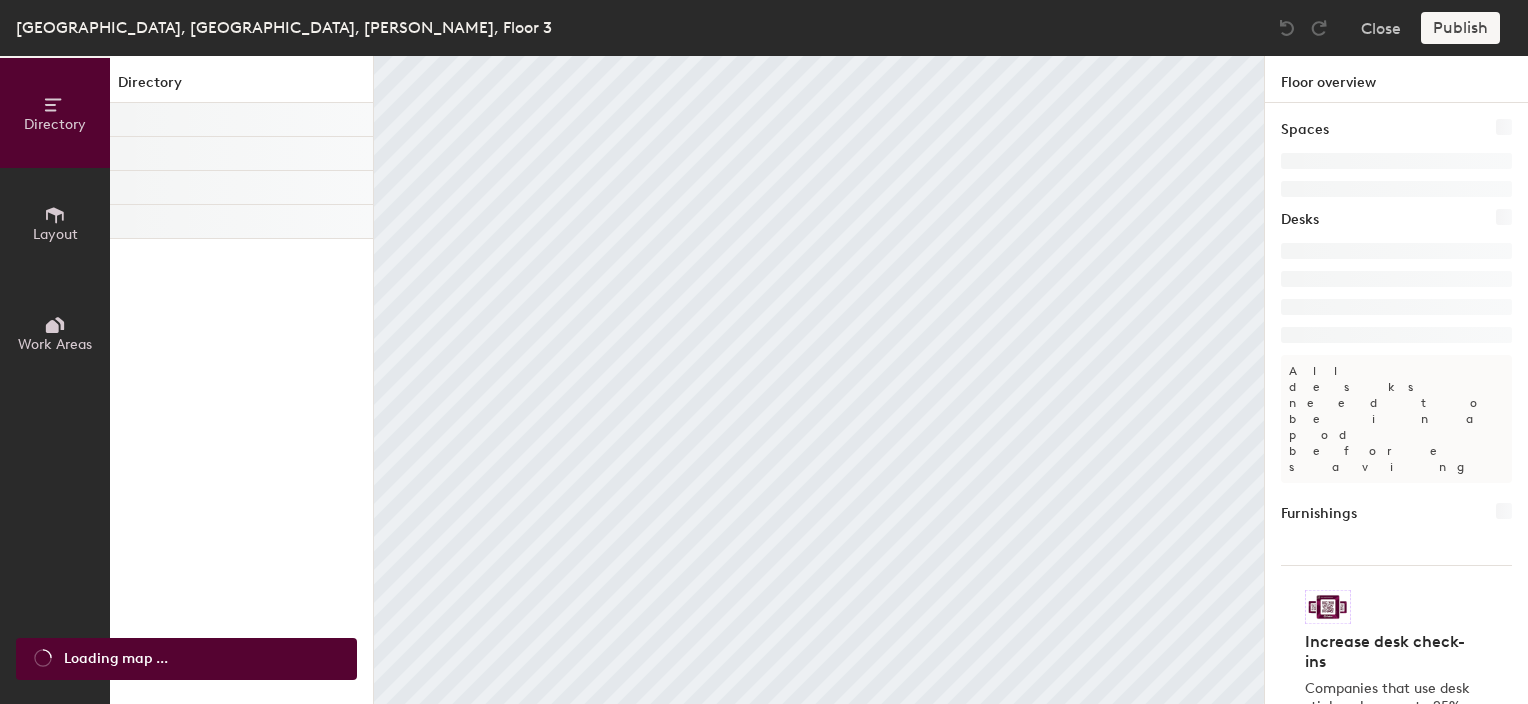 scroll, scrollTop: 0, scrollLeft: 0, axis: both 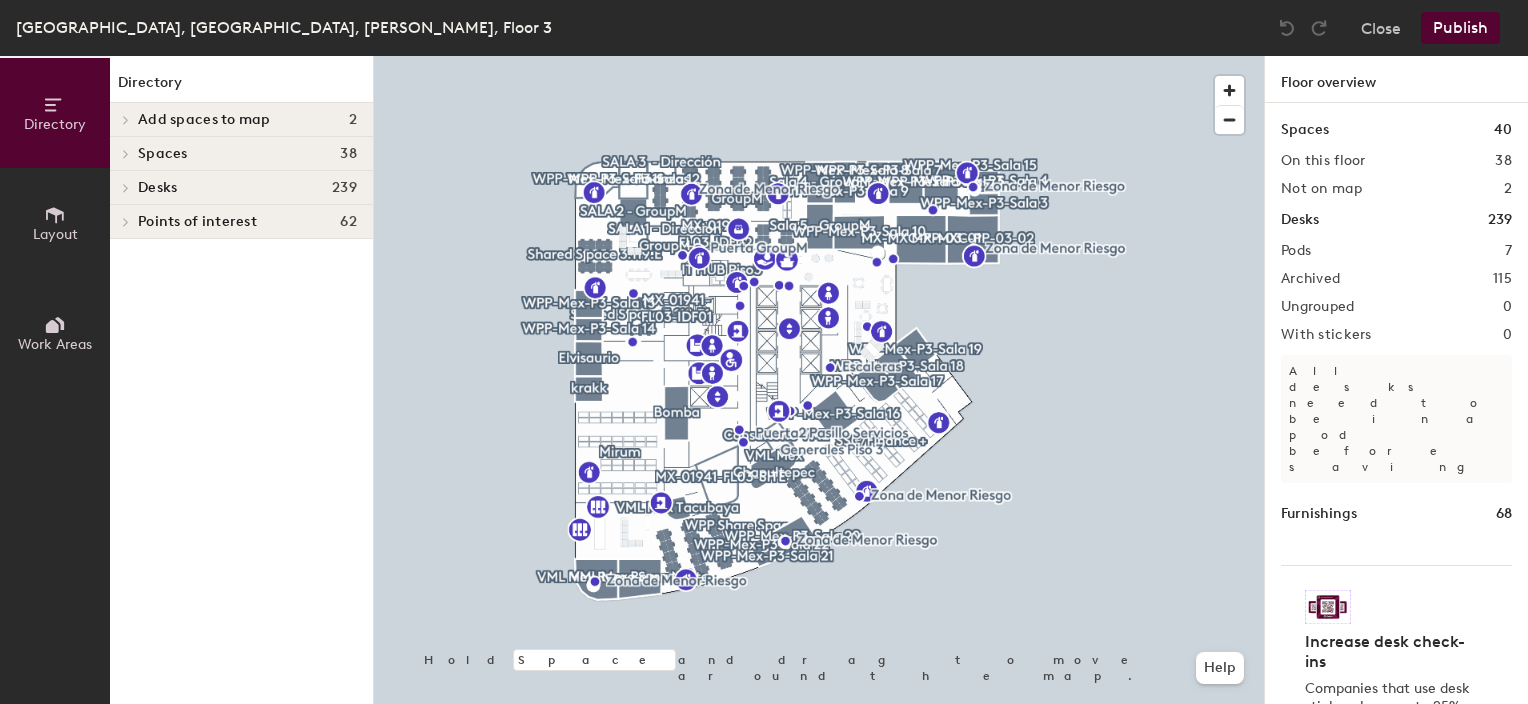 click 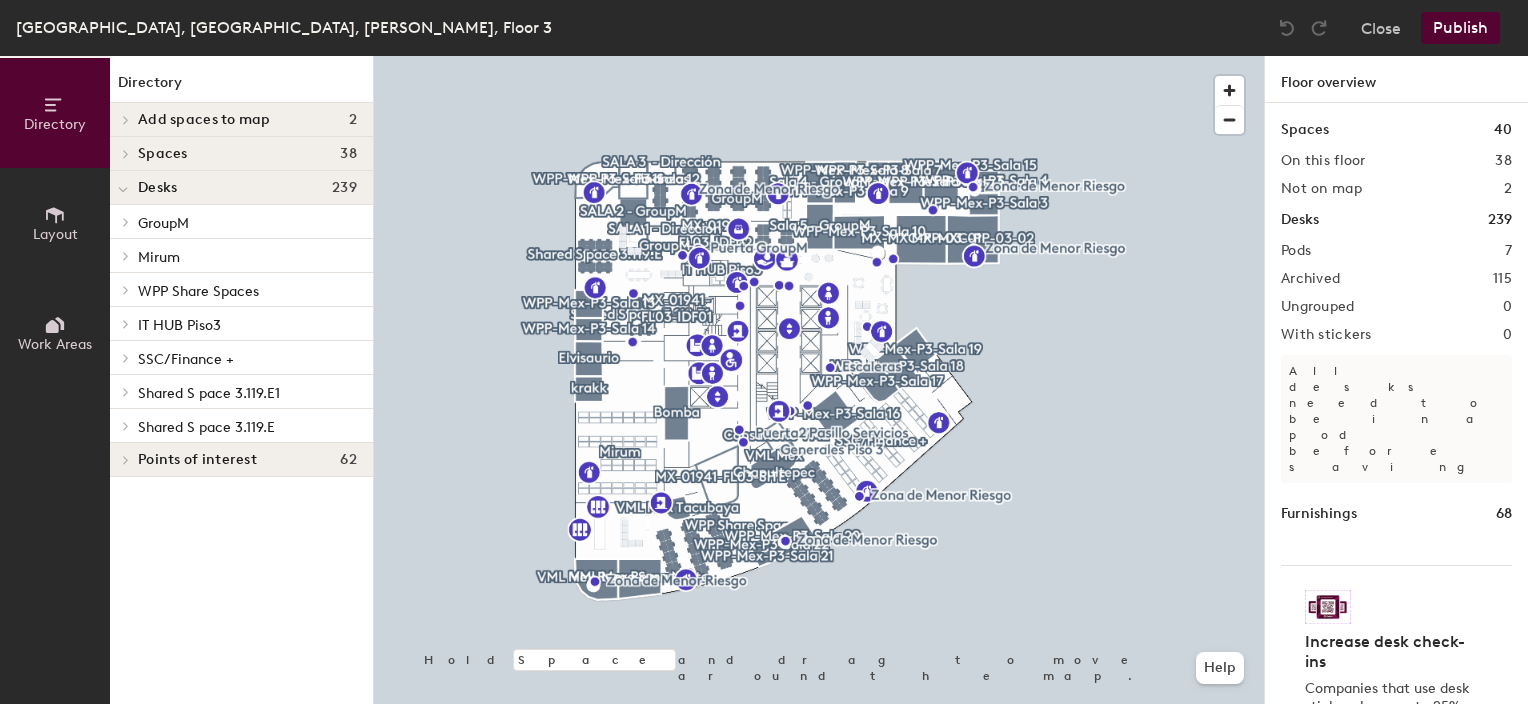 click on "Shared S pace 3.119.E1" 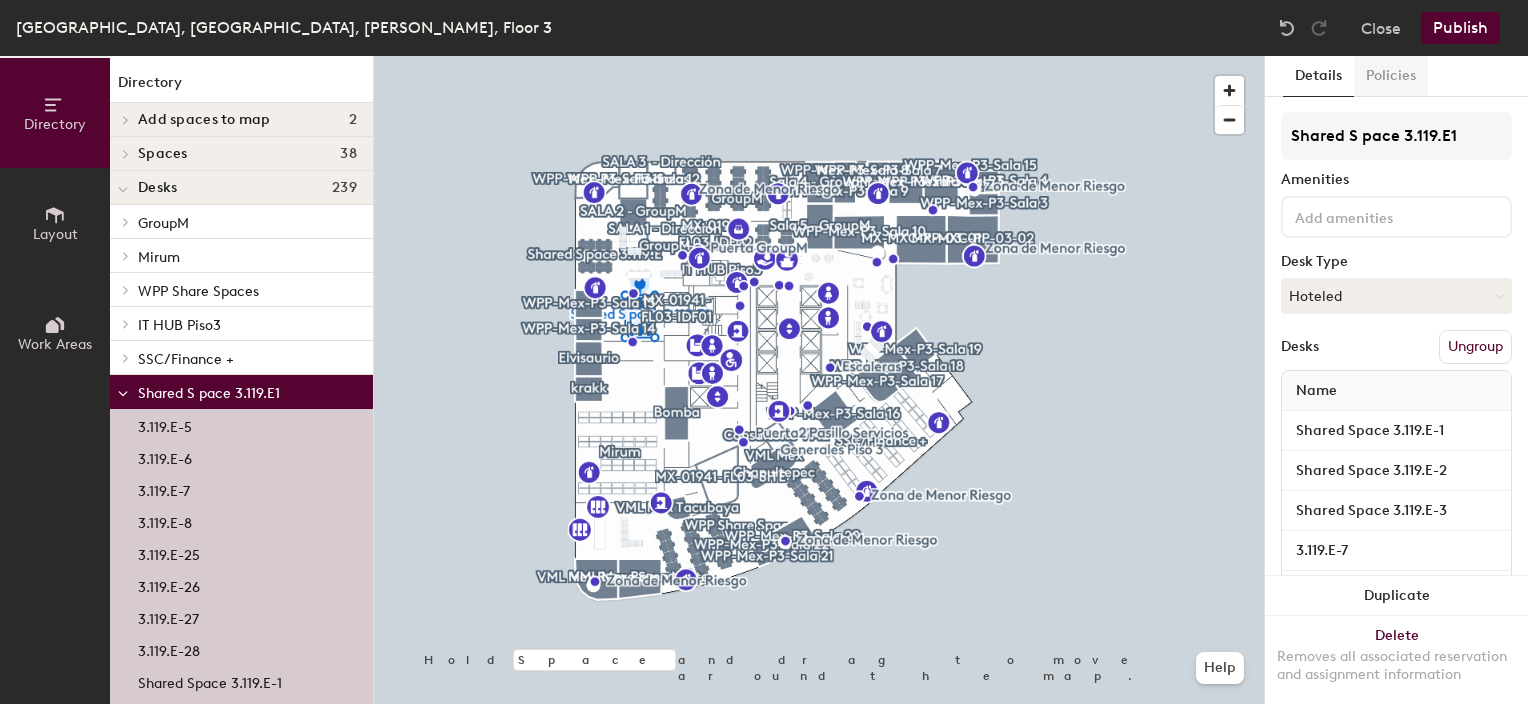 click on "Policies" 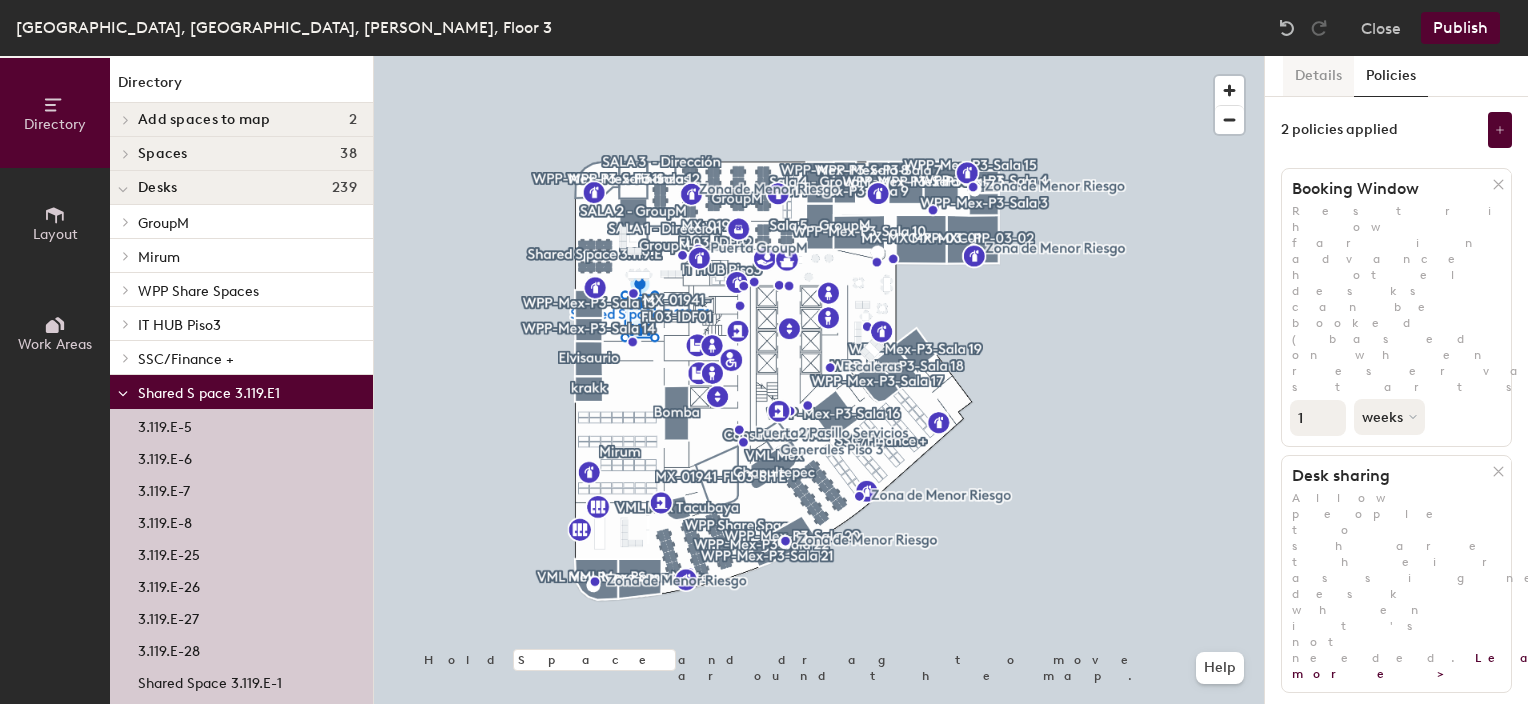 click on "Details" 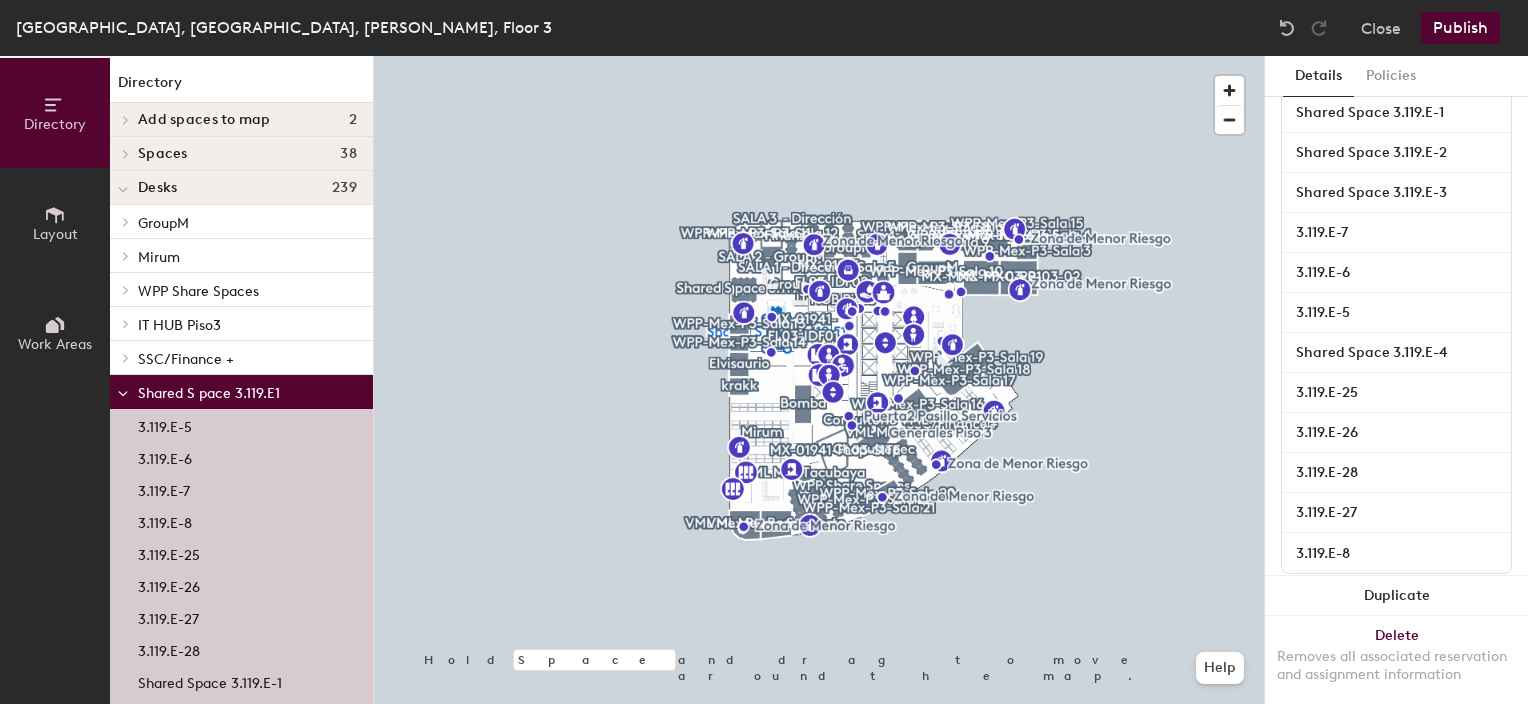 scroll, scrollTop: 360, scrollLeft: 0, axis: vertical 